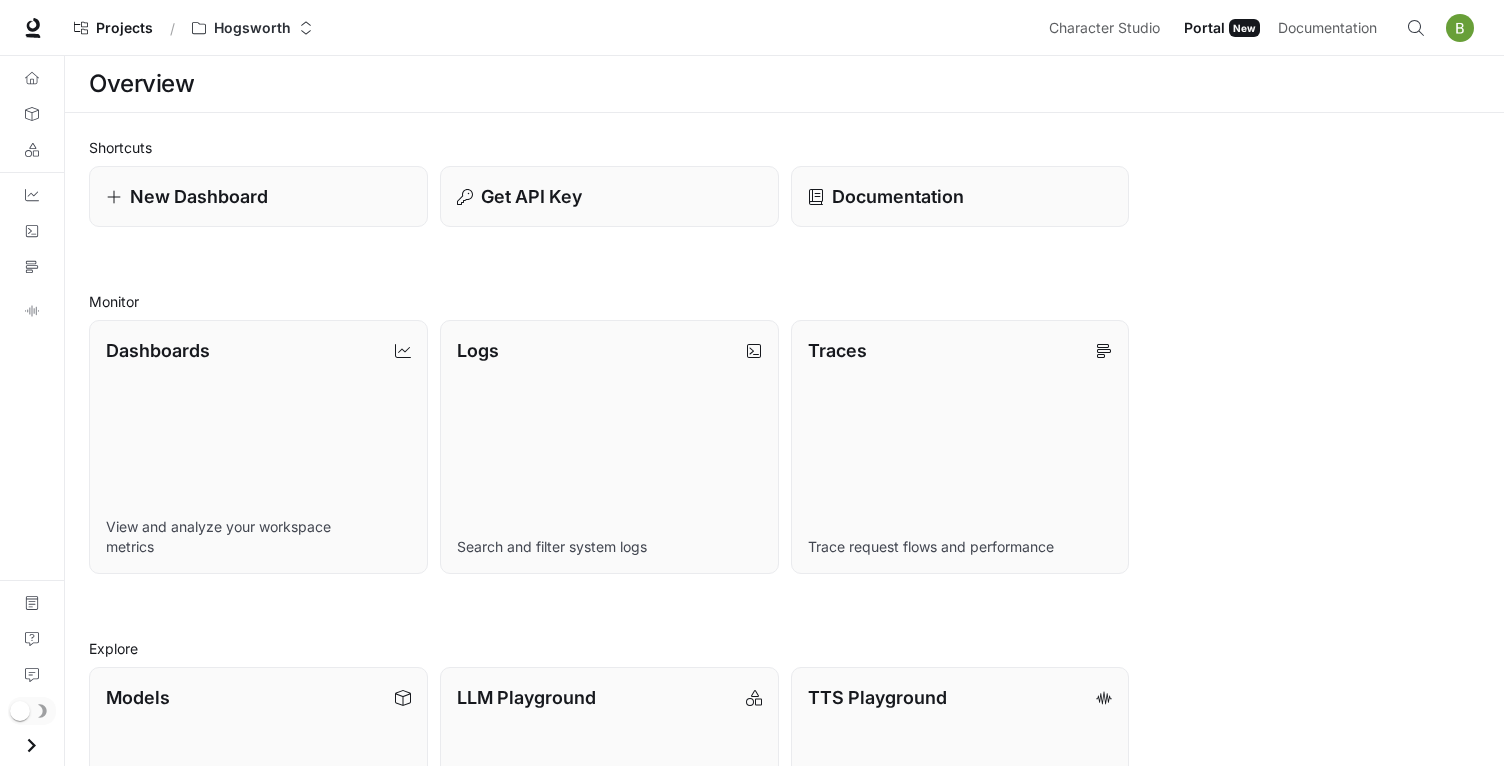 scroll, scrollTop: 100, scrollLeft: 0, axis: vertical 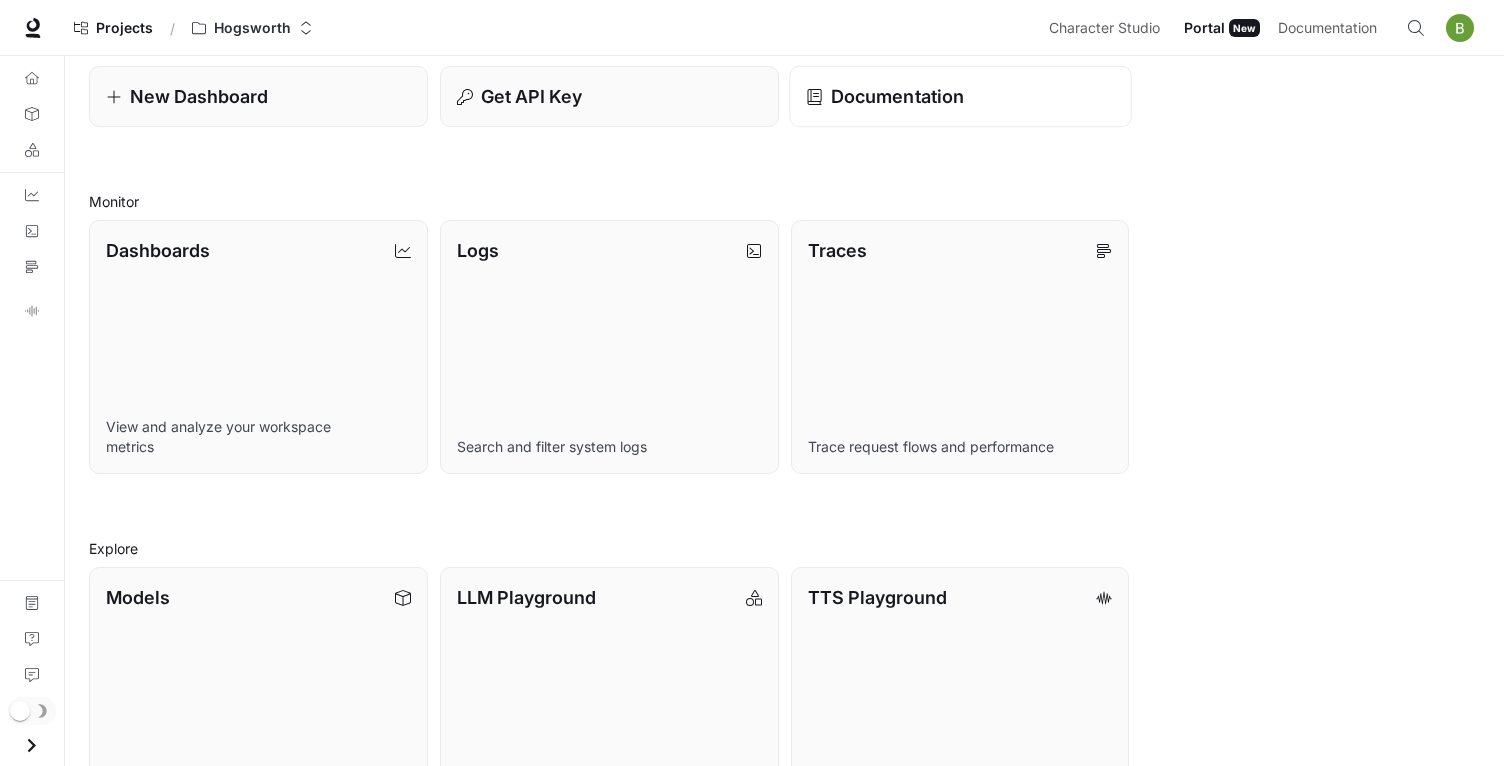 click on "Documentation" at bounding box center [896, 96] 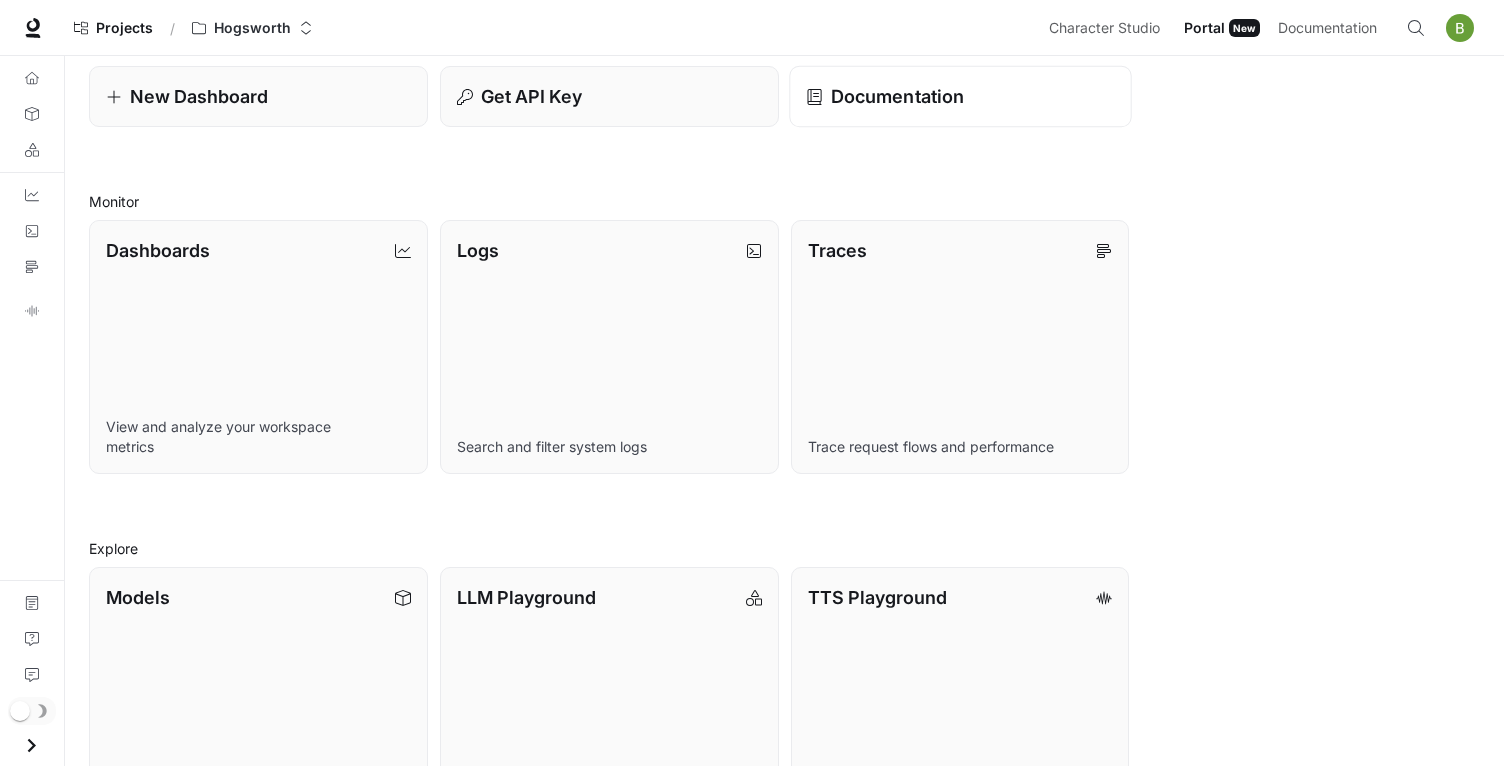 scroll, scrollTop: 0, scrollLeft: 0, axis: both 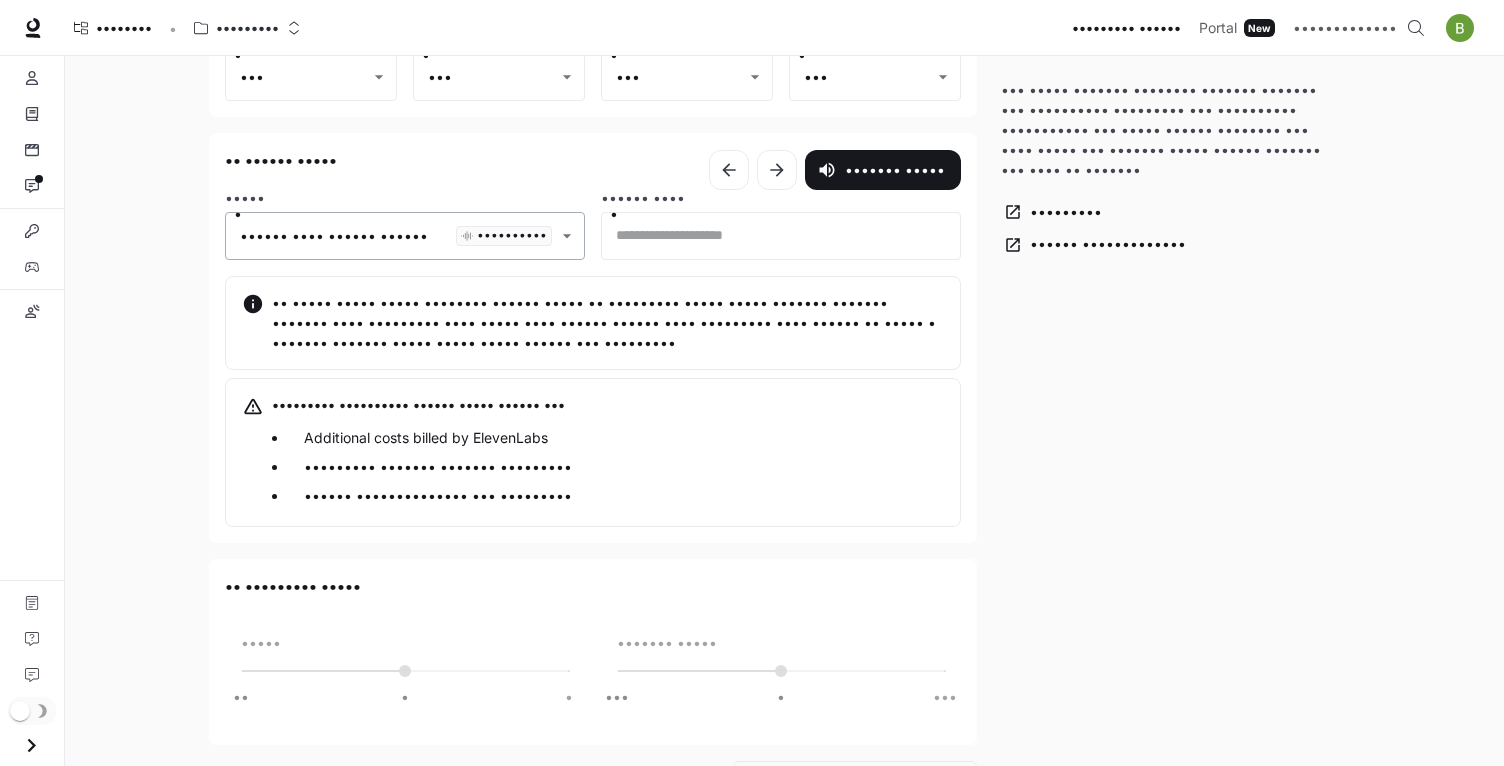 click on "**********" at bounding box center (752, -971) 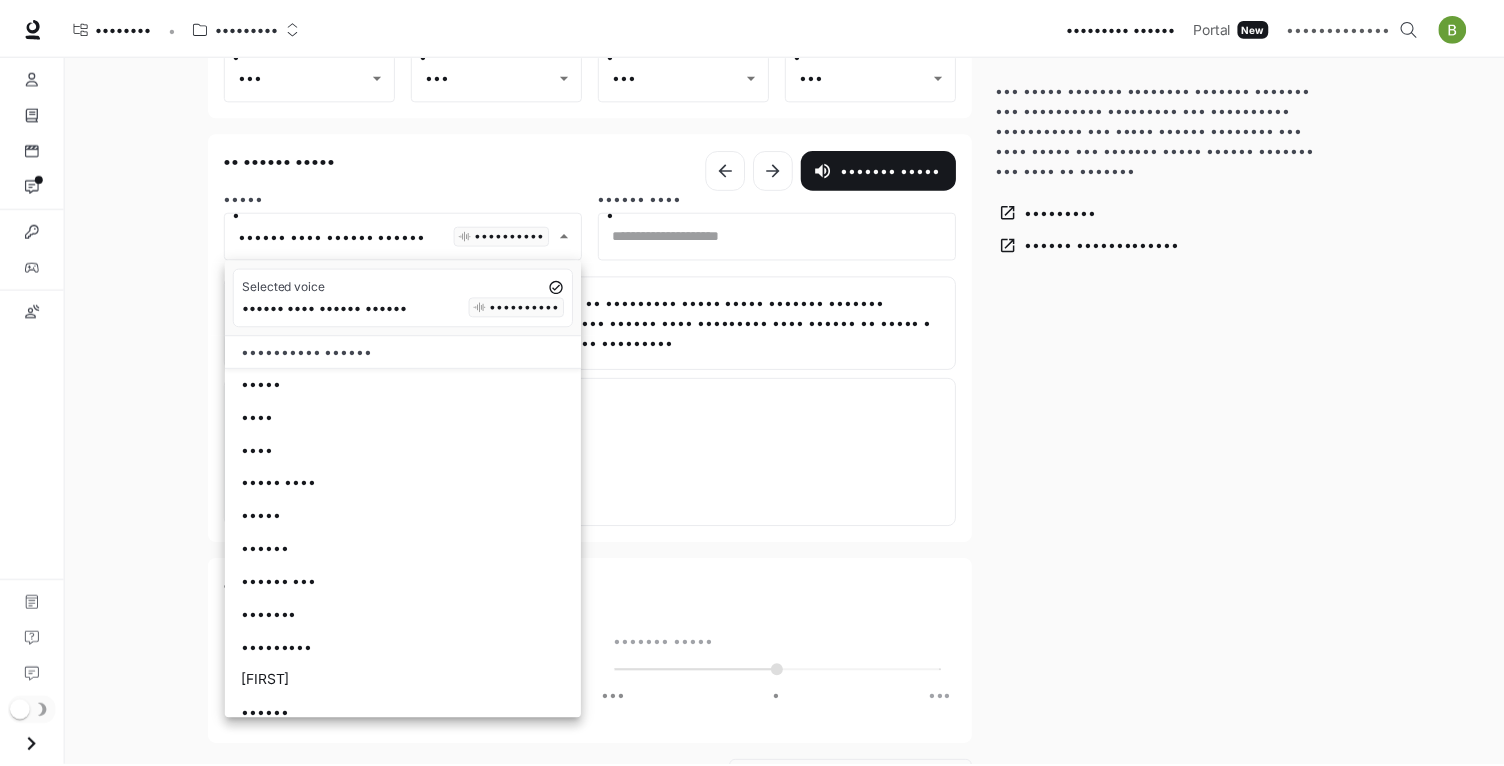 scroll, scrollTop: 0, scrollLeft: 0, axis: both 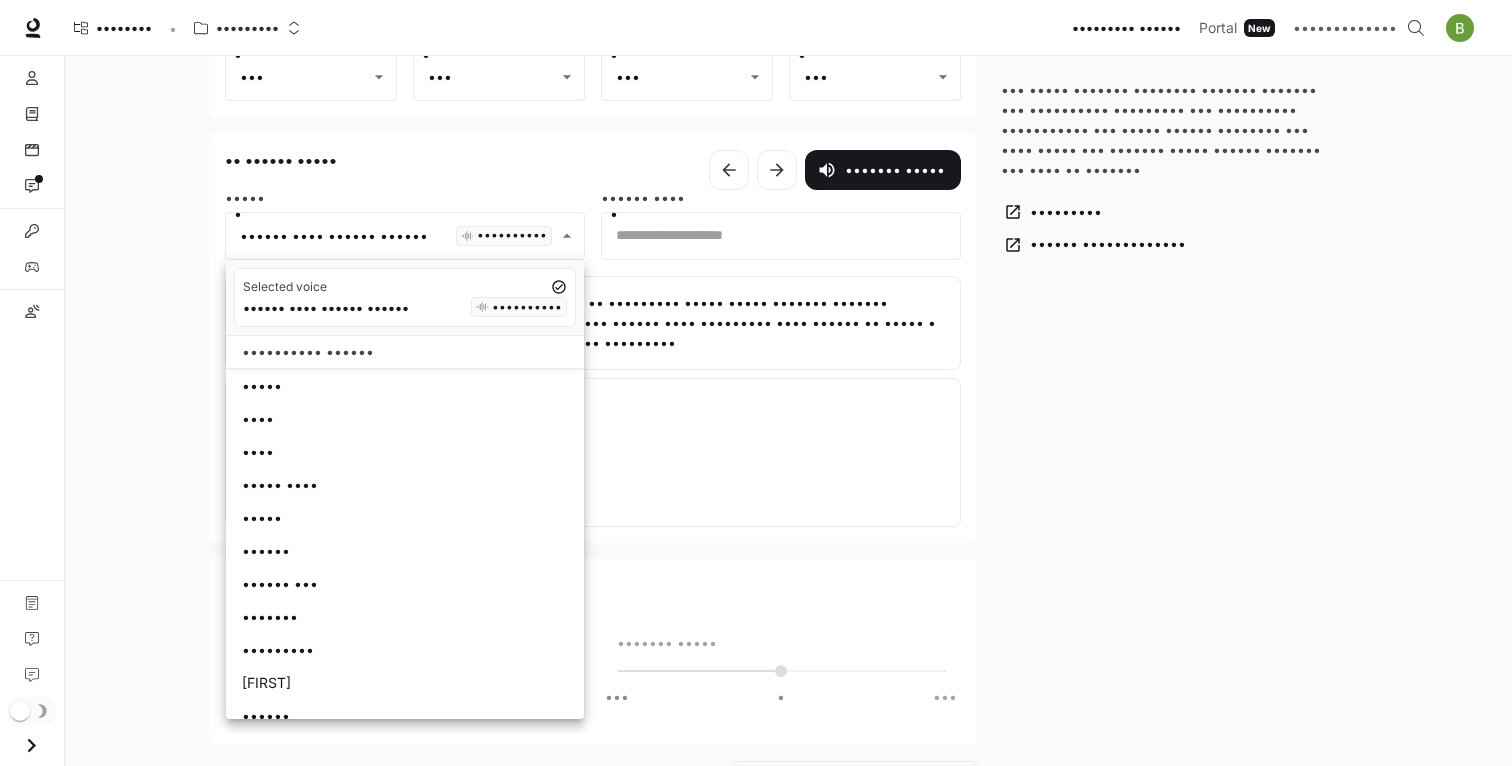 click on "Wyatt- Wise Rustic Cowboy" at bounding box center (326, 307) 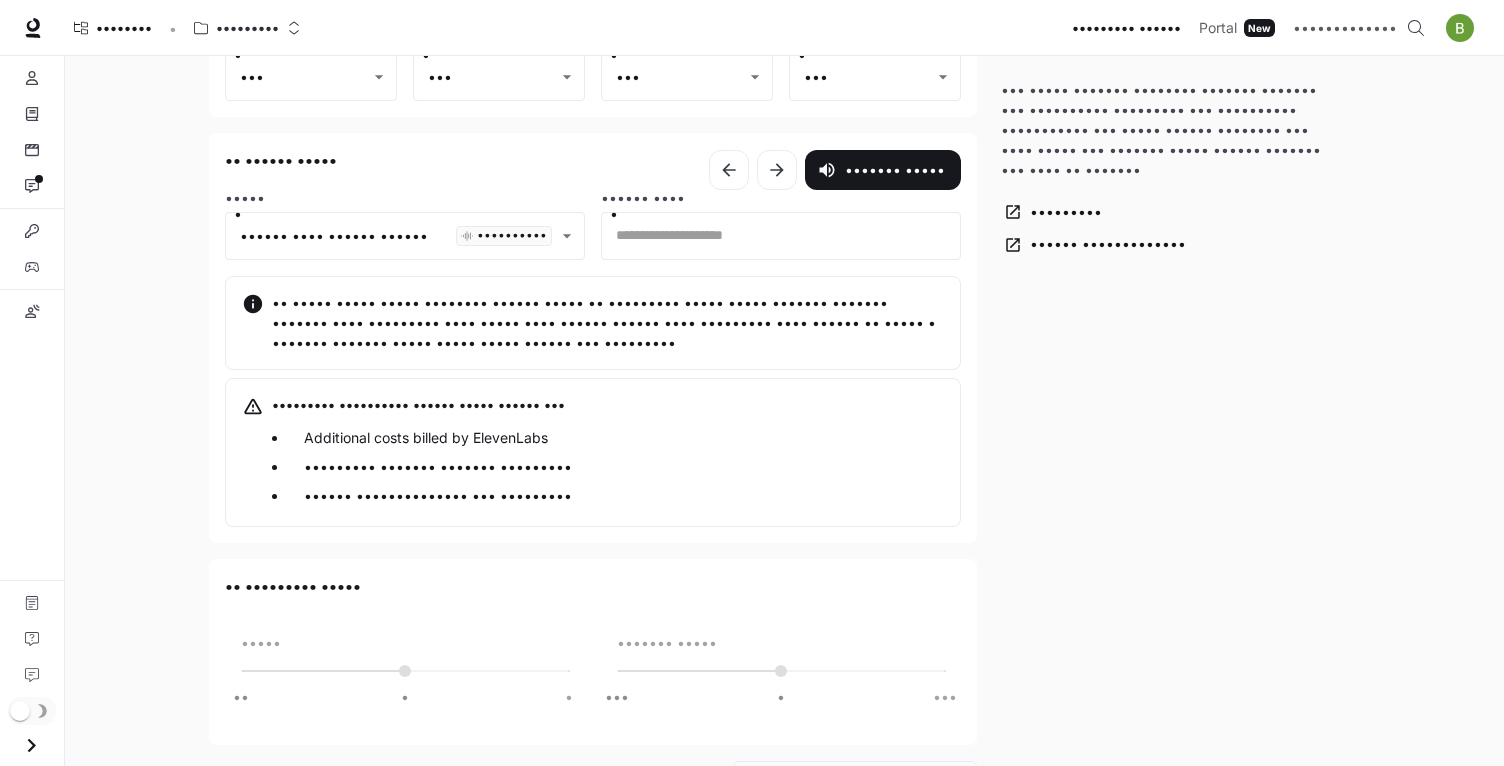 click on "**********" at bounding box center [397, 218] 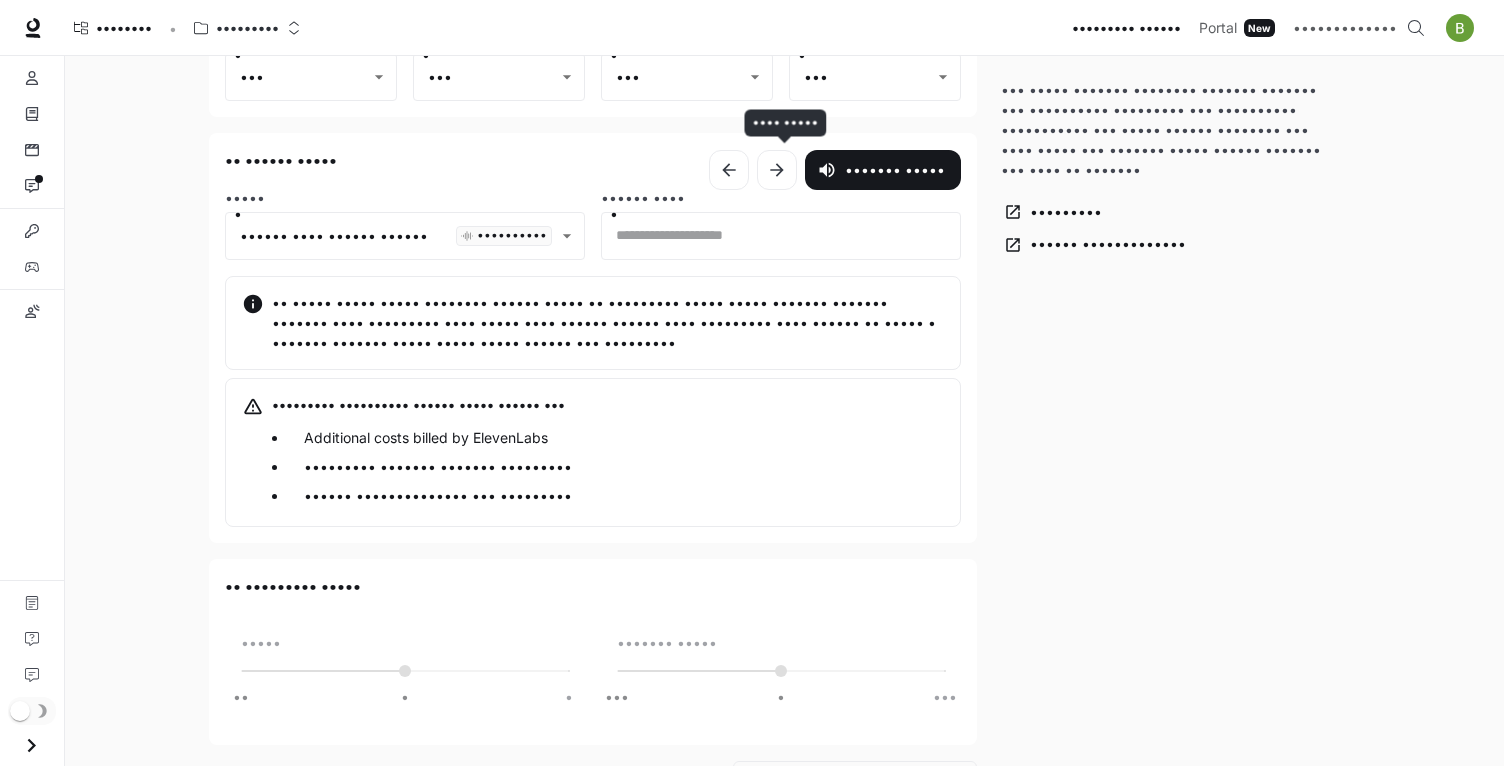 click at bounding box center [777, 170] 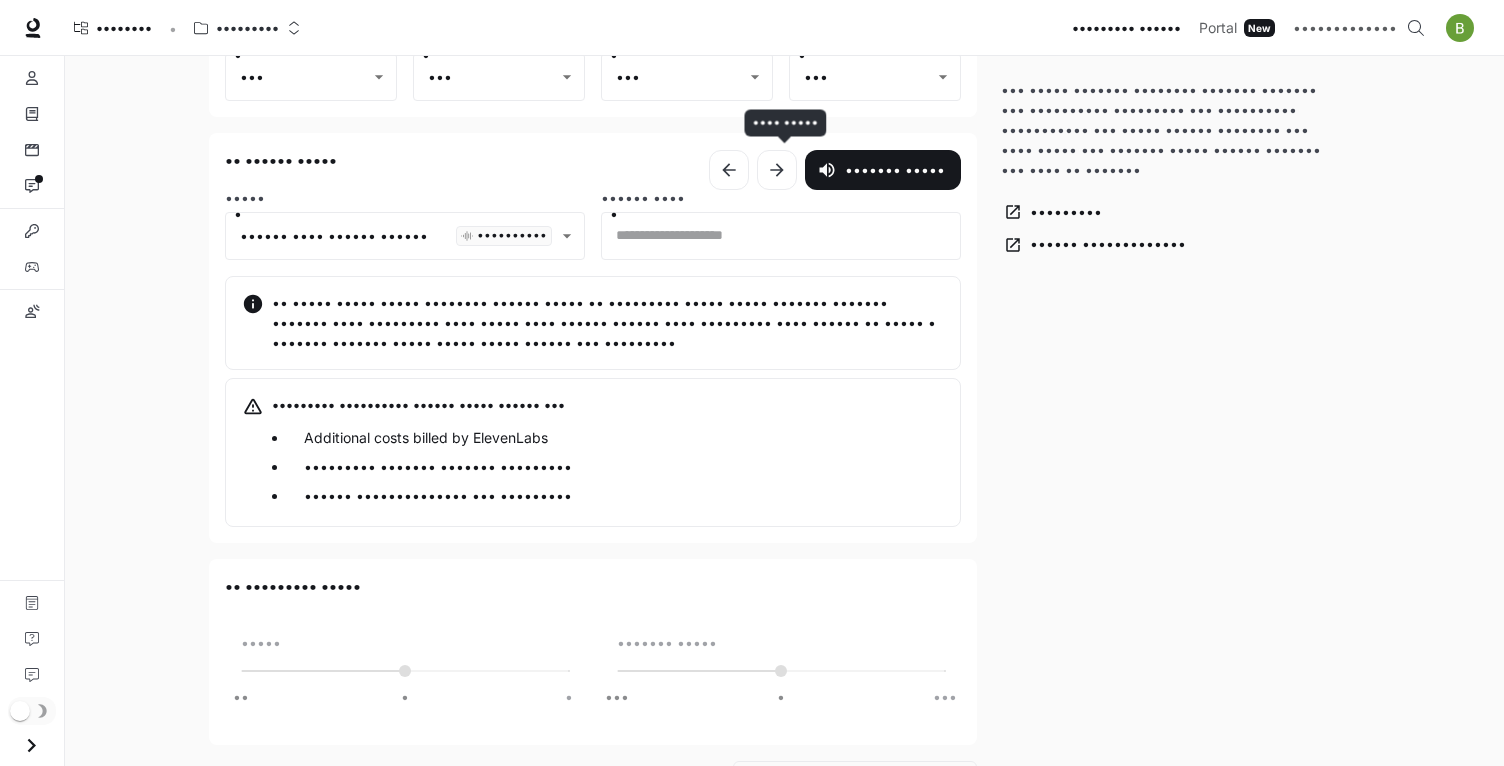 scroll, scrollTop: 2860, scrollLeft: 0, axis: vertical 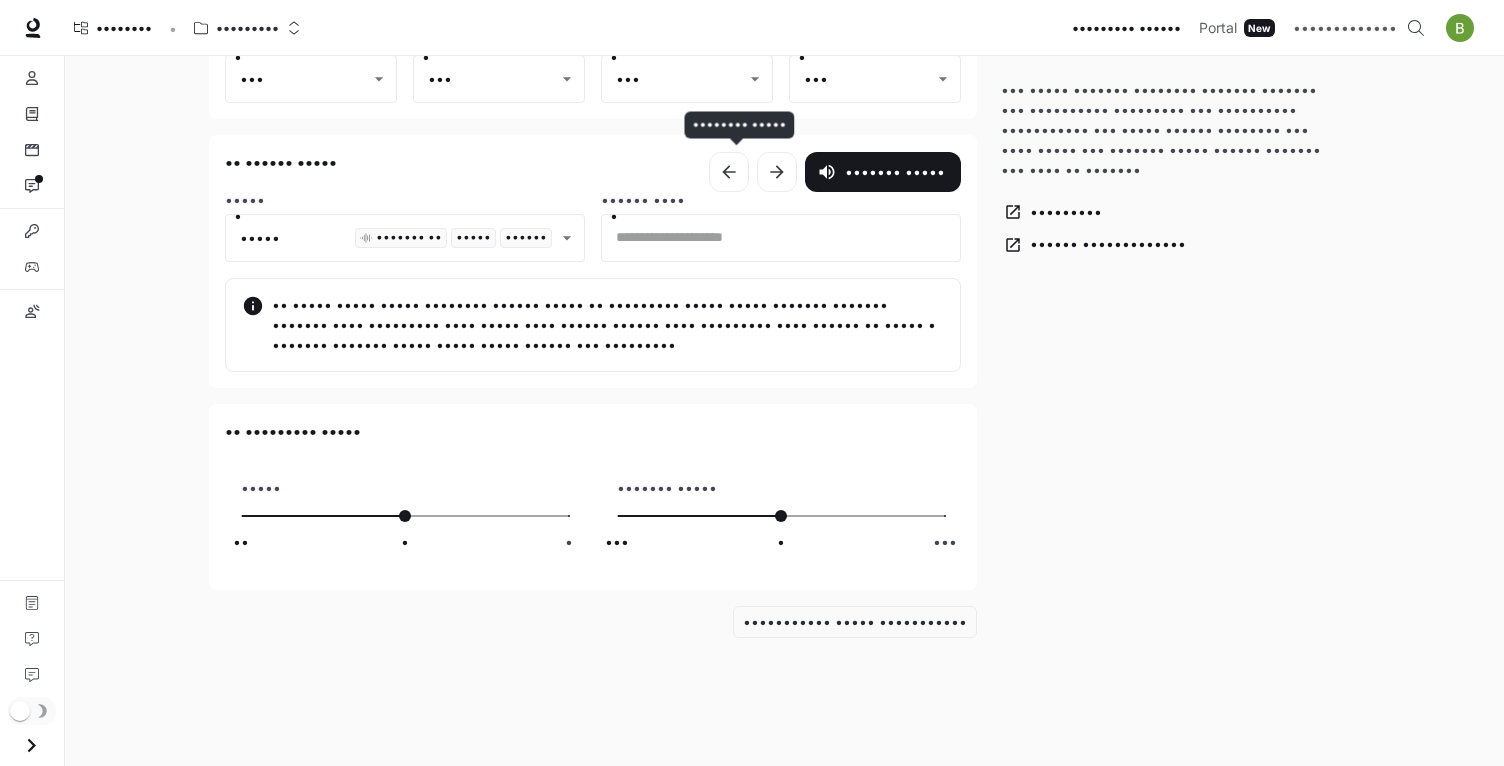 click at bounding box center (729, 172) 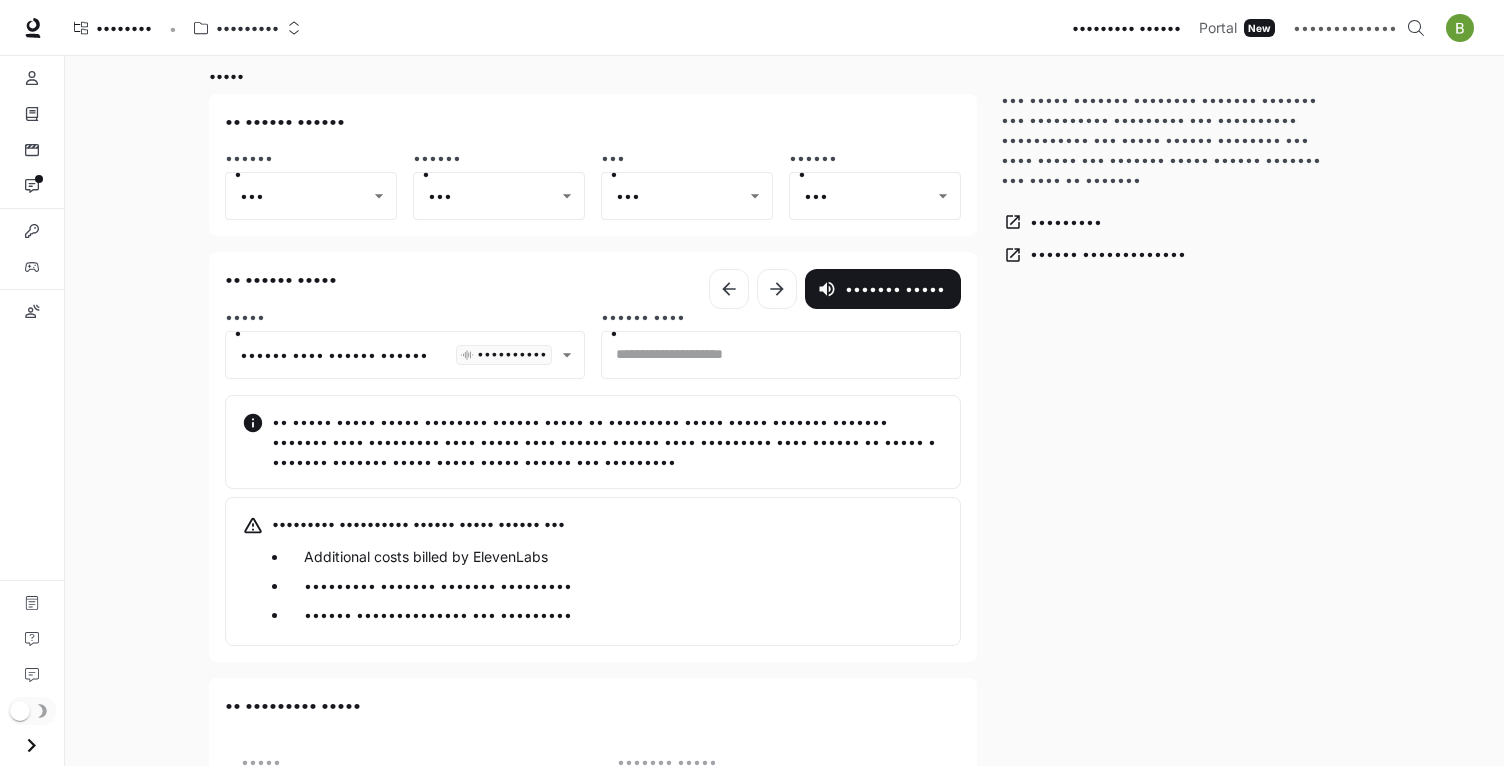 scroll, scrollTop: 2685, scrollLeft: 0, axis: vertical 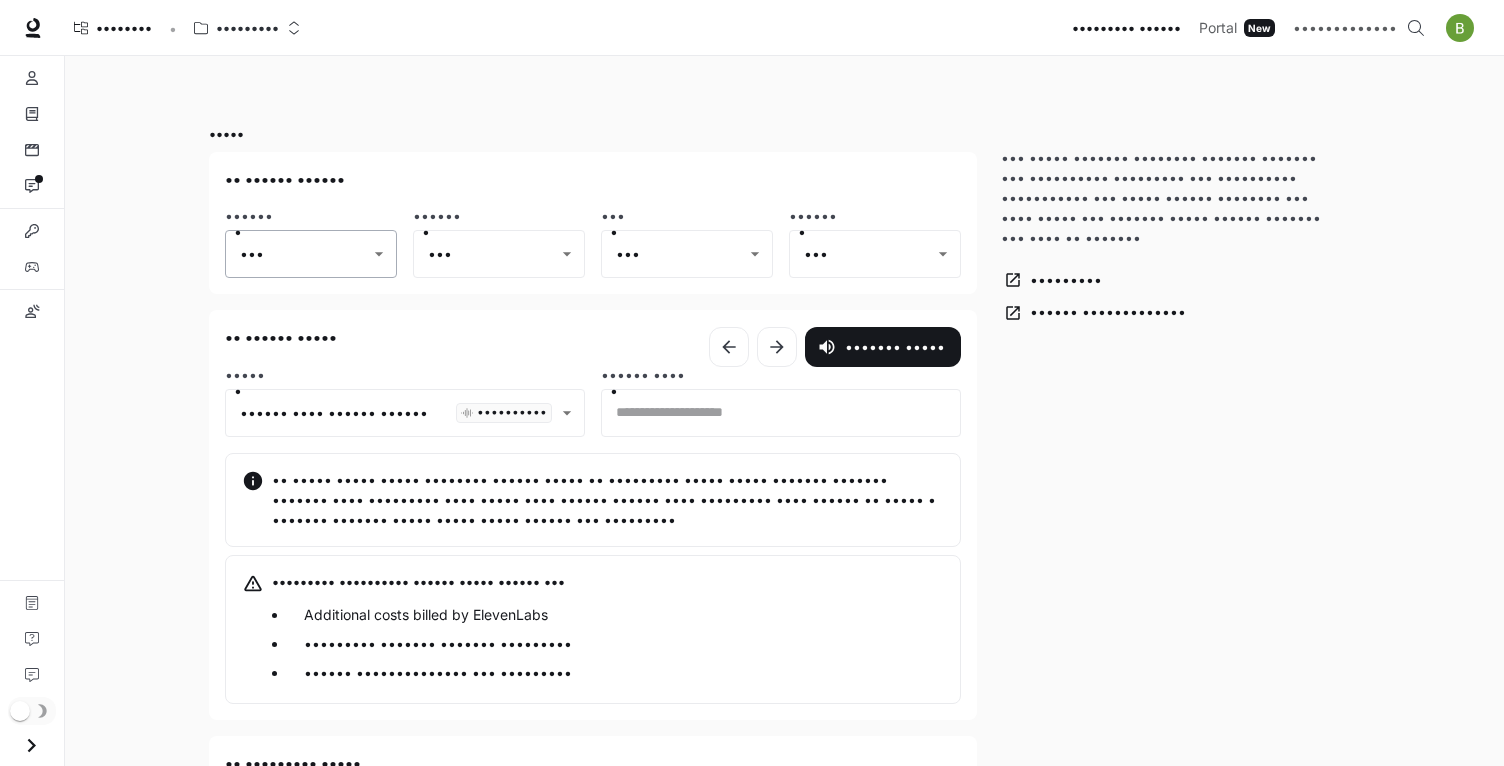 click on "**********" at bounding box center (752, -794) 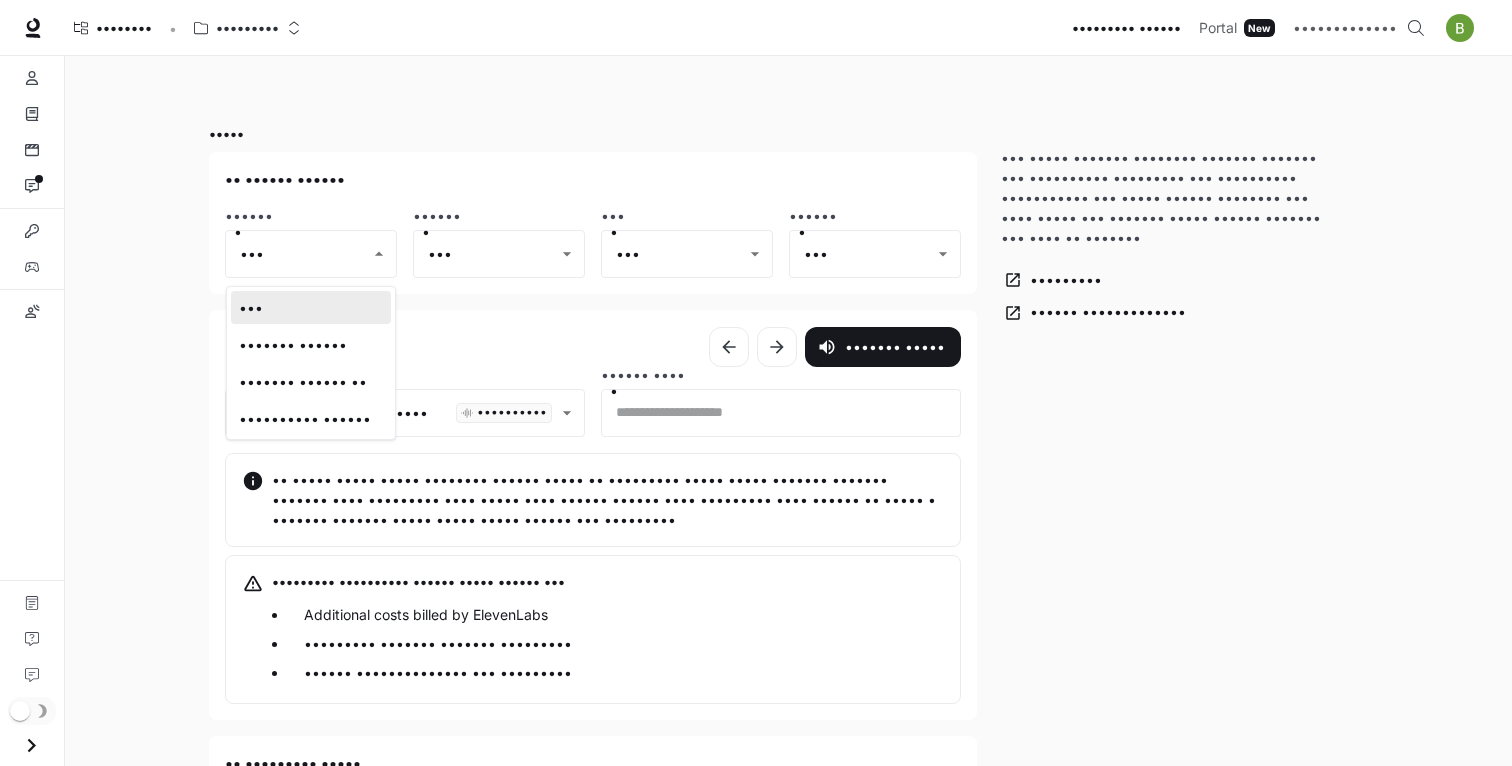 click on "Inworld voices" at bounding box center [311, 344] 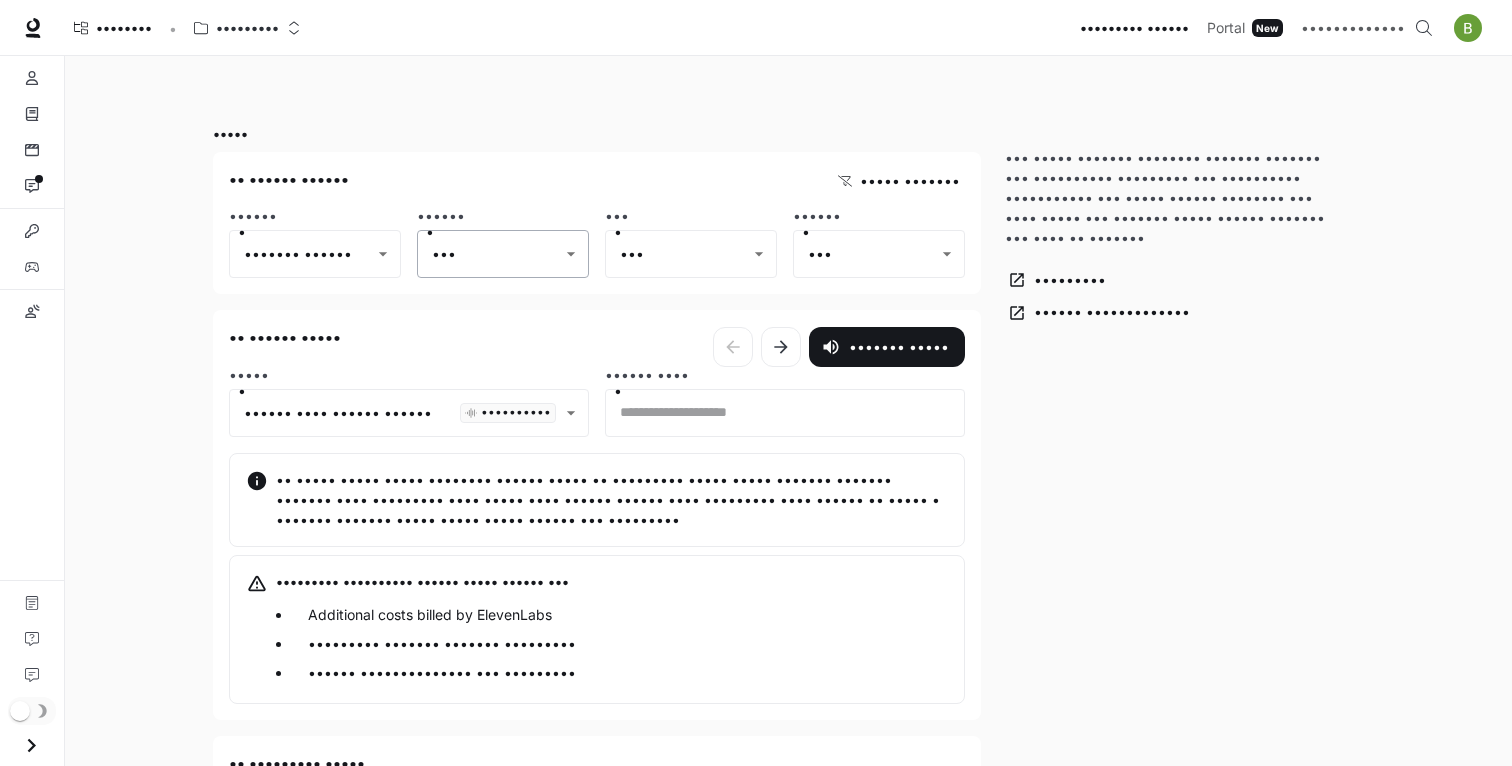 click on "**********" at bounding box center (756, -794) 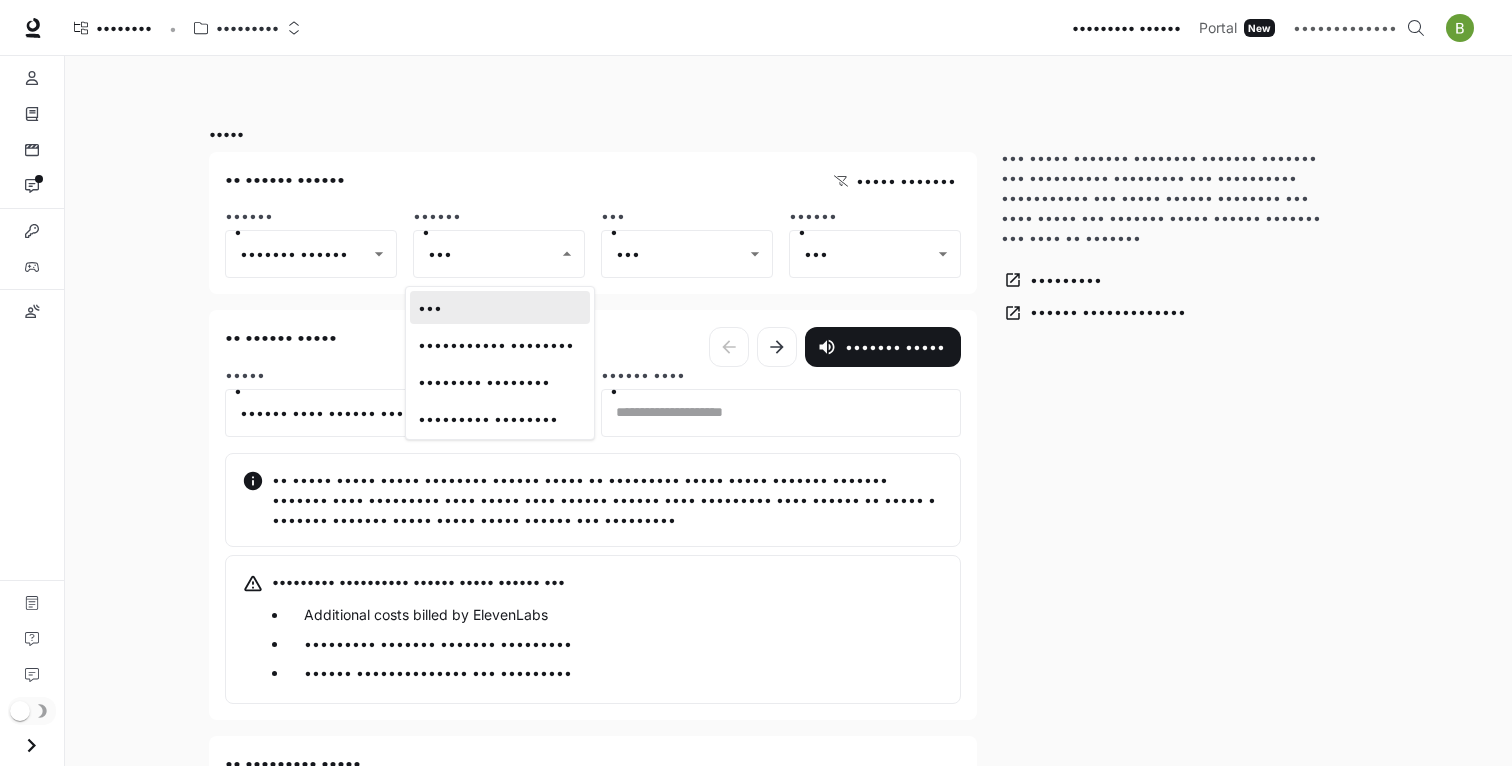 click at bounding box center [756, 383] 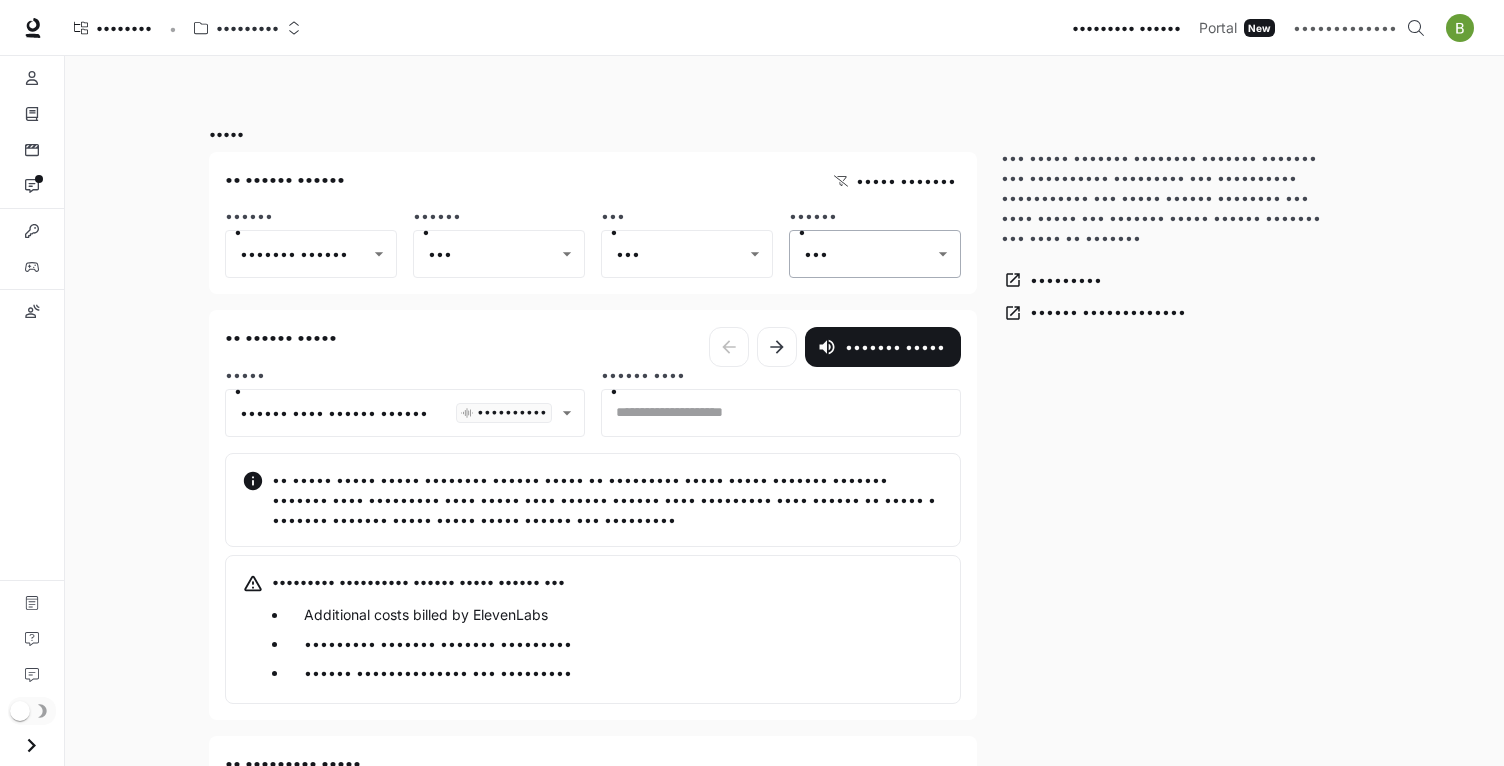 click on "**********" at bounding box center (752, -794) 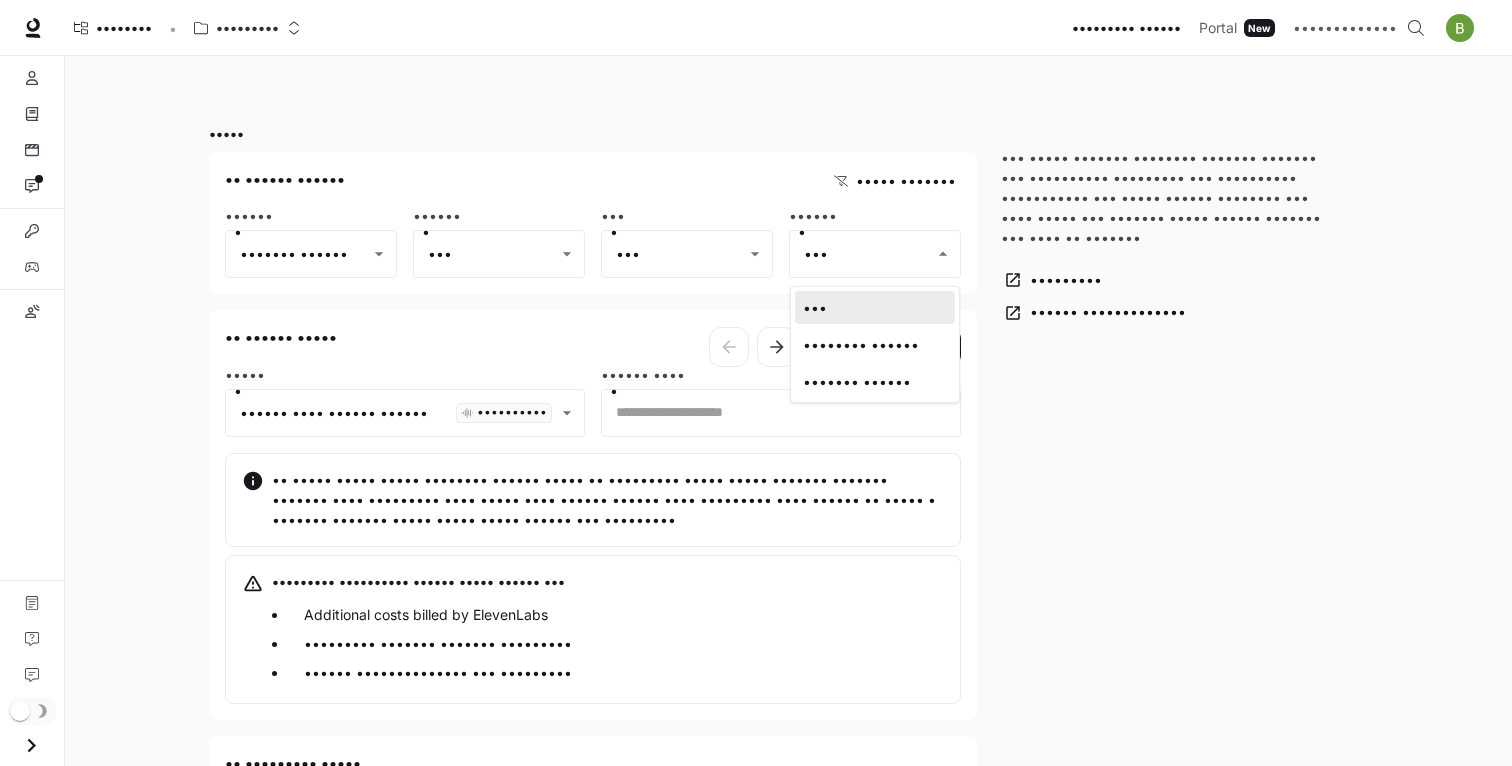 click at bounding box center [756, 383] 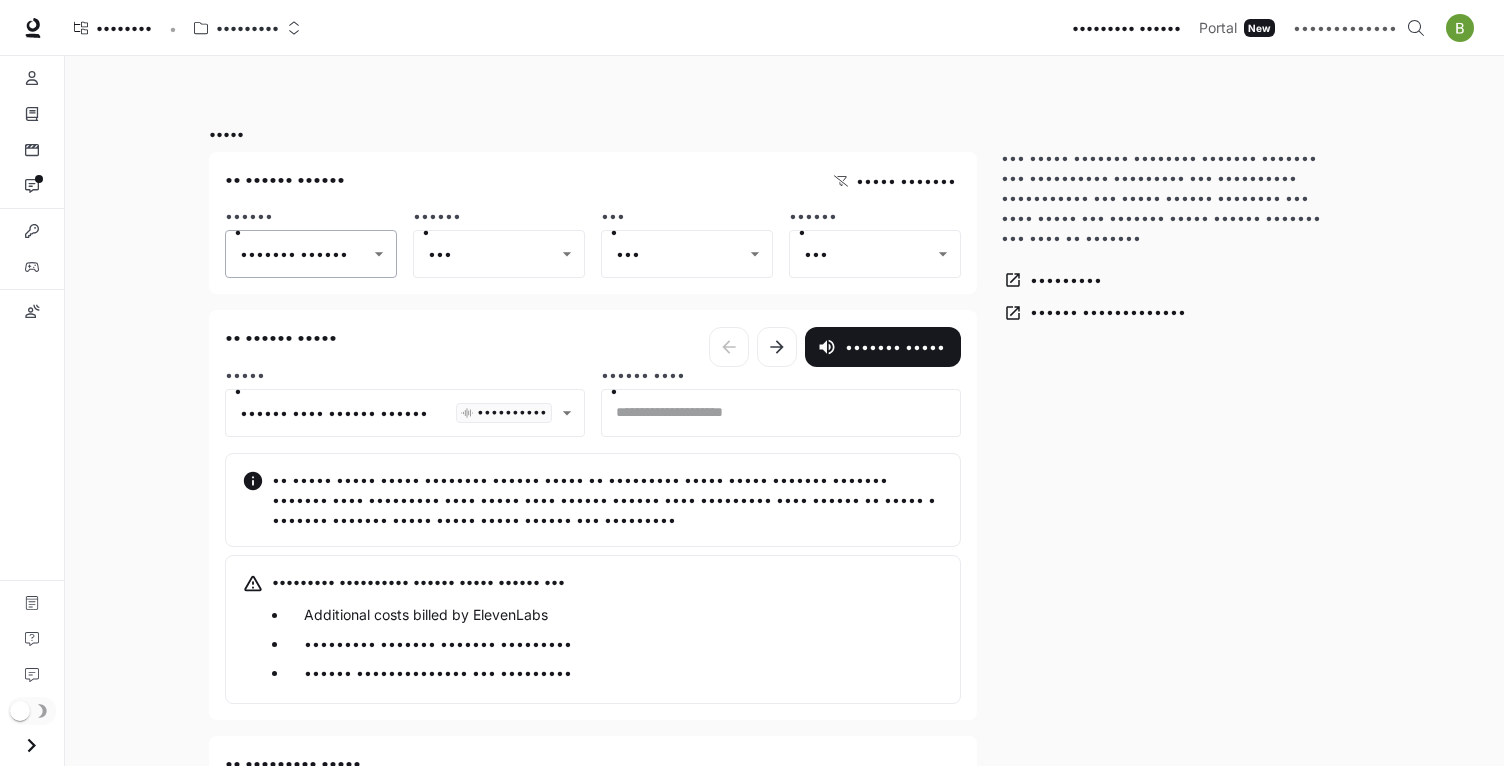 click on "**********" at bounding box center (752, -794) 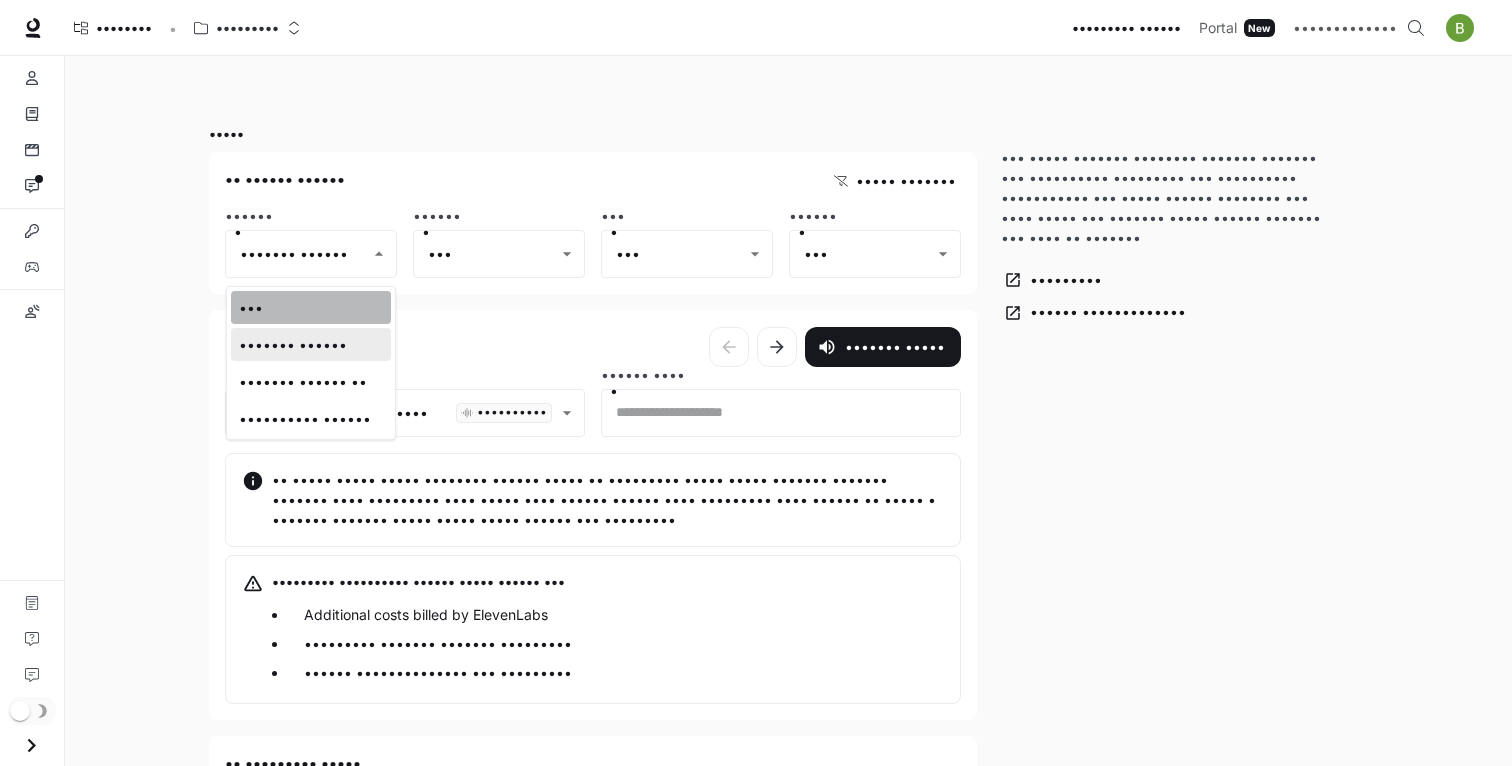 click on "•••" at bounding box center (311, 307) 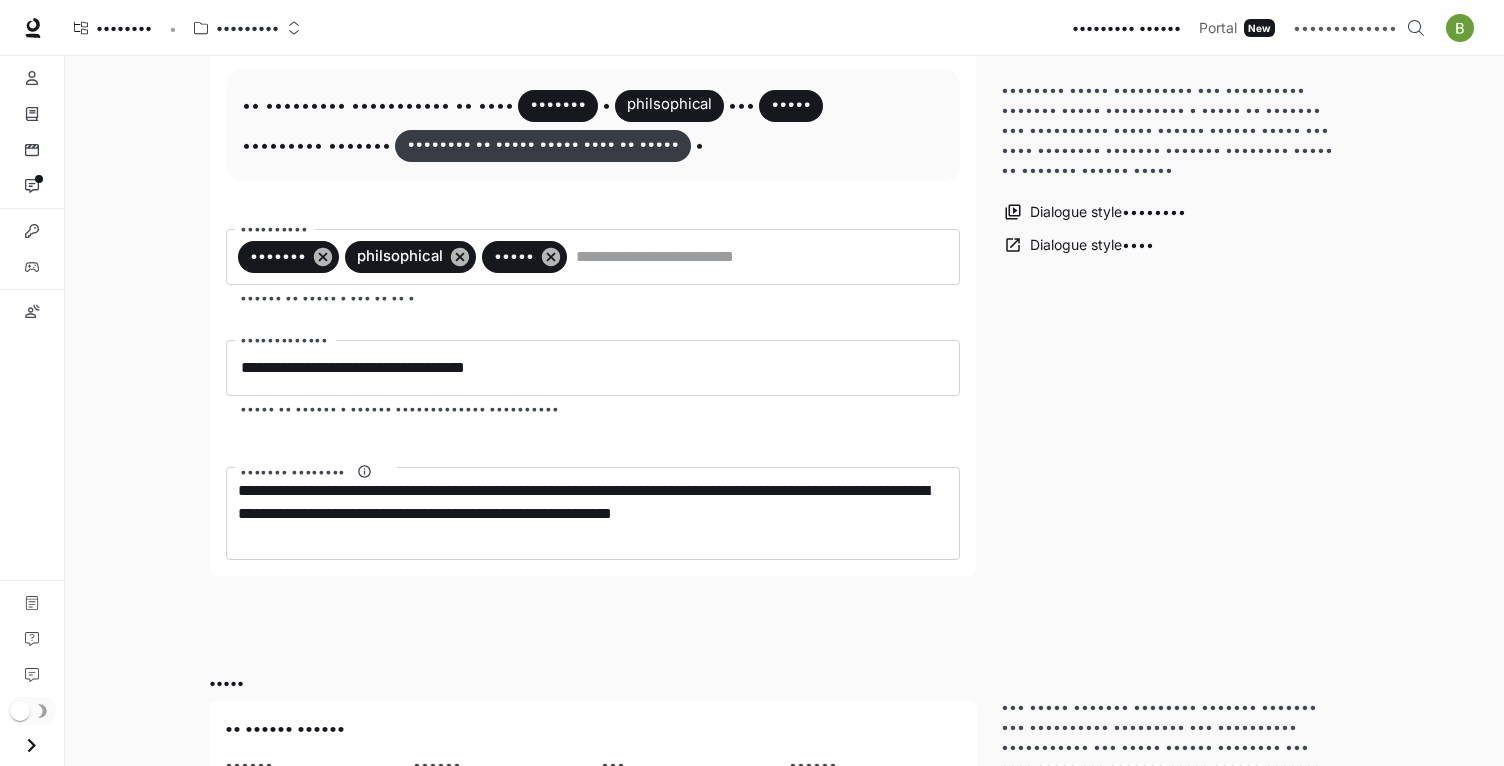 scroll, scrollTop: 1670, scrollLeft: 0, axis: vertical 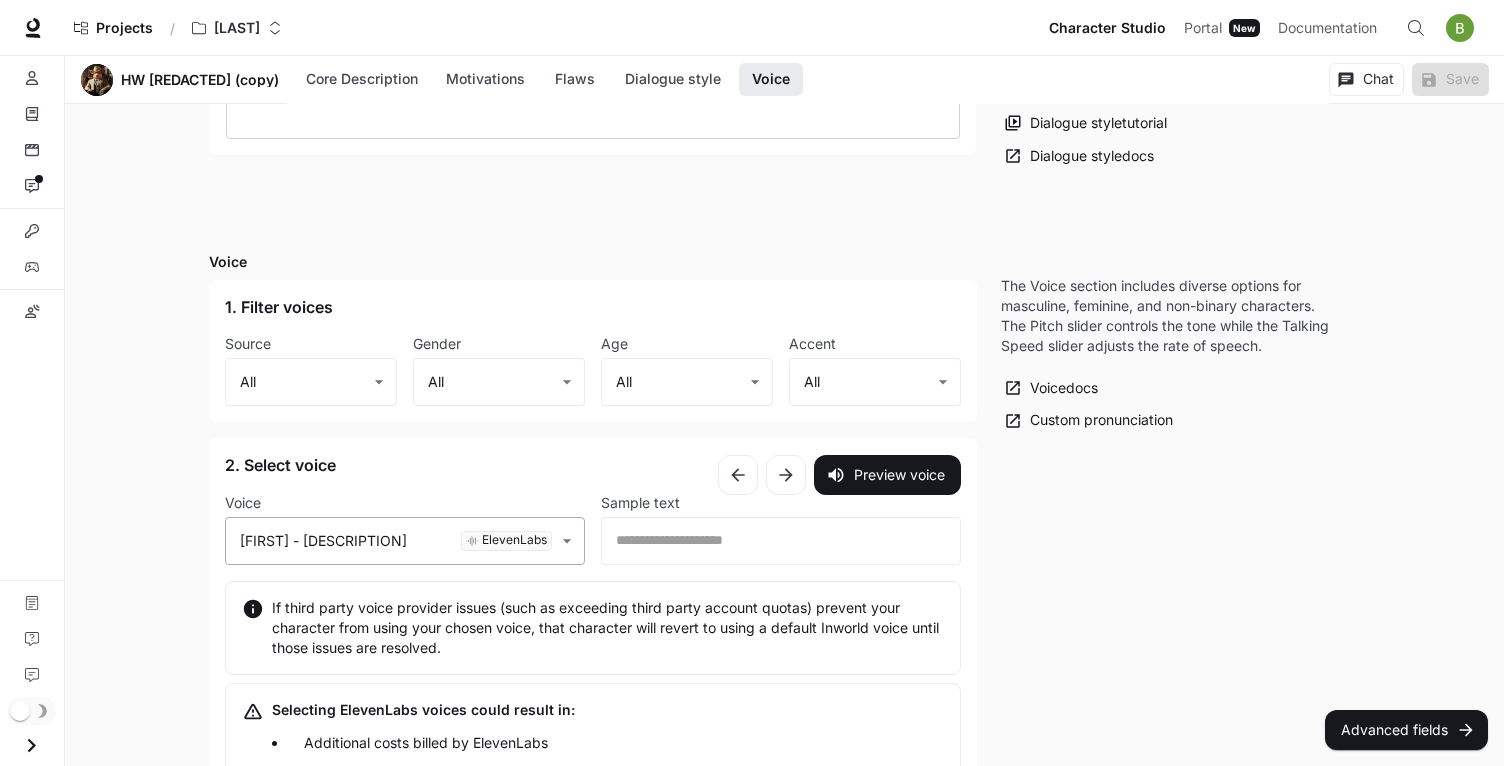 click on "Contact support Feedback Section Voice HW [LAST] (copy) Core Description Motivations Flaws Dialogue style Voice Chat Save Edit HW [LAST] (copy) Inspire Americans and help them find their destiny Edit Details Chat Save Enable narrated actions Enable narrated actions Pronouns he/him/his Alternate names HW Age Late adulthood Basic Advanced Core Description * ​ Core Description is your character's foundation. Include their backstory, circumstances, and behaviors or rules. Core Description  tutorial Core Description  docs Motivations * ​ Motivations are what drives the character. Motivations  tutorial Motivations  docs Flaws * ​ Flaws address shortcomings and fears. Flaws  tutorial Flaws  docs Dialogue style Preset Custom Dialogue style Custom ​ genteel , and" at bounding box center (752, -689) 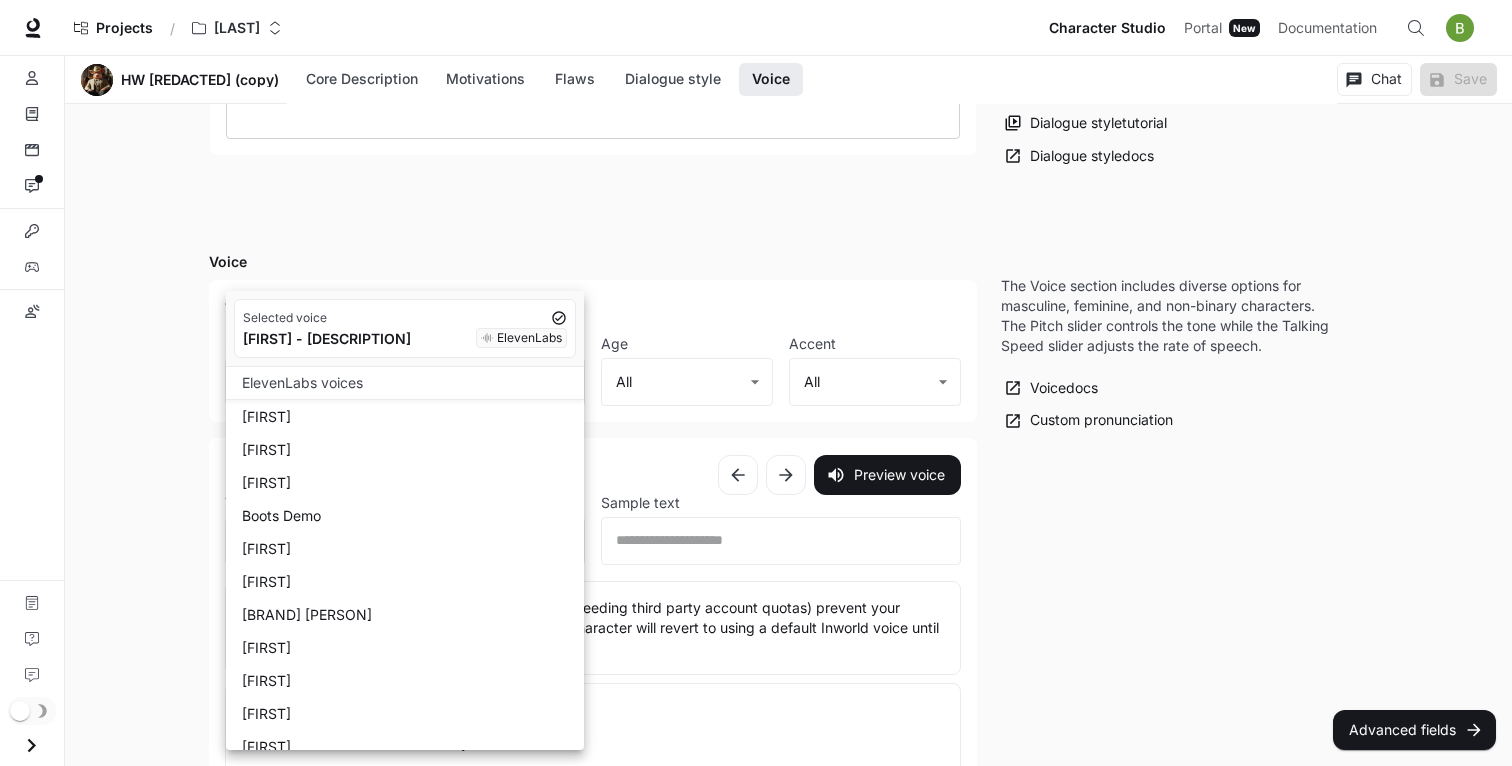 click at bounding box center [756, 383] 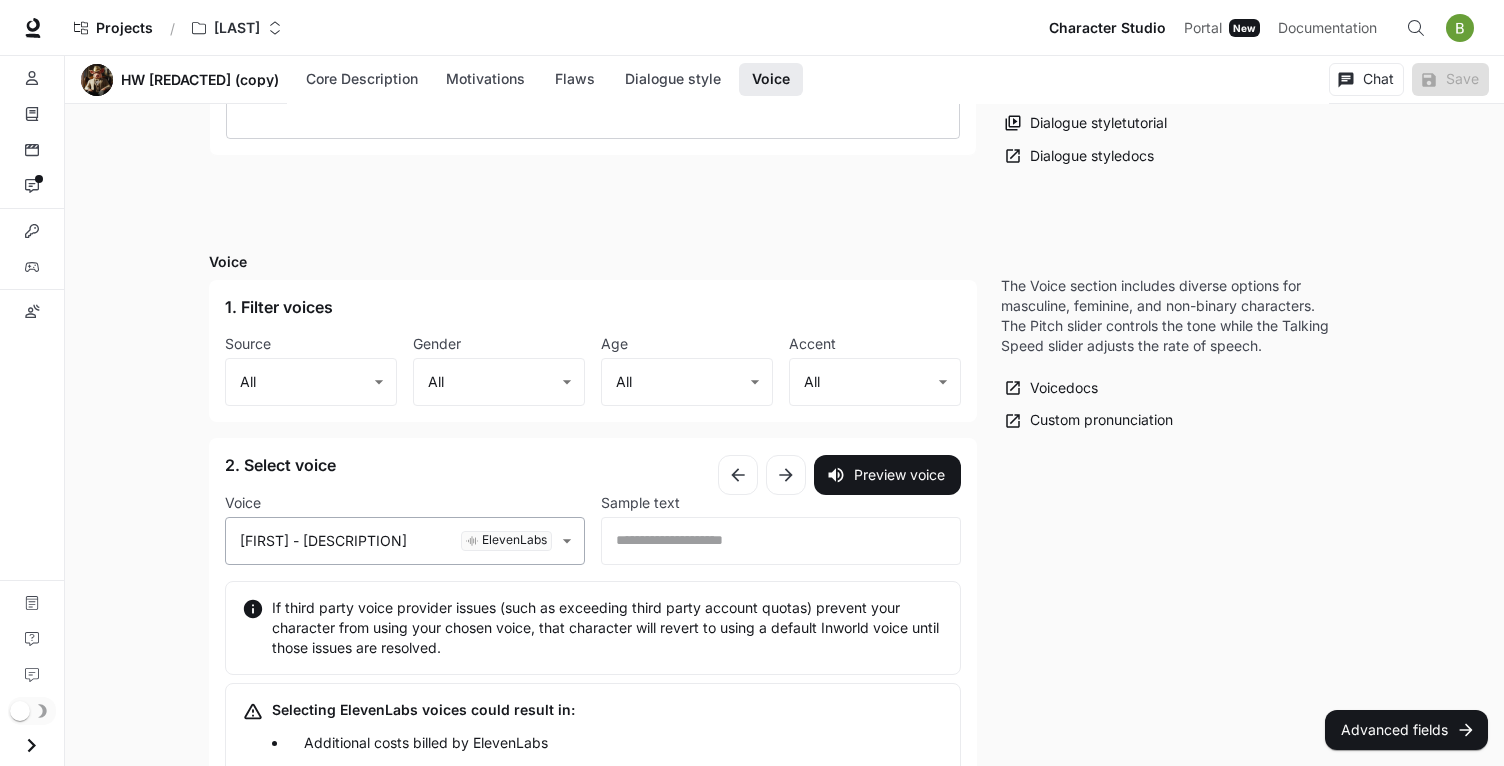 click on "Contact support Feedback Section Voice HW [LAST] (copy) Core Description Motivations Flaws Dialogue style Voice Chat Save Edit HW [LAST] (copy) Inspire Americans and help them find their destiny Edit Details Chat Save Enable narrated actions Enable narrated actions Pronouns he/him/his Alternate names HW Age Late adulthood Basic Advanced Core Description * ​ Core Description is your character's foundation. Include their backstory, circumstances, and behaviors or rules. Core Description  tutorial Core Description  docs Motivations * ​ Motivations are what drives the character. Motivations  tutorial Motivations  docs Flaws * ​ Flaws address shortcomings and fears. Flaws  tutorial Flaws  docs Dialogue style Preset Custom Dialogue style Custom ​ genteel , and" at bounding box center (752, -689) 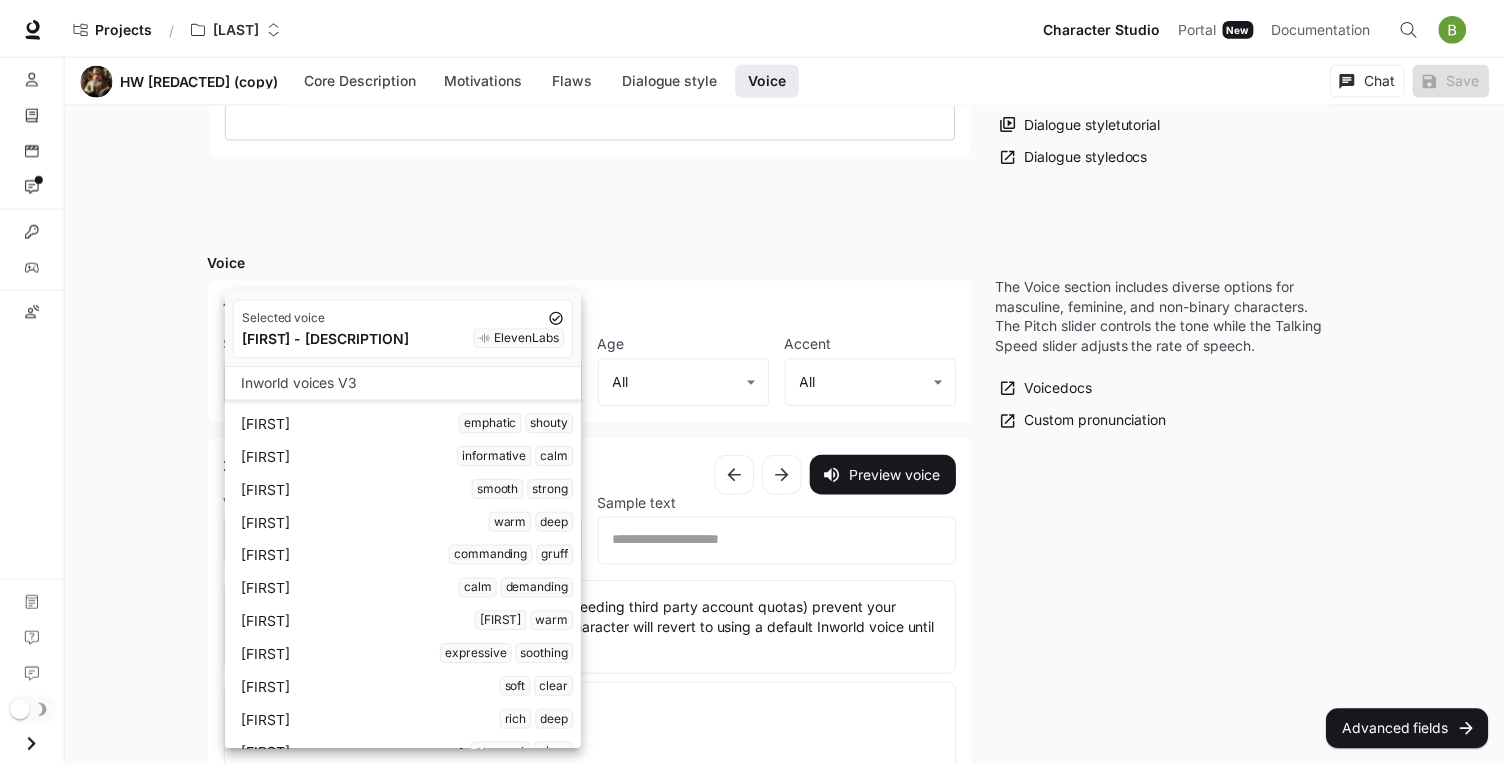 scroll, scrollTop: 4245, scrollLeft: 0, axis: vertical 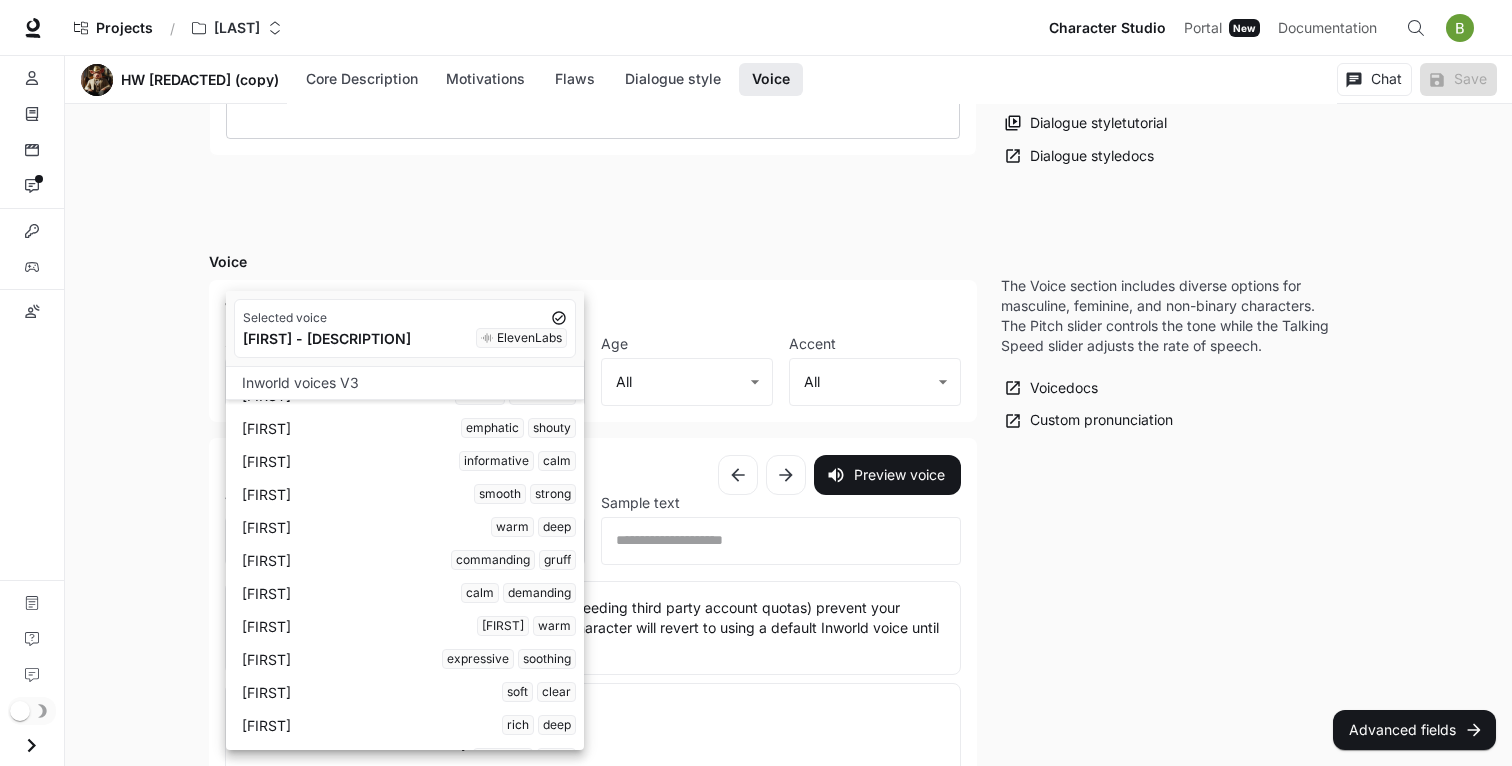 click at bounding box center [756, 383] 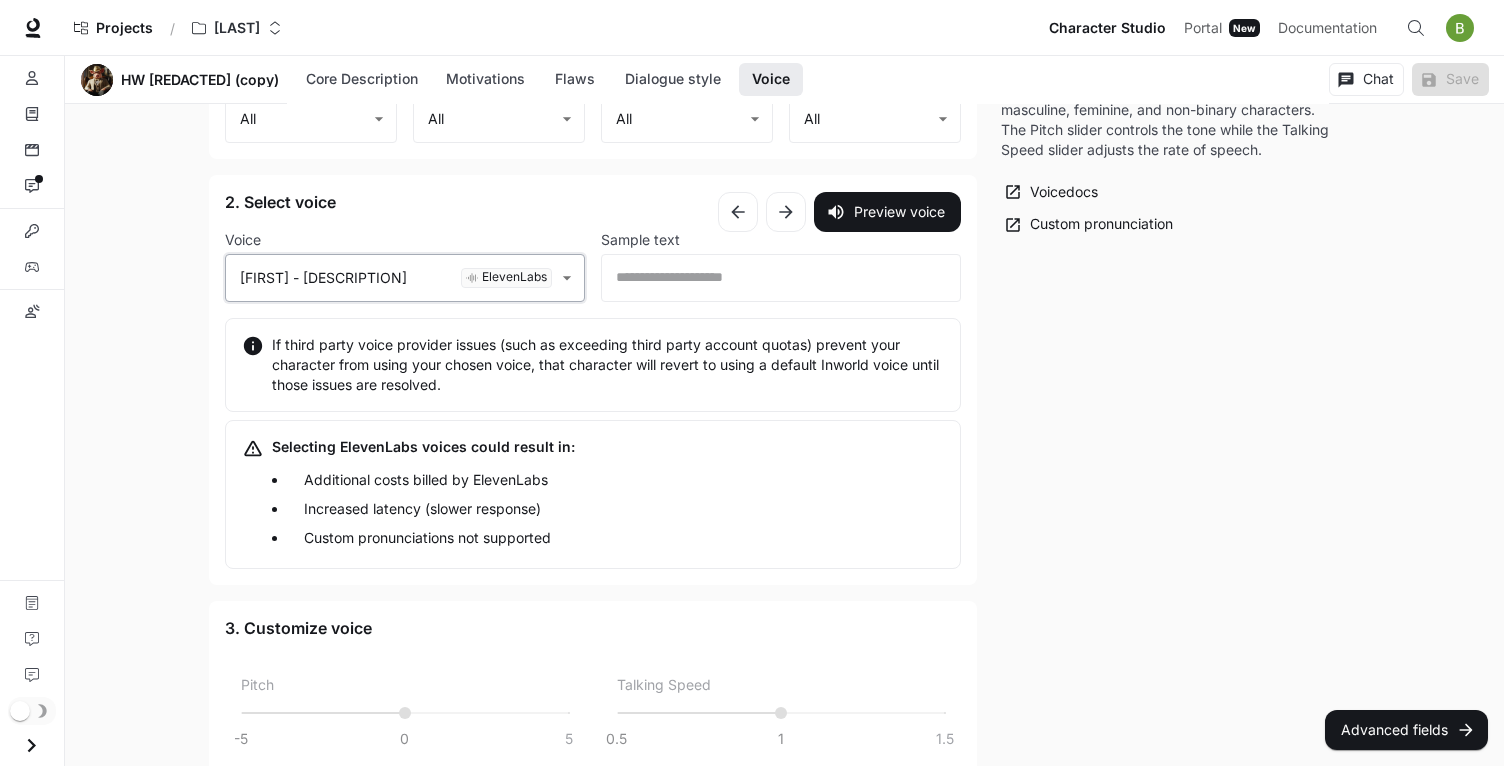 scroll, scrollTop: 3063, scrollLeft: 0, axis: vertical 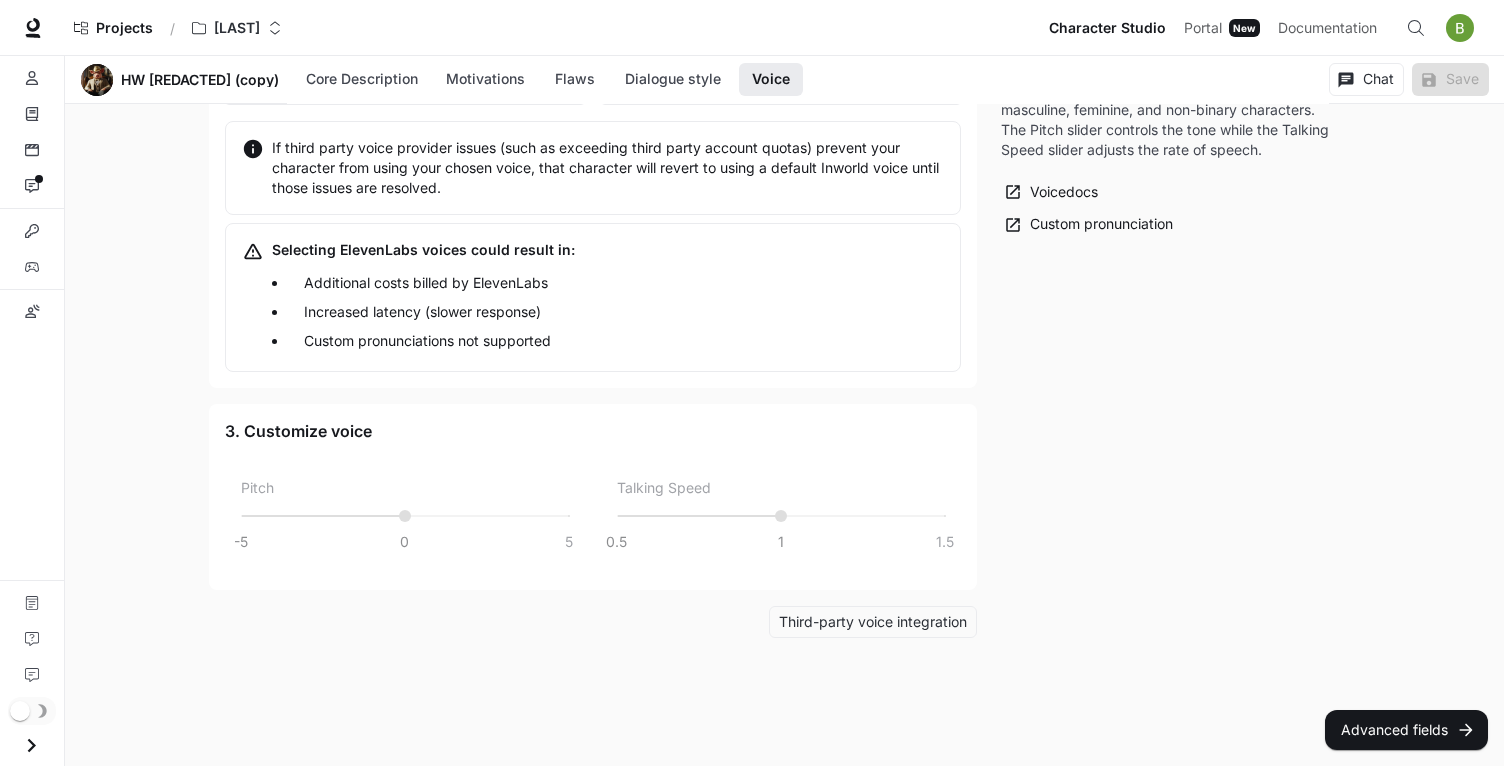 click on "Pitch -5 0 5 0" at bounding box center (397, 63) 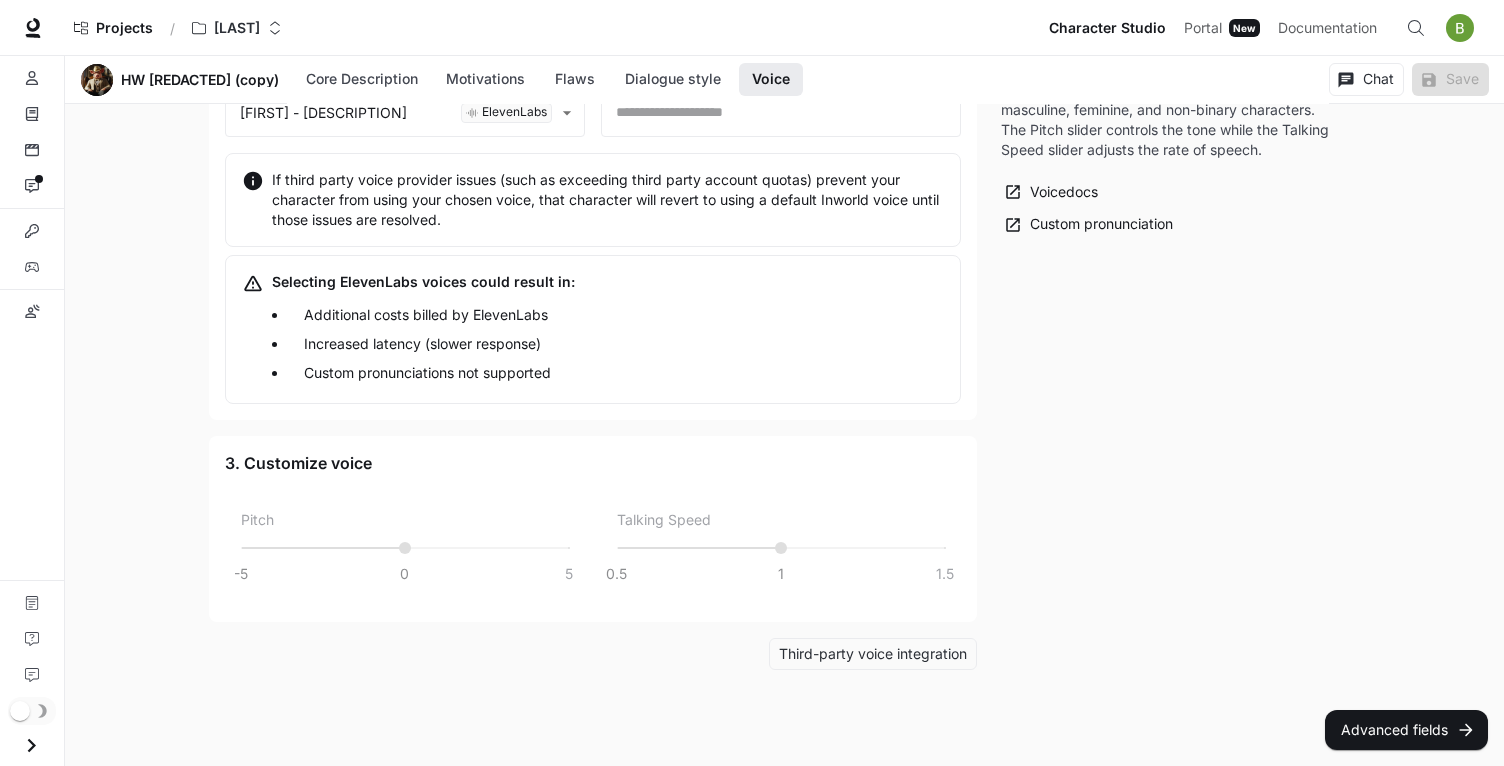 scroll, scrollTop: 3055, scrollLeft: 0, axis: vertical 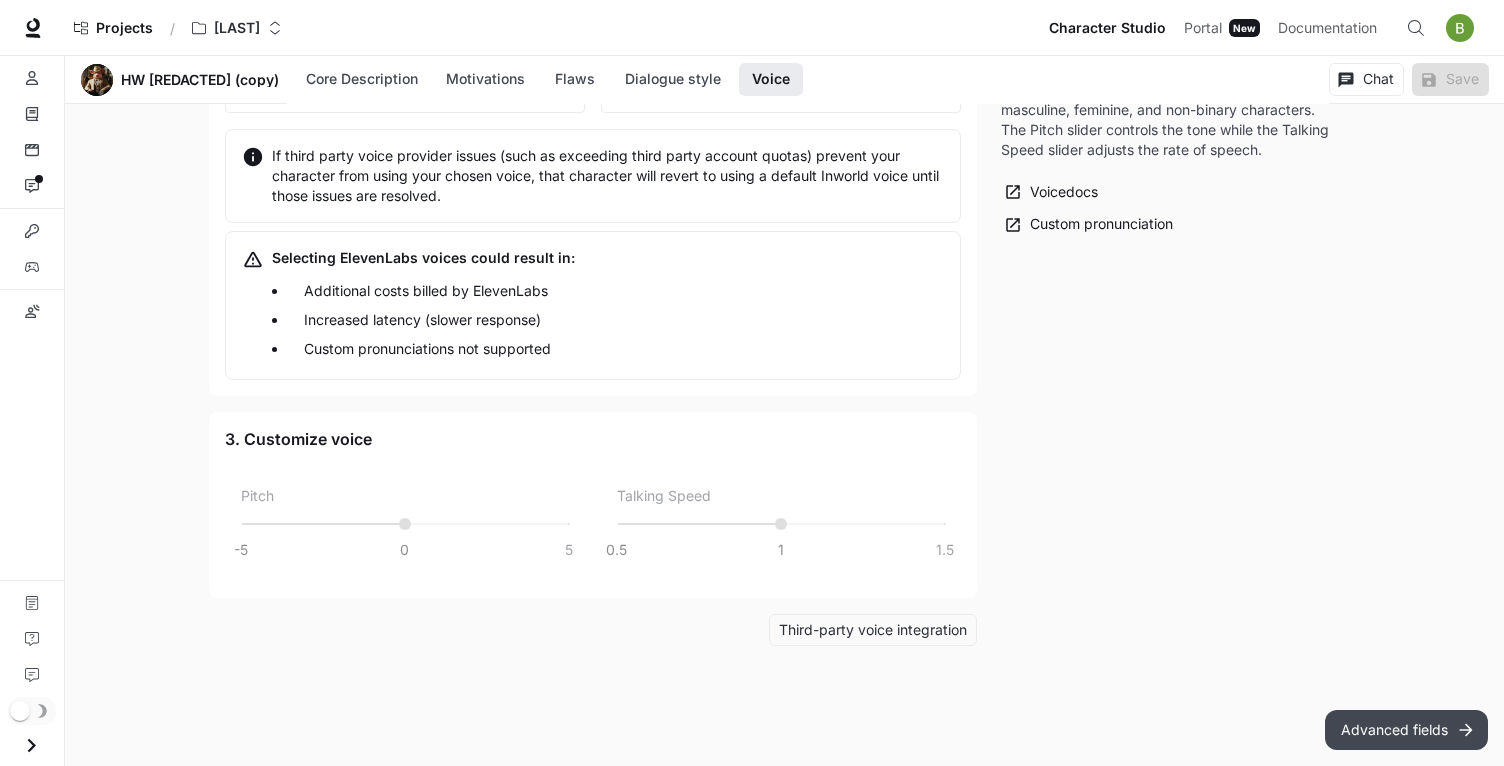click on "Advanced fields" at bounding box center [1406, 730] 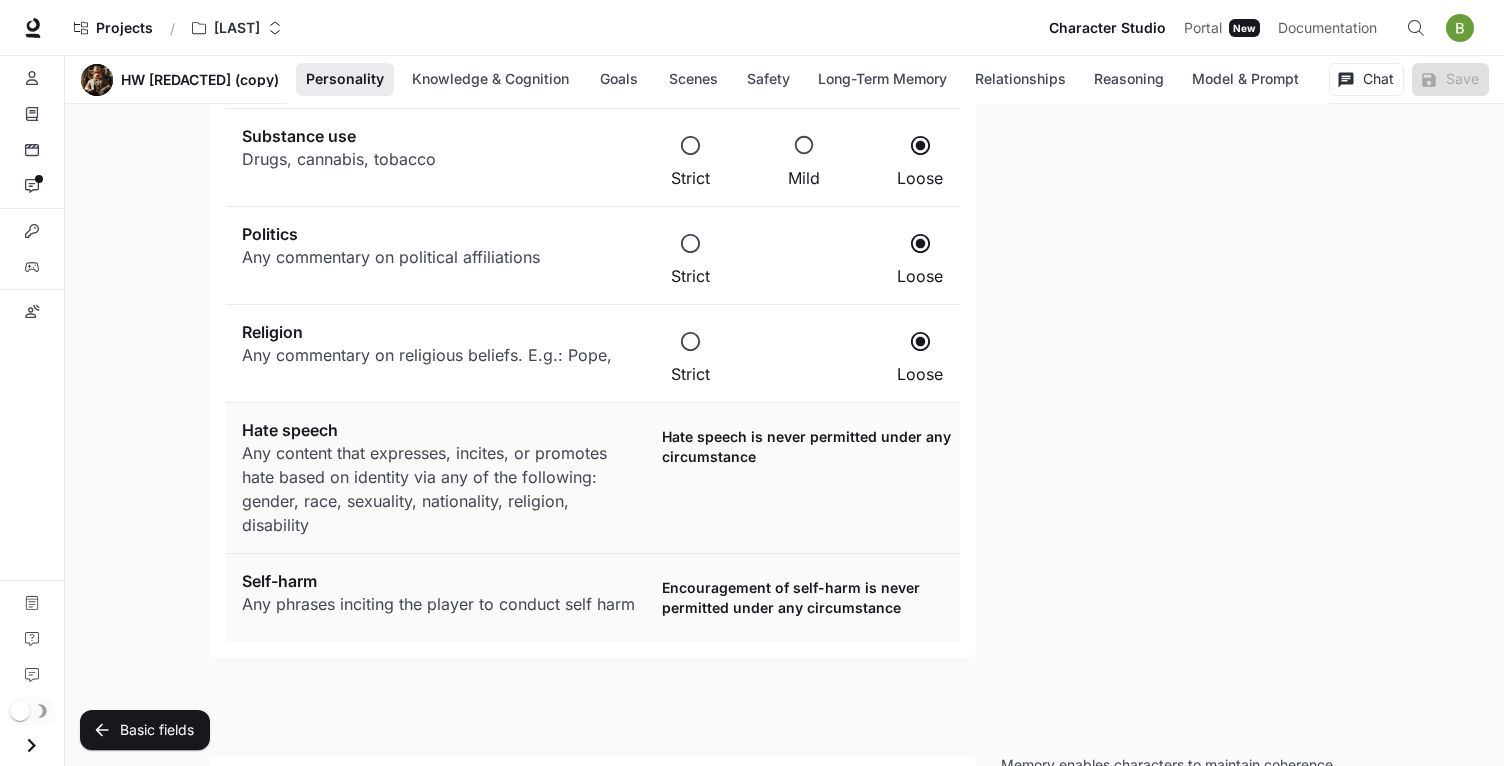 scroll, scrollTop: 210, scrollLeft: 0, axis: vertical 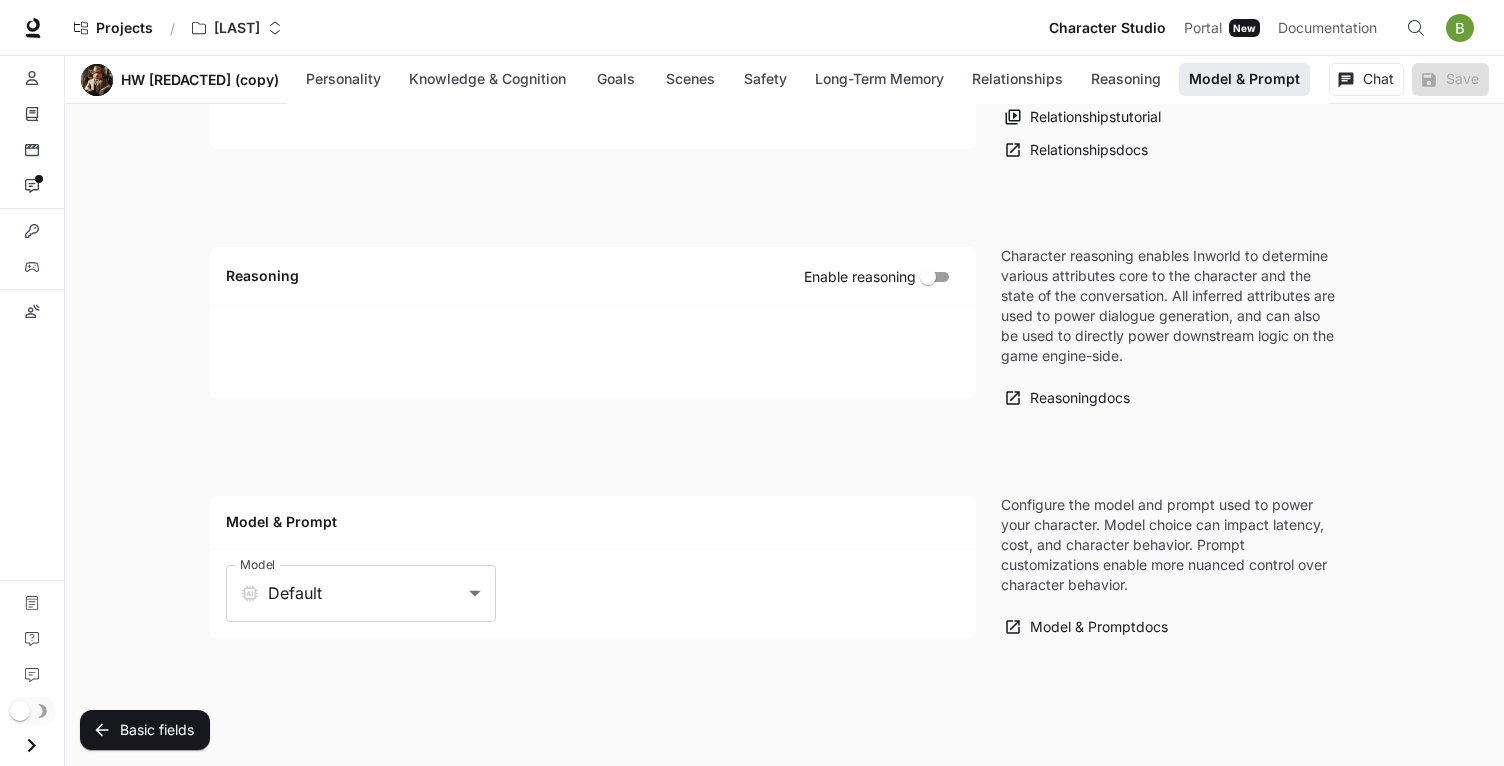 click on "Model Default ******* Model" at bounding box center [593, 593] 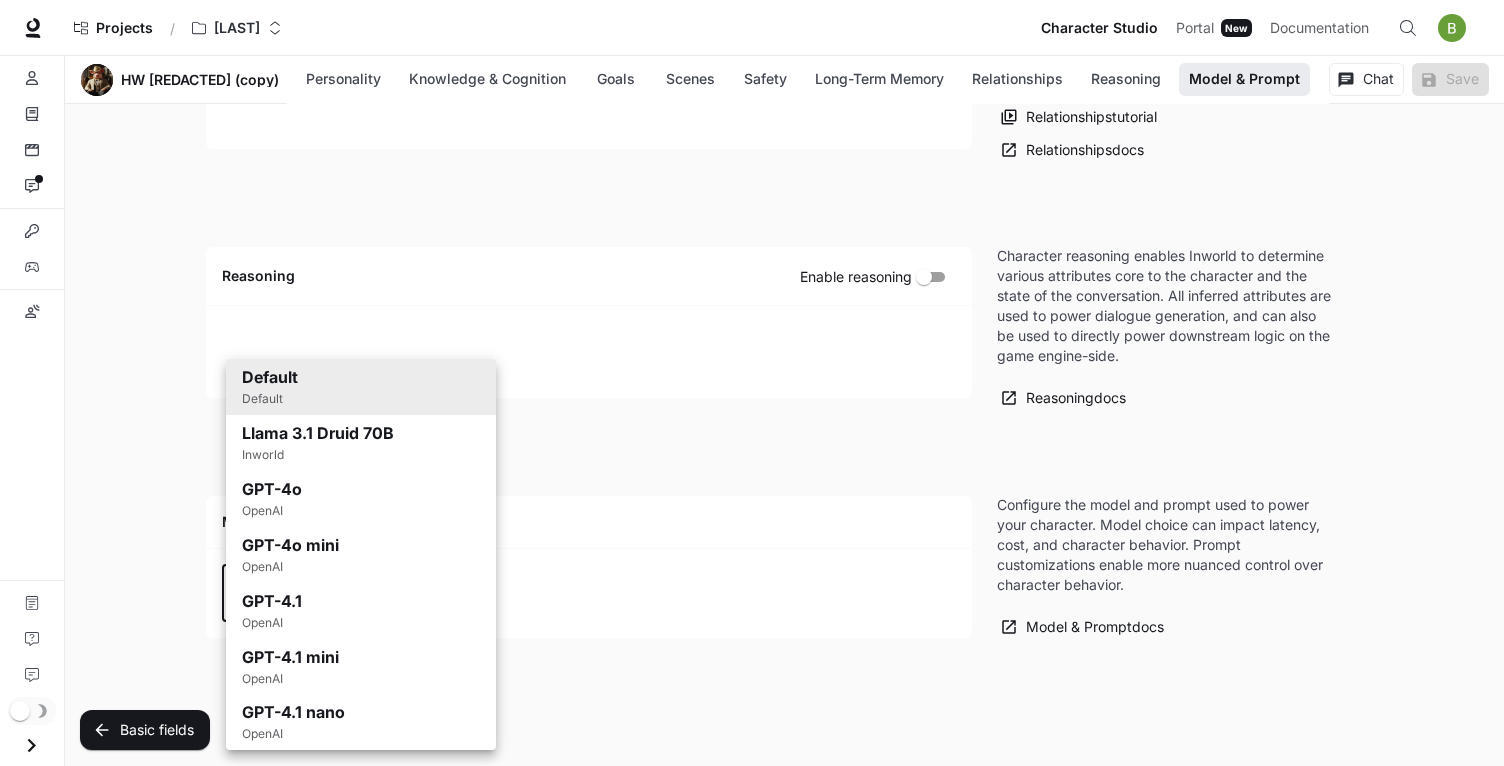 click on "Skip to main content Projects / [REDACTED] Character Studio Character Studio Portal Portal New Documentation Documentation Character studio Portal Characters Knowledge Scenes Interactions Integrations Variables Custom pronunciations Documentation Contact support Feedback Section Model & Prompt HW [REDACTED] (copy) Personality Knowledge & Cognition Goals Scenes Safety Long-Term Memory Relationships Reasoning Model & Prompt Personality Character traits blunt genteel honest judgemental brutal witty funny acerbic soulful Character traits Mood Sadness Joy Anger Fear Disgust Trust Anticipation Surprise Static emotions Dynamic emotions 0.7 Personality Negative Positive Aggressive Open" at bounding box center [752, -1693] 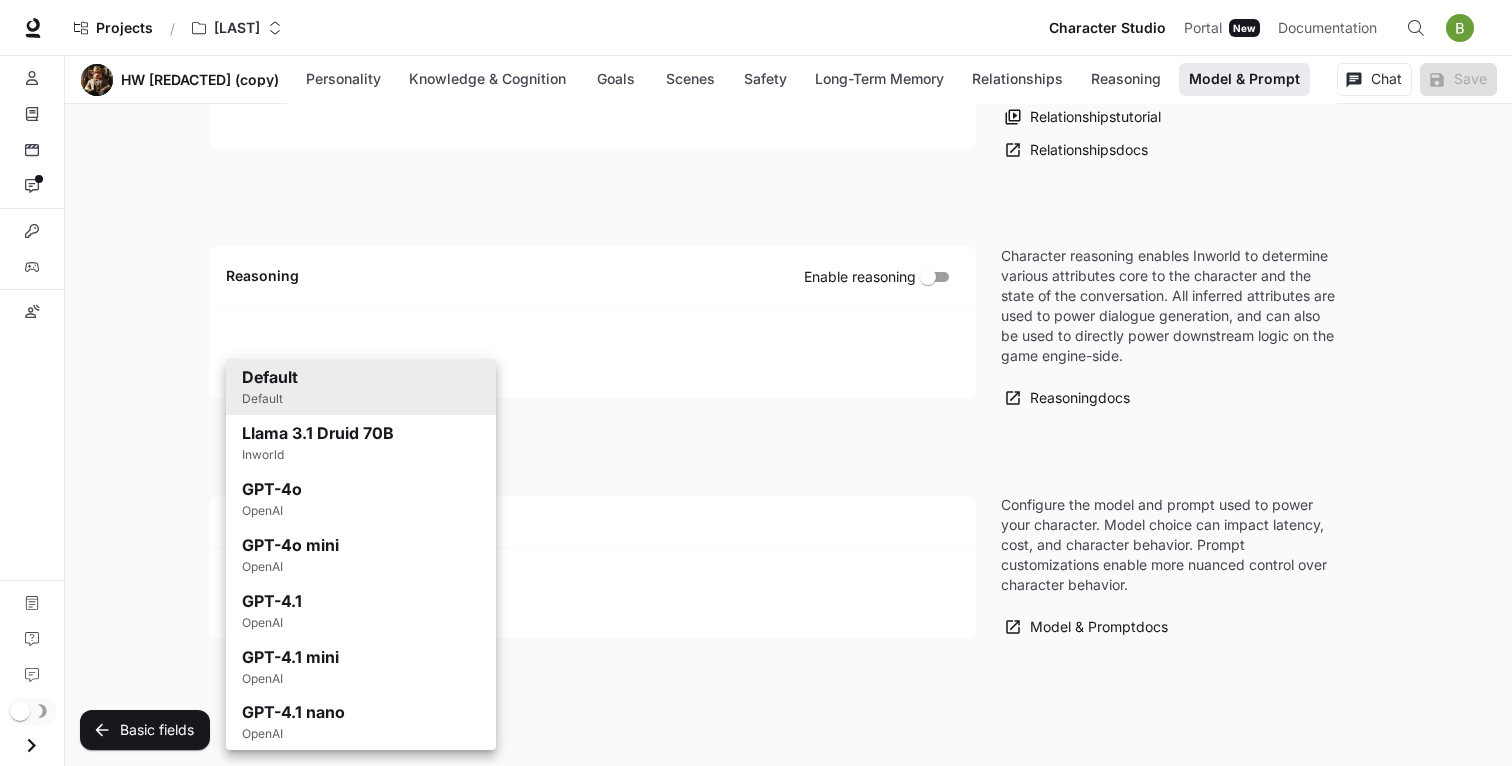 click at bounding box center [756, 383] 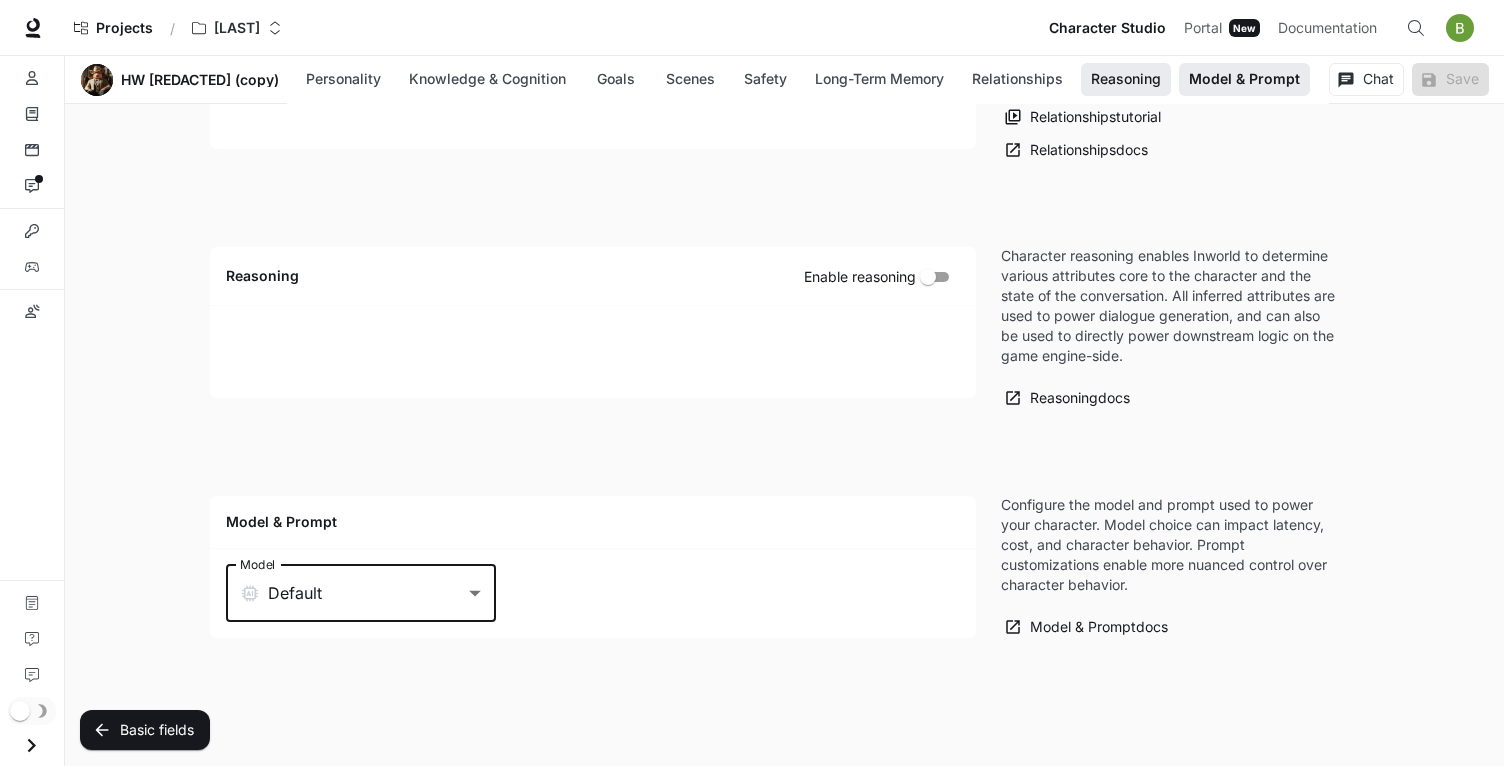 click on "Reasoning" at bounding box center (487, 79) 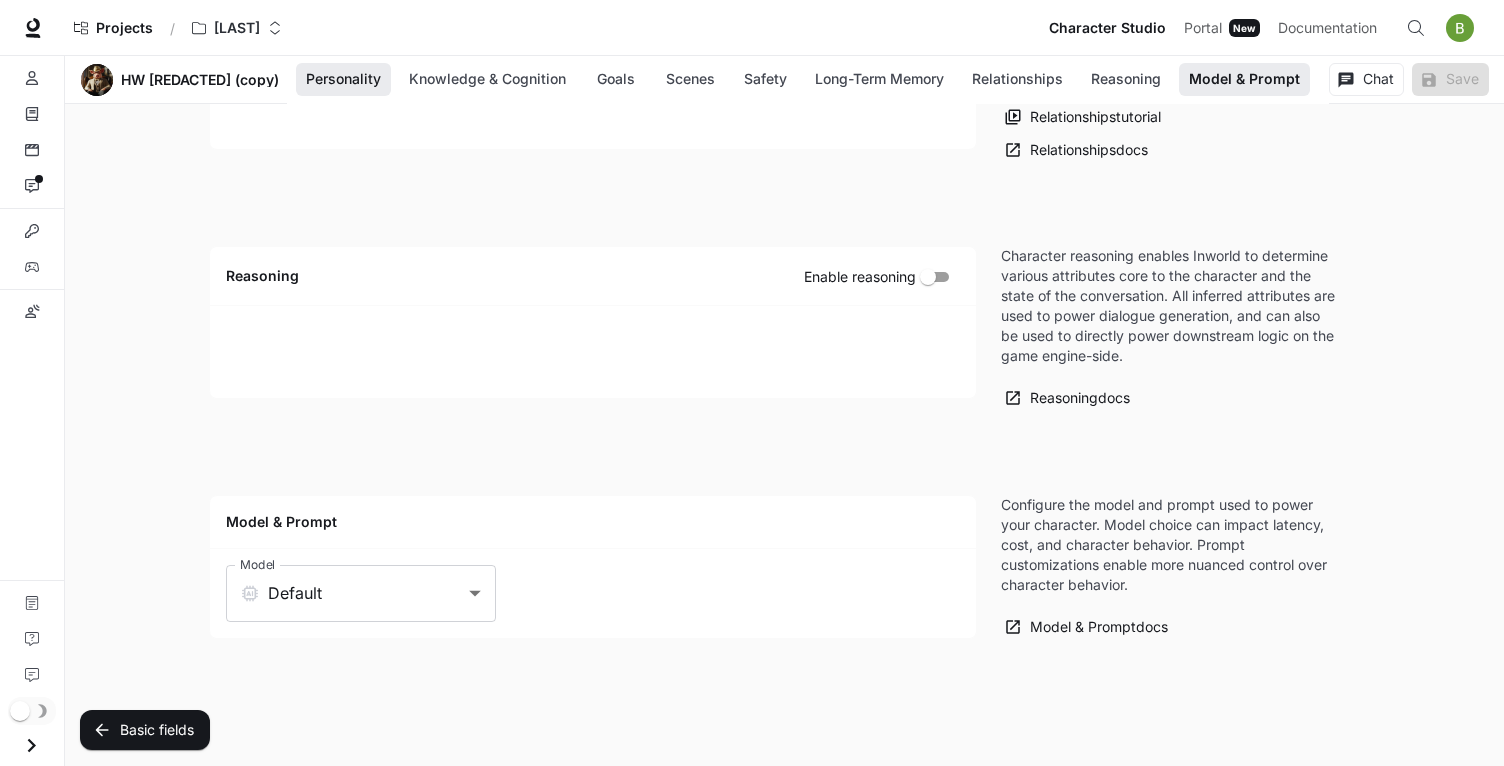 click on "Personality" at bounding box center [343, 79] 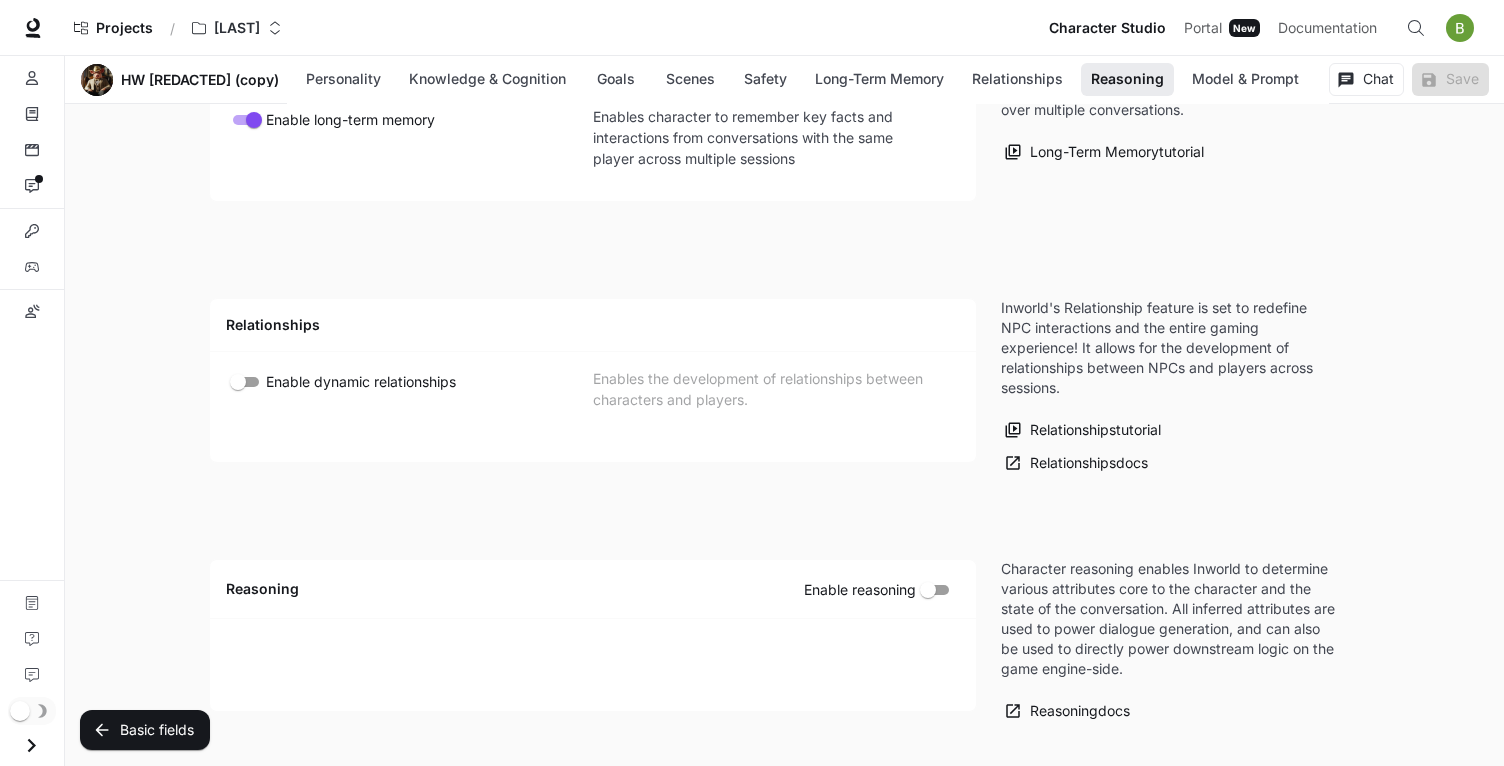 scroll, scrollTop: 4153, scrollLeft: 0, axis: vertical 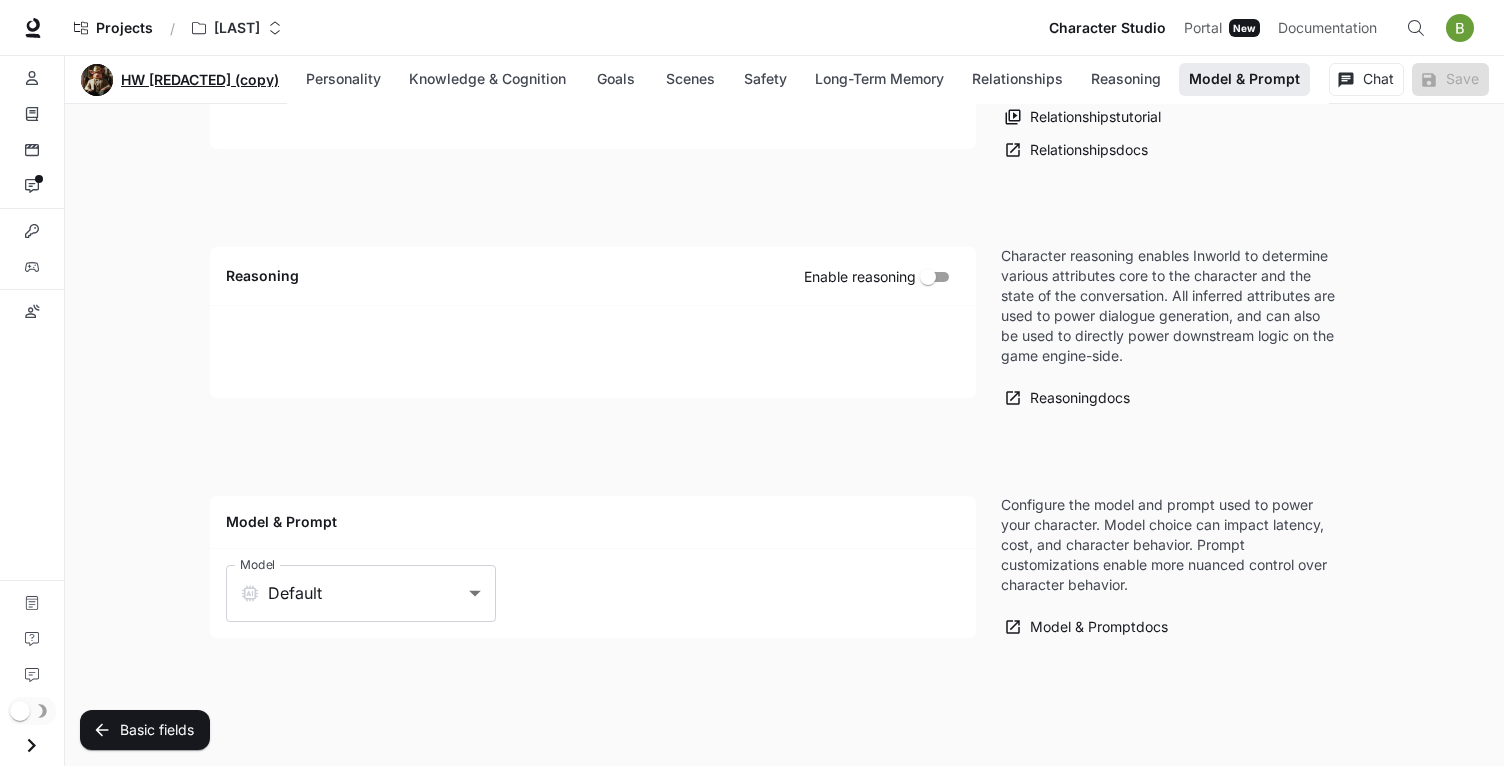 click on "•• ••••••••• ••••••" at bounding box center (200, 80) 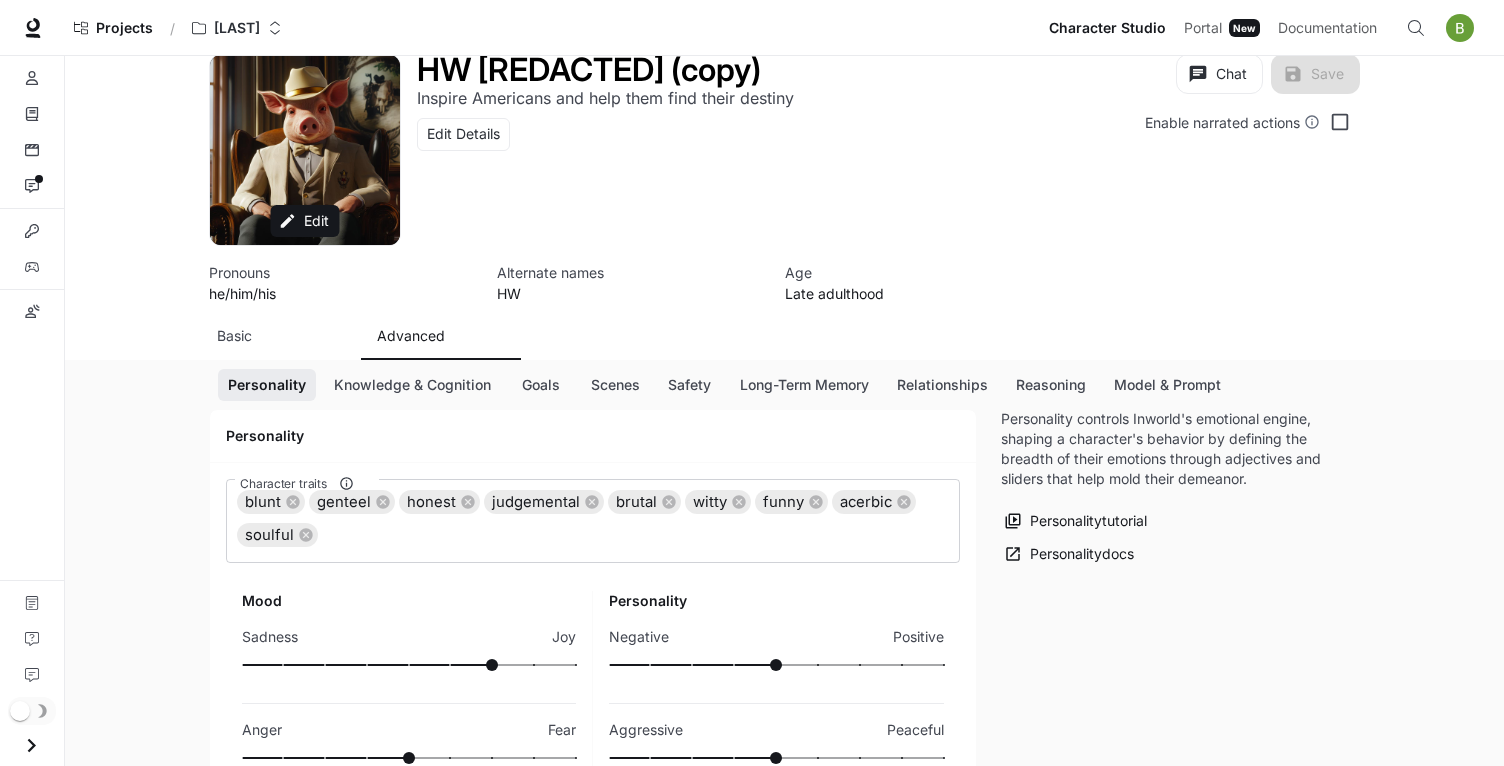 scroll, scrollTop: 0, scrollLeft: 0, axis: both 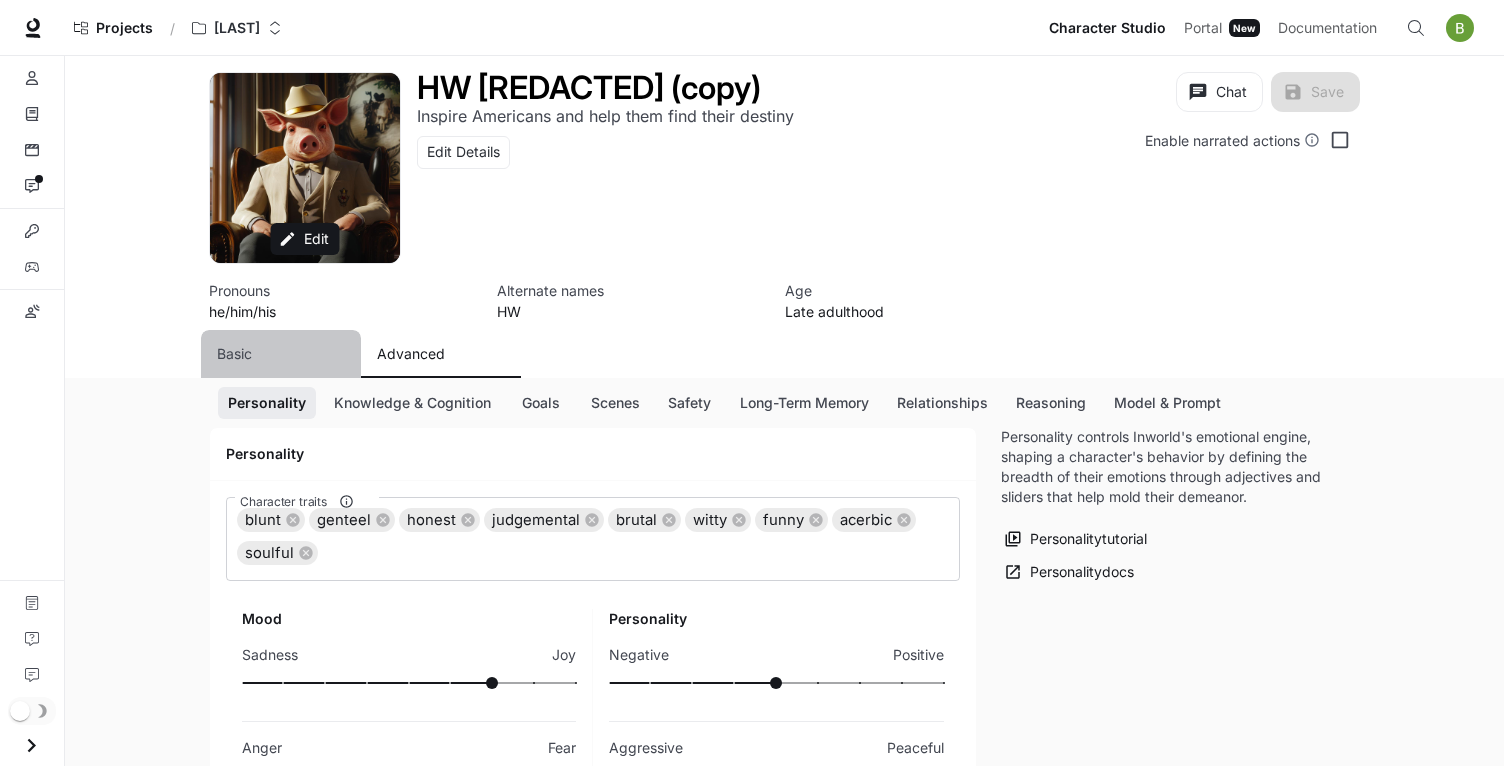 click on "Basic" at bounding box center [234, 354] 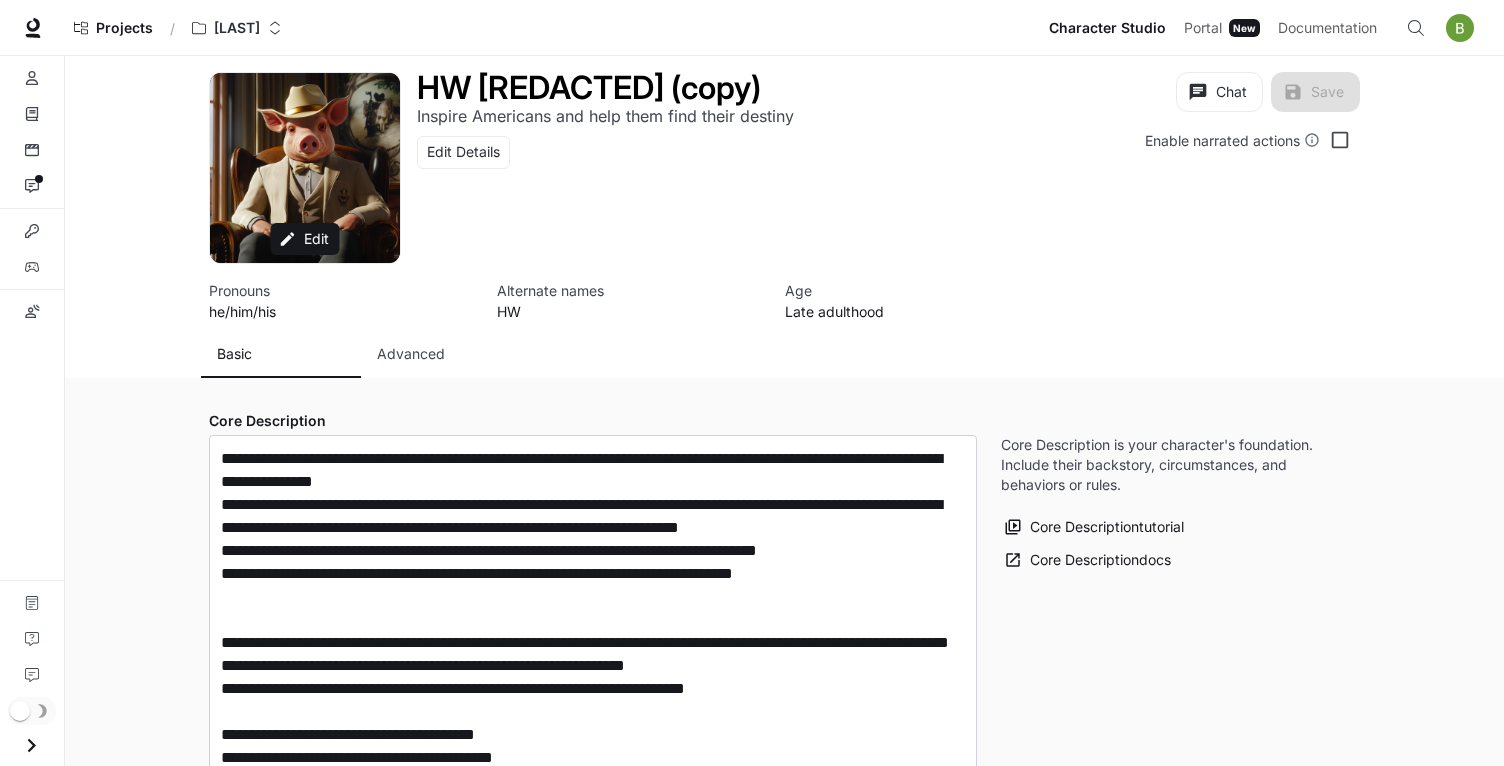 click on "Advanced" at bounding box center [411, 354] 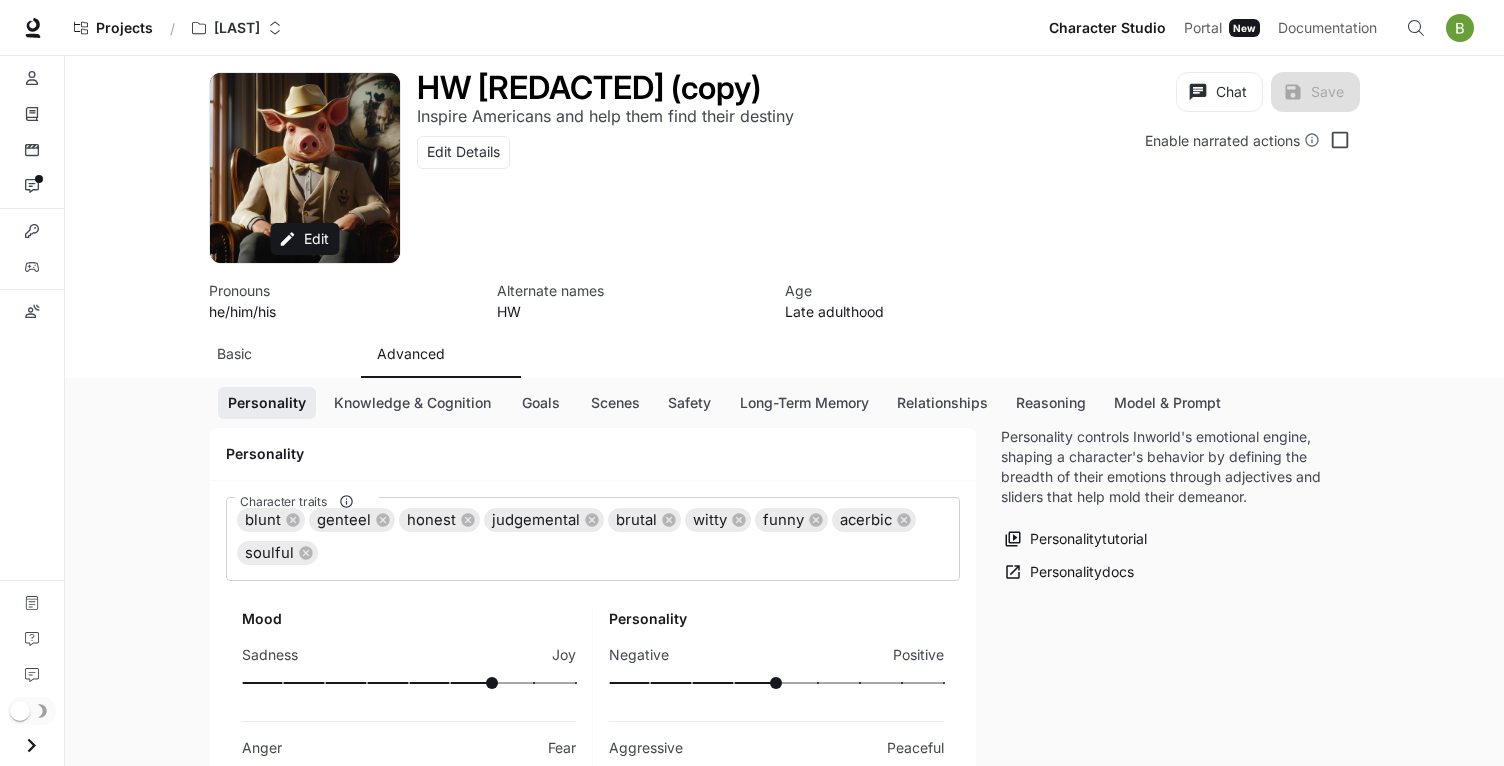 scroll, scrollTop: 210, scrollLeft: 0, axis: vertical 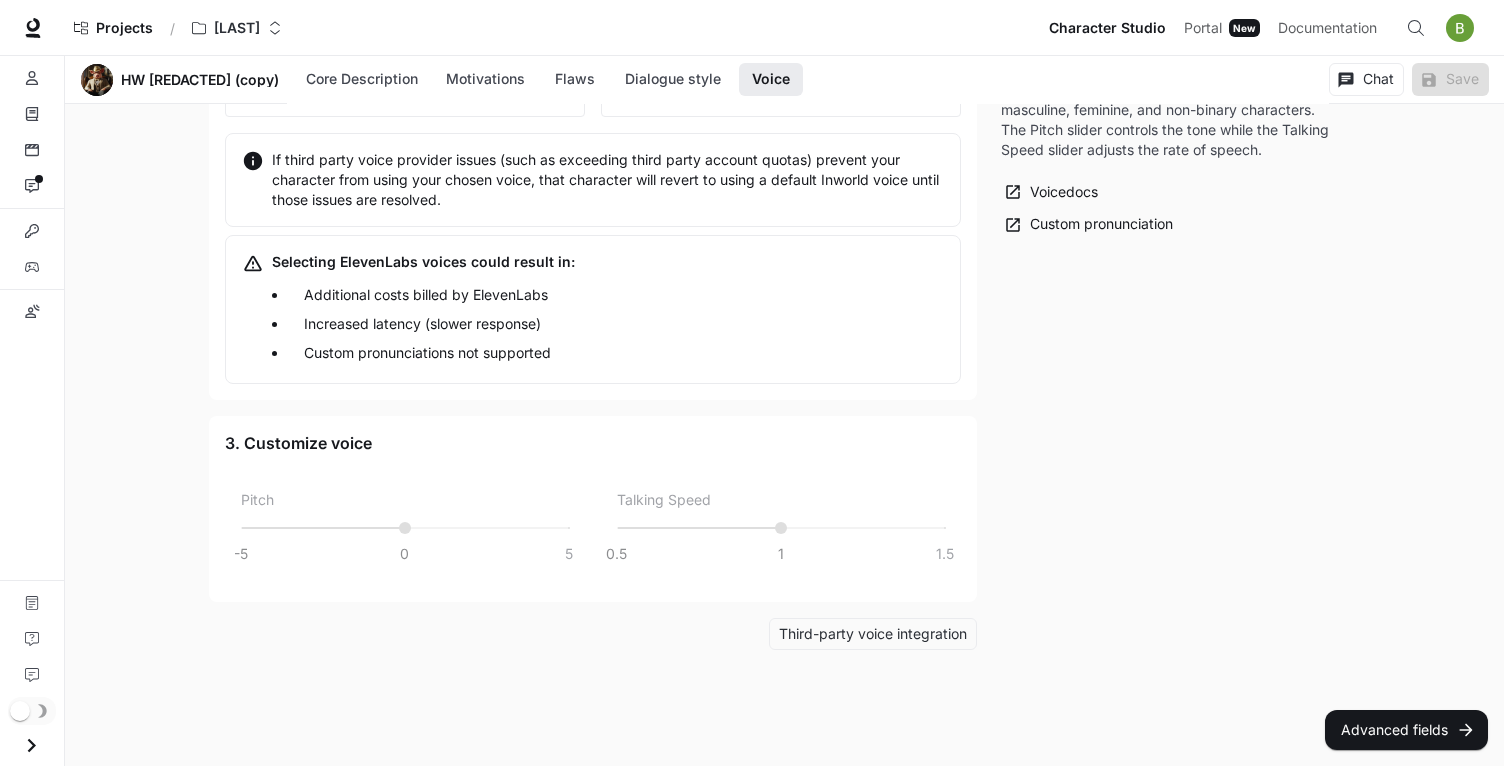 click on "Third-party voice integration" at bounding box center (593, 634) 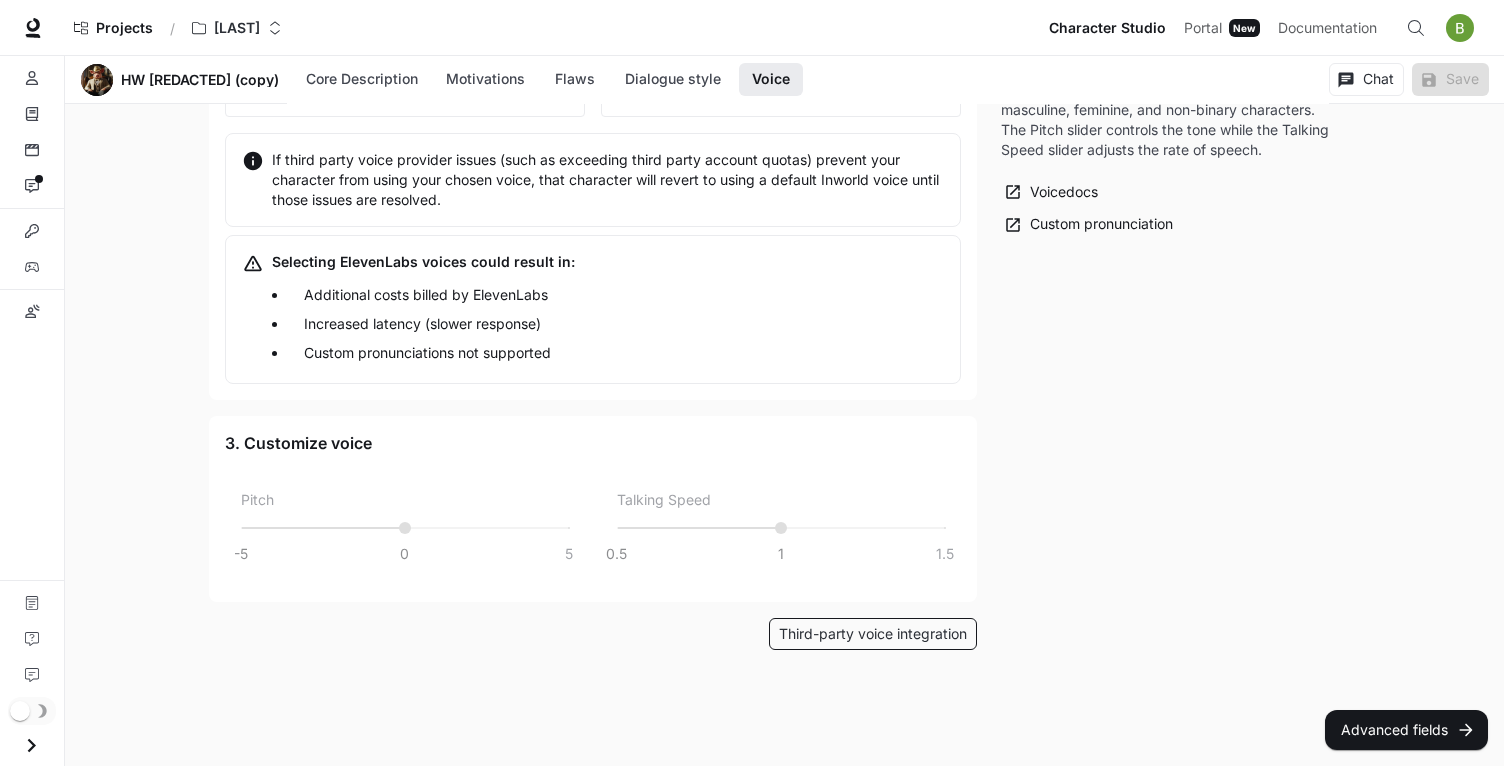 click on "Third-party voice integration" at bounding box center [873, 634] 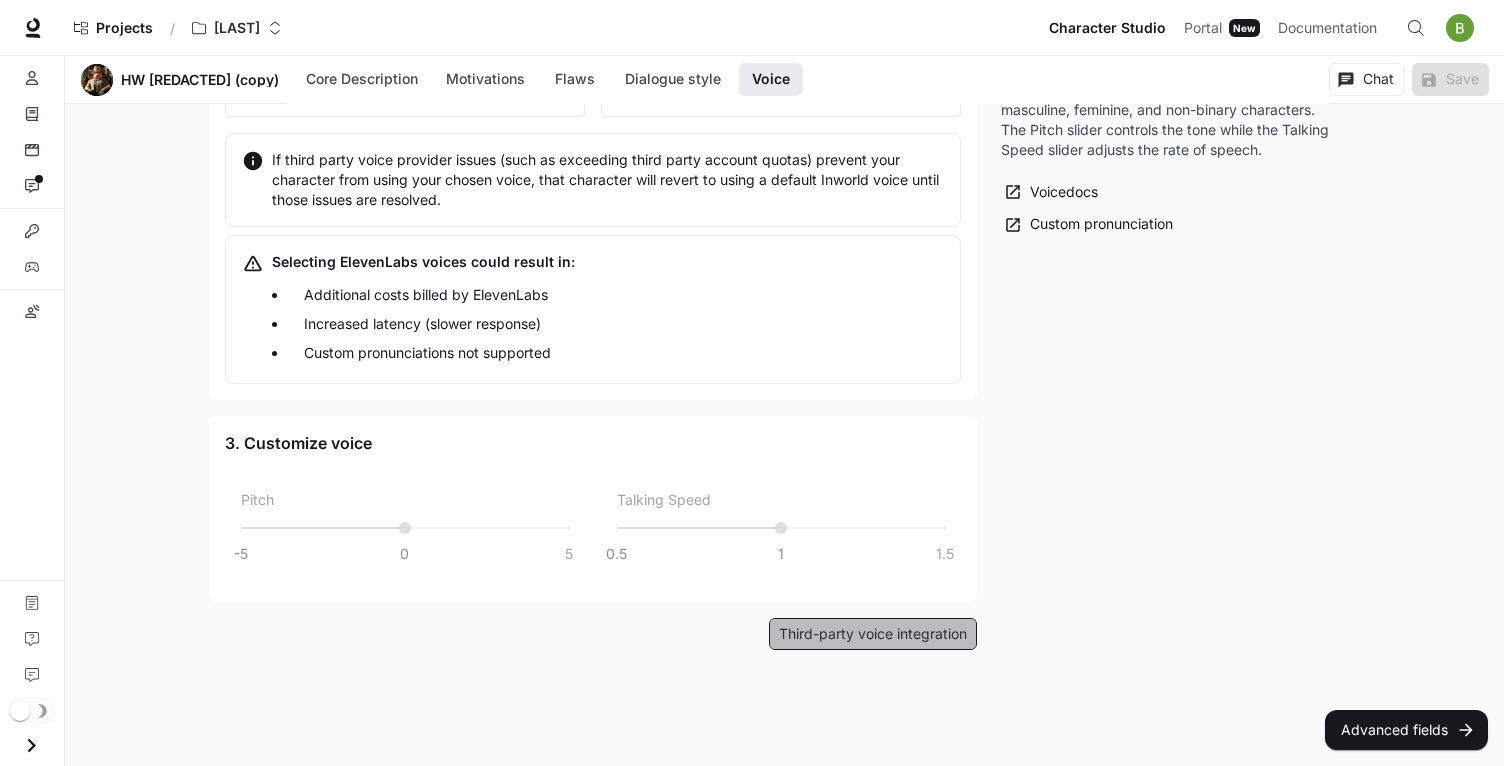 click on "Third-party voice integration" at bounding box center [873, 634] 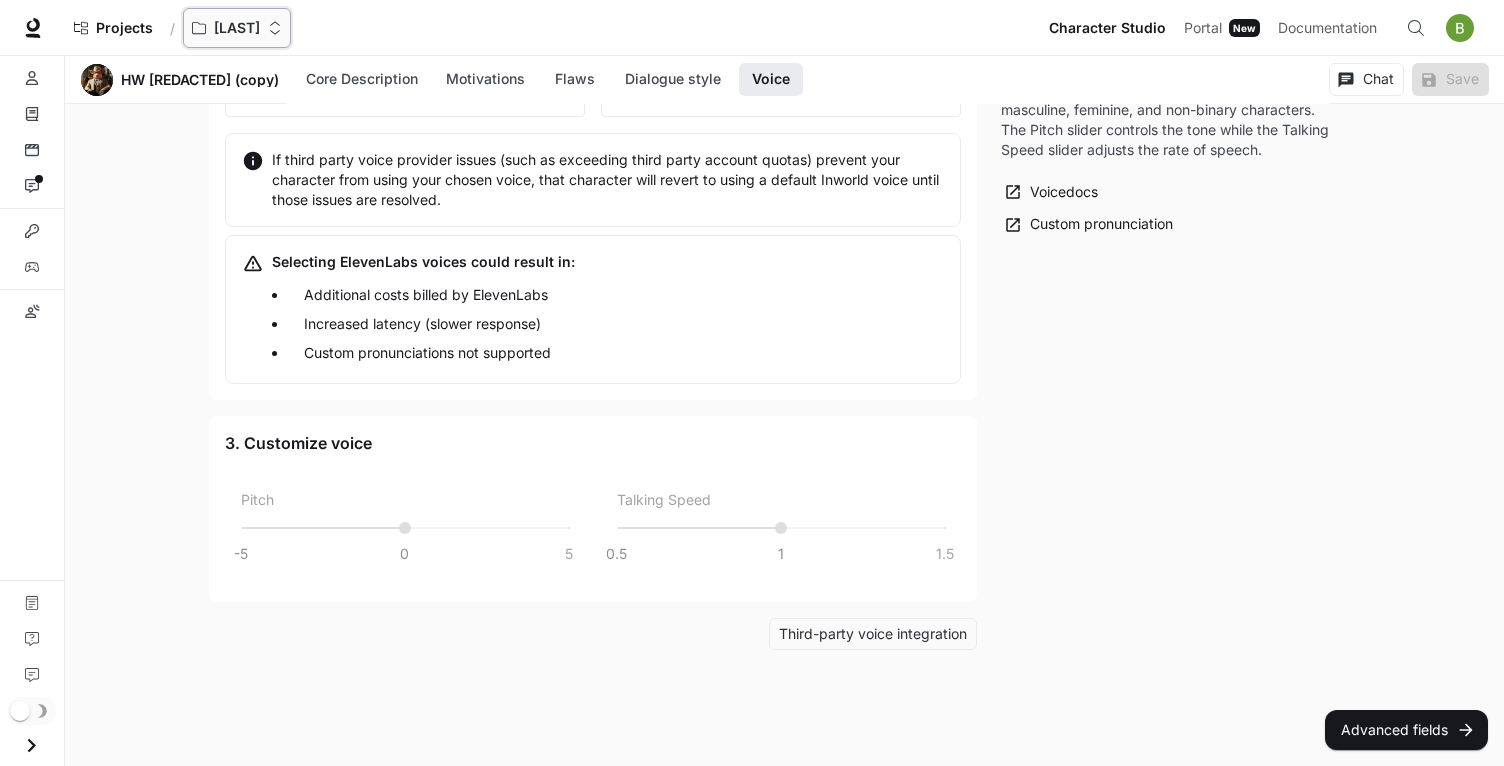 click on "•••••••••" at bounding box center [237, 28] 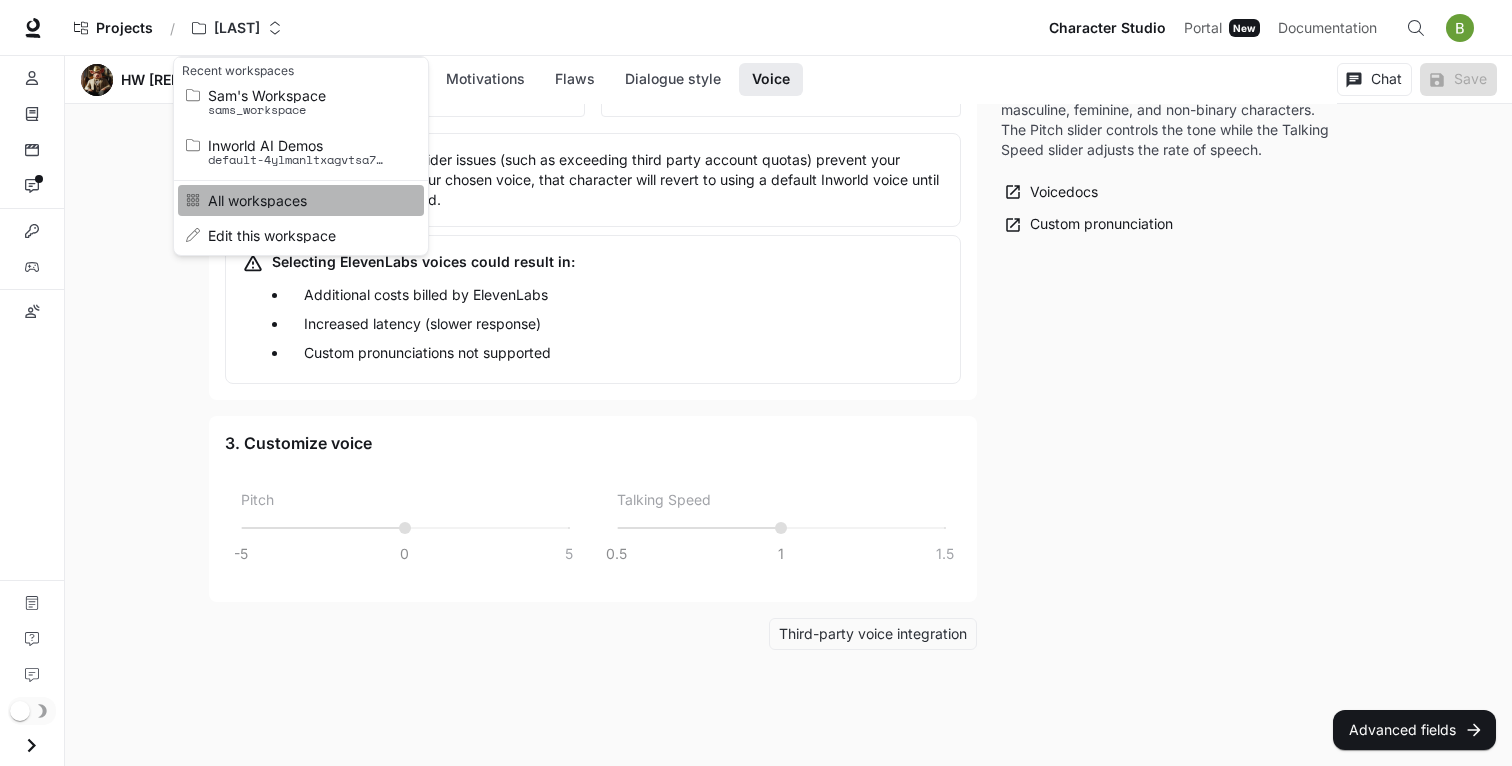 click on "••• ••••••••••" at bounding box center (298, 200) 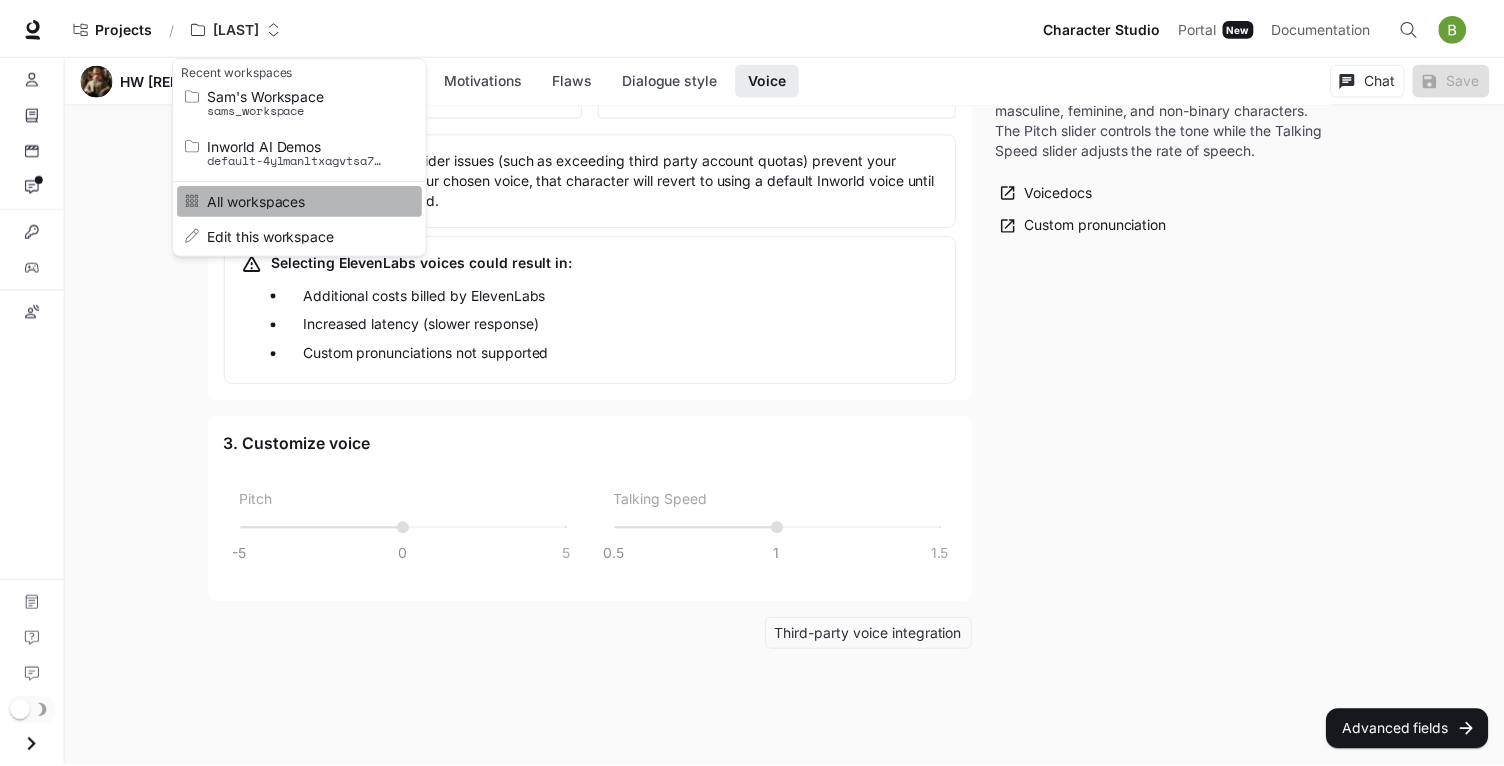 scroll, scrollTop: 0, scrollLeft: 0, axis: both 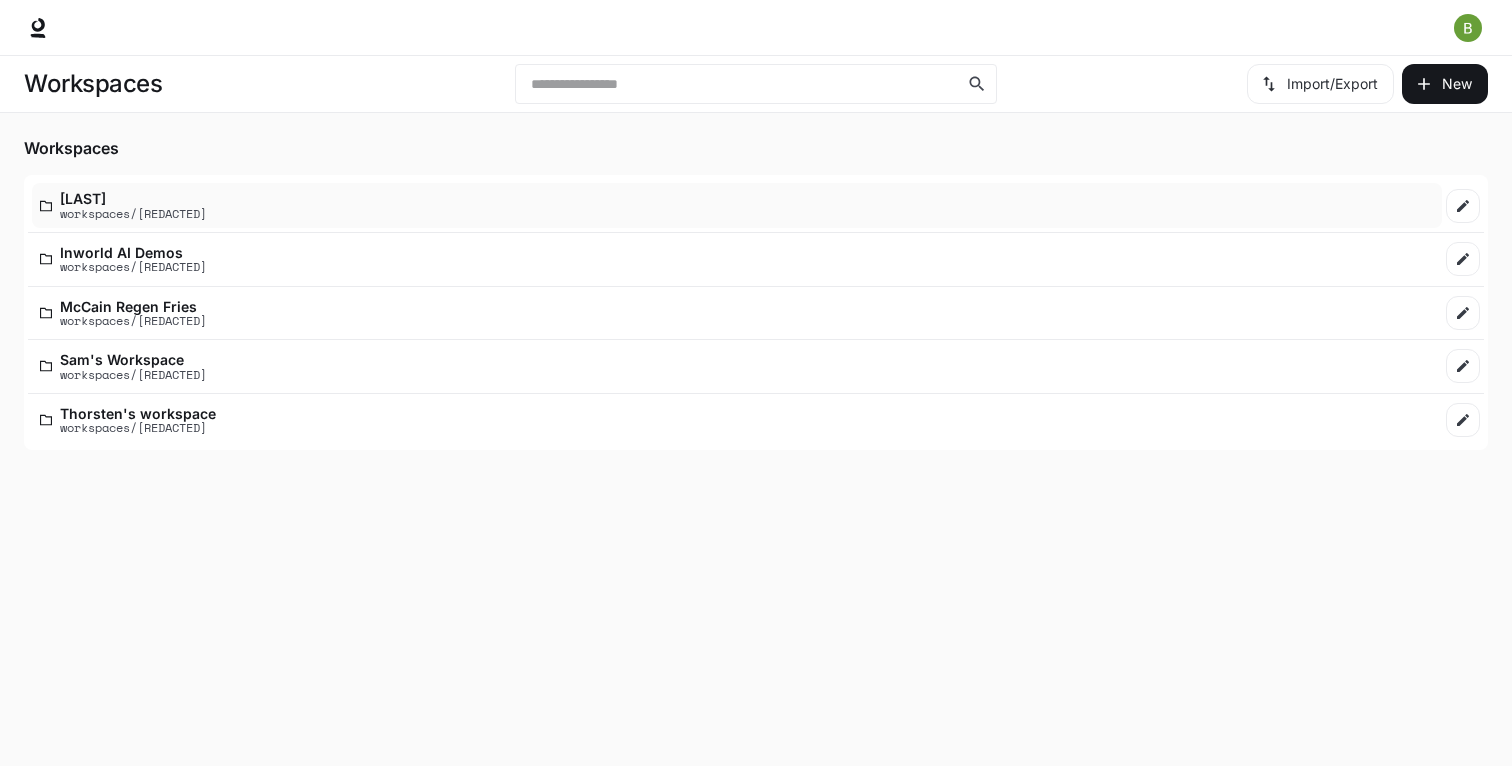 click on "••••••••• ••••••••••••••••••••" at bounding box center [737, 205] 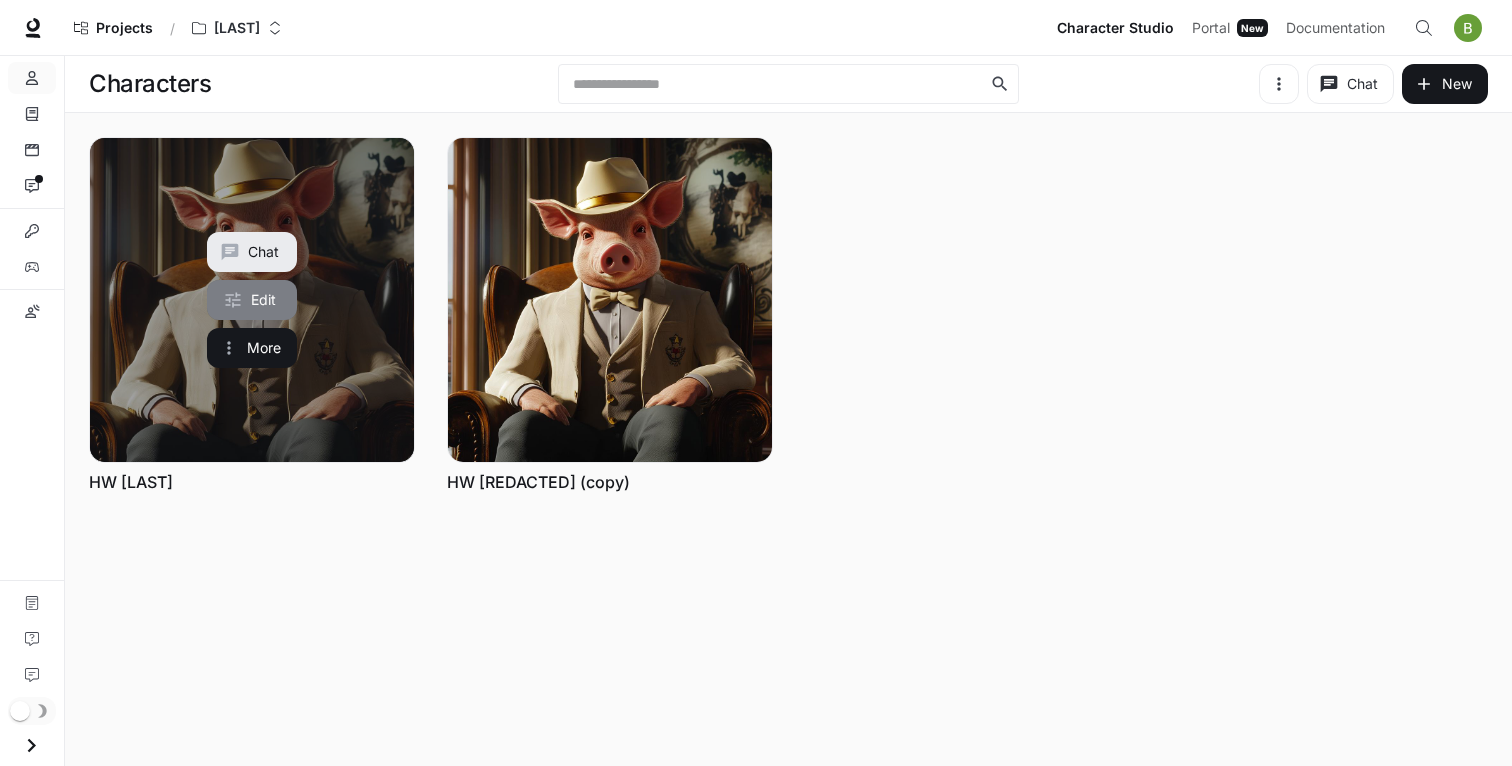 click on "••••" at bounding box center [252, 300] 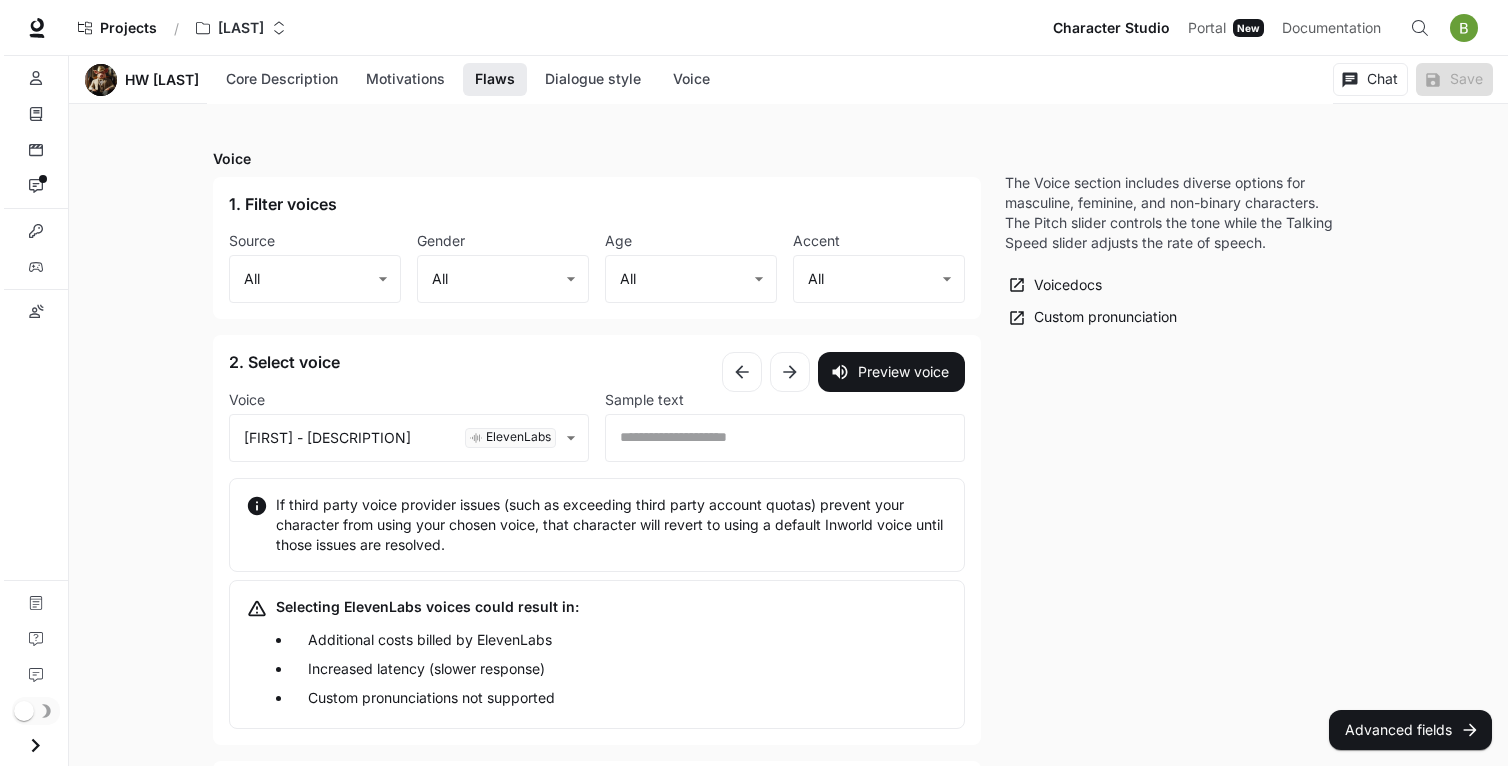 scroll, scrollTop: 2672, scrollLeft: 0, axis: vertical 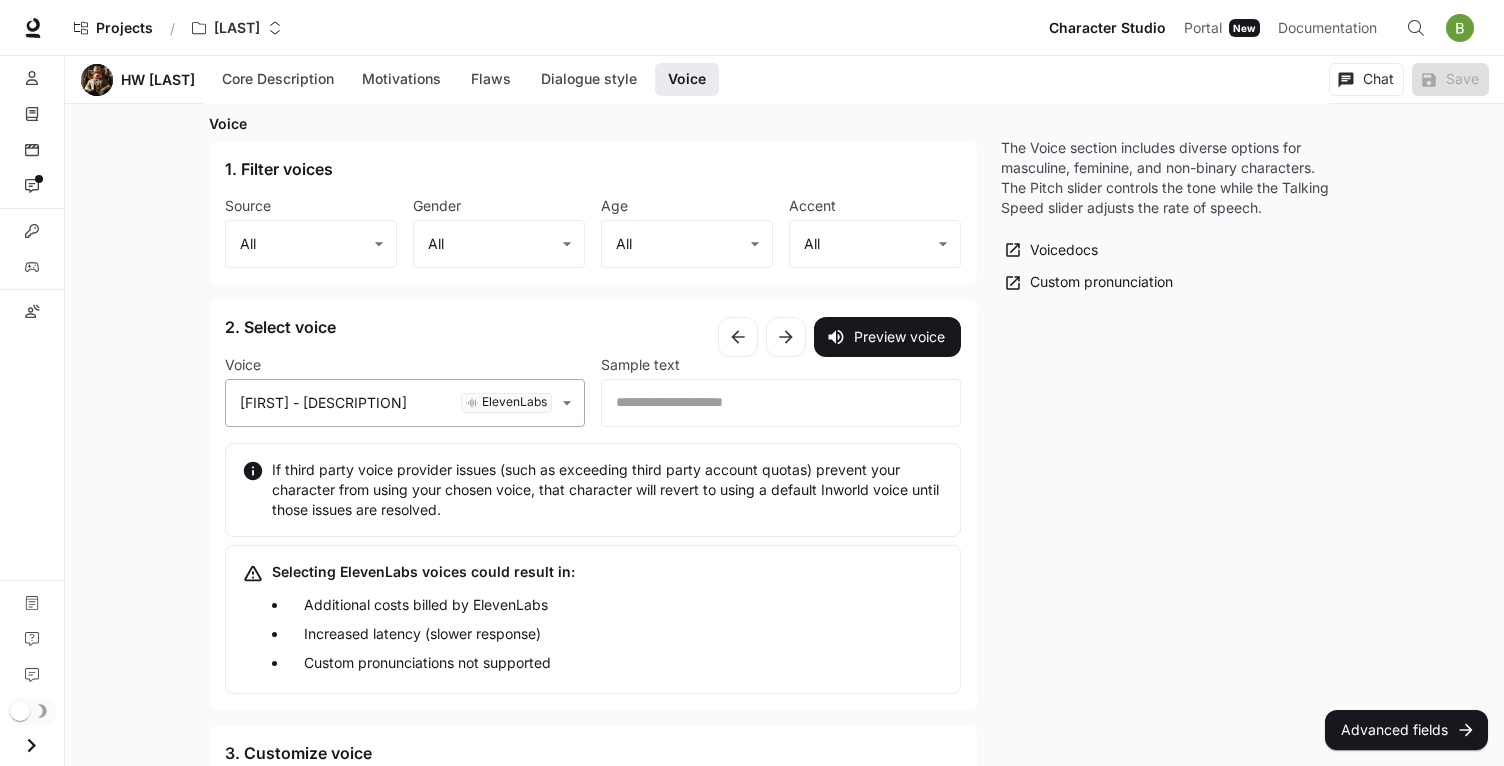 click on "**********" at bounding box center (752, -792) 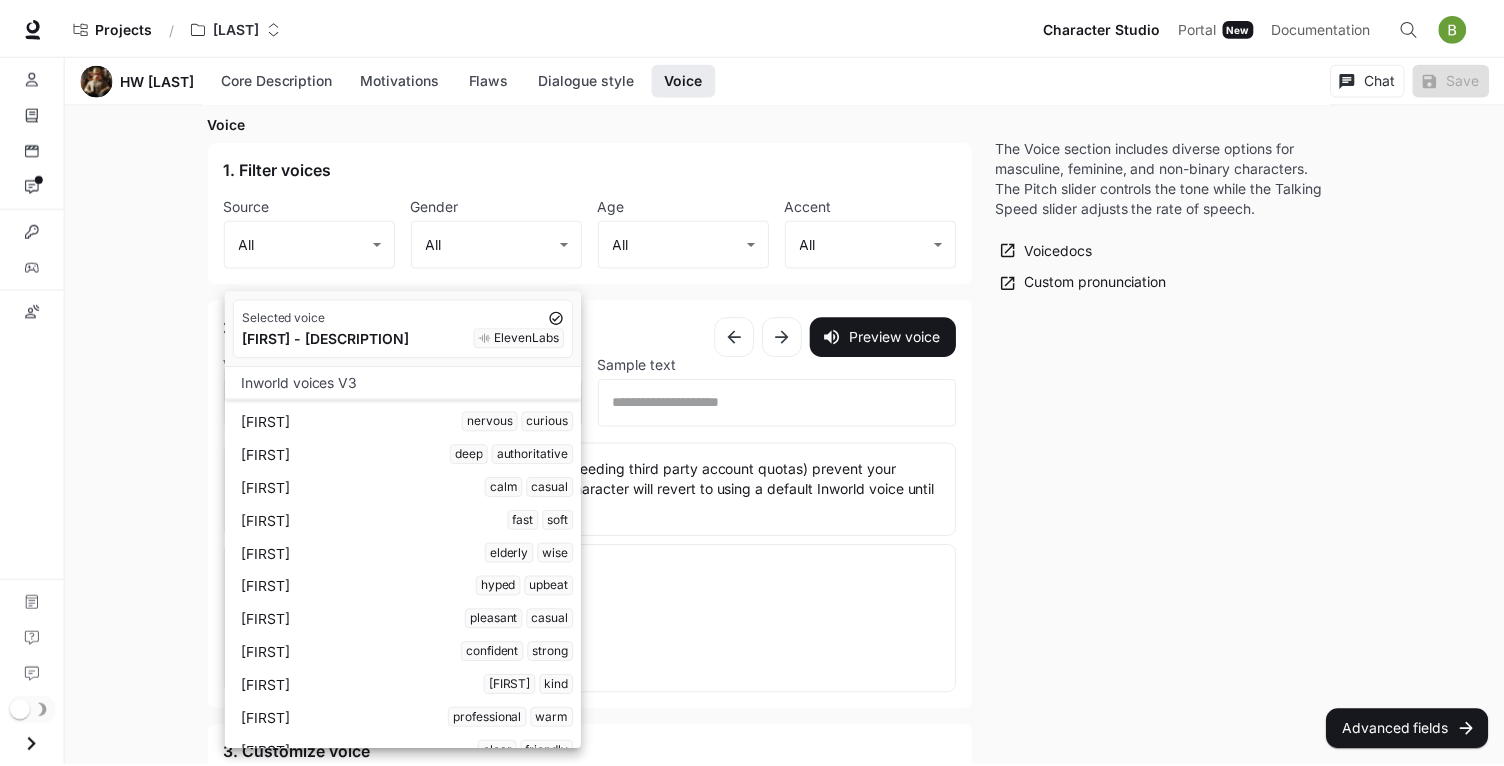scroll, scrollTop: 5260, scrollLeft: 0, axis: vertical 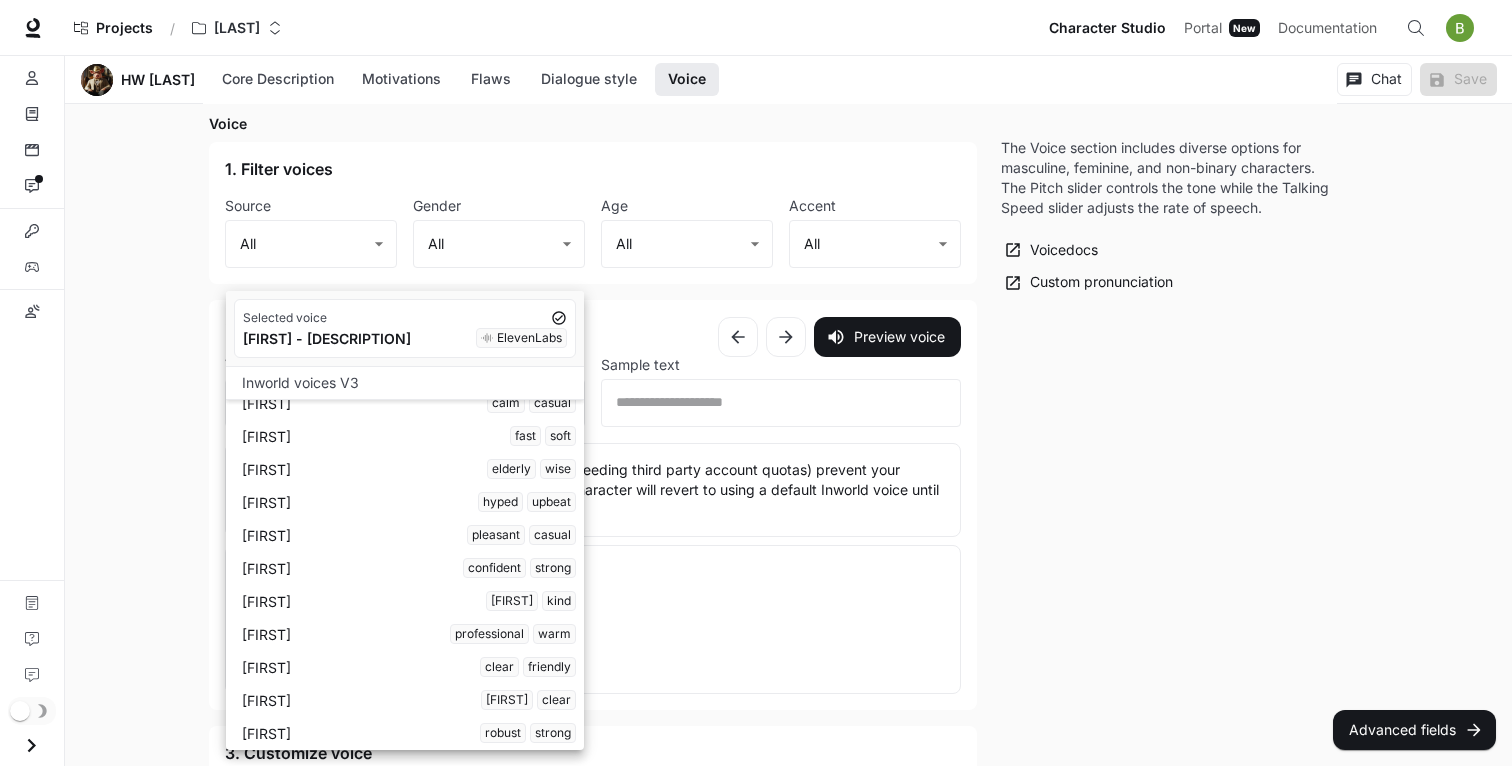 click at bounding box center (756, 383) 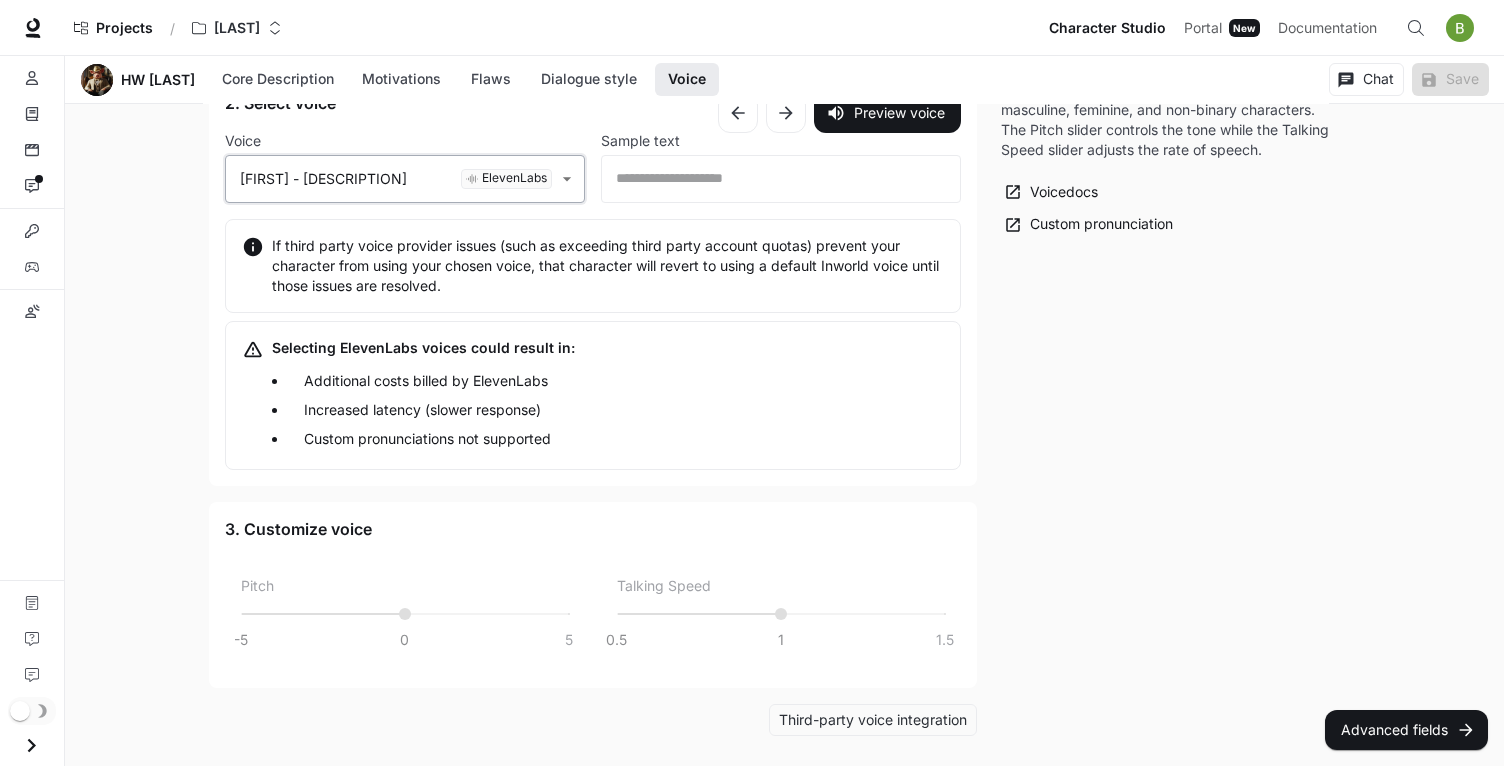 scroll, scrollTop: 2588, scrollLeft: 0, axis: vertical 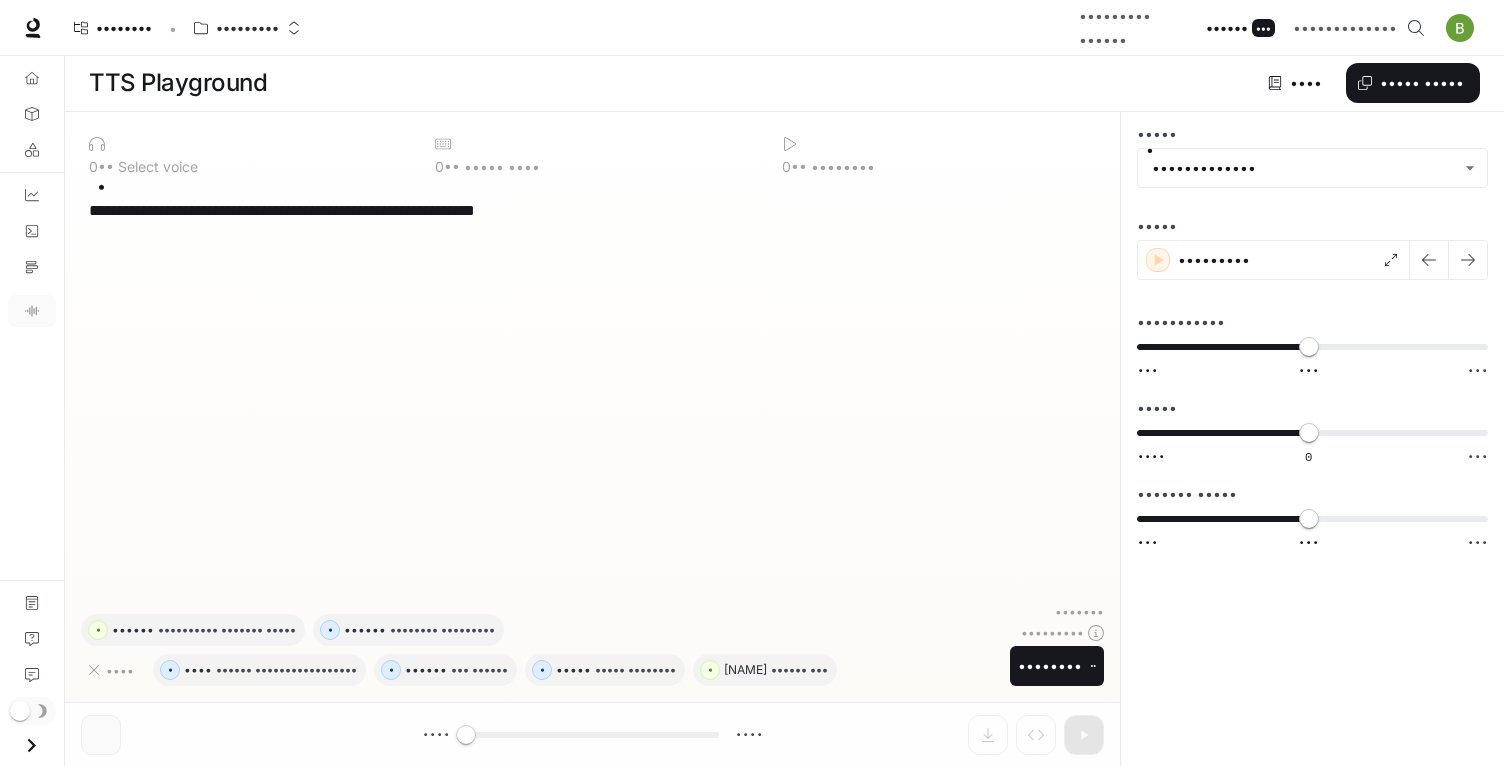 drag, startPoint x: 466, startPoint y: 735, endPoint x: 398, endPoint y: 731, distance: 68.117546 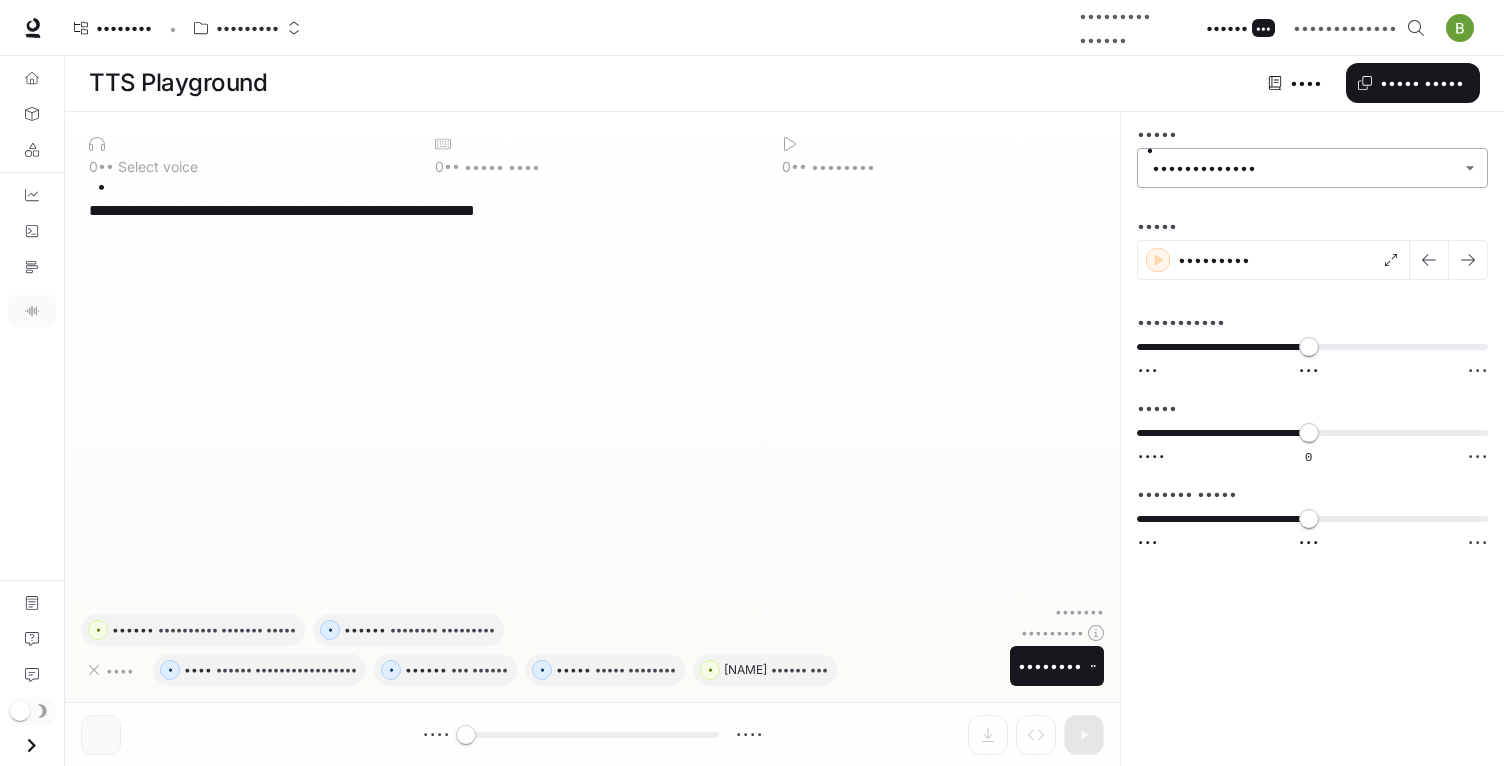click on "•••• •• •••• ••••••• •••••••• • ••••••••• ••••••••• •••••• ••••••••• •••••• •••••• •••••• ••• ••••••••••••• ••••••••••••• ••••••••• •••••• •••••• •••••••• •••••• ••• •••••••••• •••••••••• •••• •••••• ••• •••••••••• ••••••••••••• ••••••• ••••••• •••••••• ••• •••••••••• •••• •••••• ••••• ••••• • • •   •••••• ••••• • • •   ••••• •••• • • •   •••••••• •••••••••••••••••••••••••••••••••••••••••••••••••••••••••••••••• • • •••• • •••• •••••• ••••••••••••••••• • •••••• ••• •••••• • ••••• ••••• •••••••• • •••••••• •••••• ••• • •••••• •••••••••• ••••••• ••••• • •••••• •••••••• ••••••••• ••  •  •••• • •••••••• •••••••• •• •••• •••• ••••••••• ••••• ••••• •••••   ••••• ••••••••••••• ••••••••••••• • ••••• ••••••••• ••••••••••• ••• ••• ••• ••• ••••• •••• • ••• • ••••••• ••••• ••• ••• ••• •" at bounding box center [752, 382] 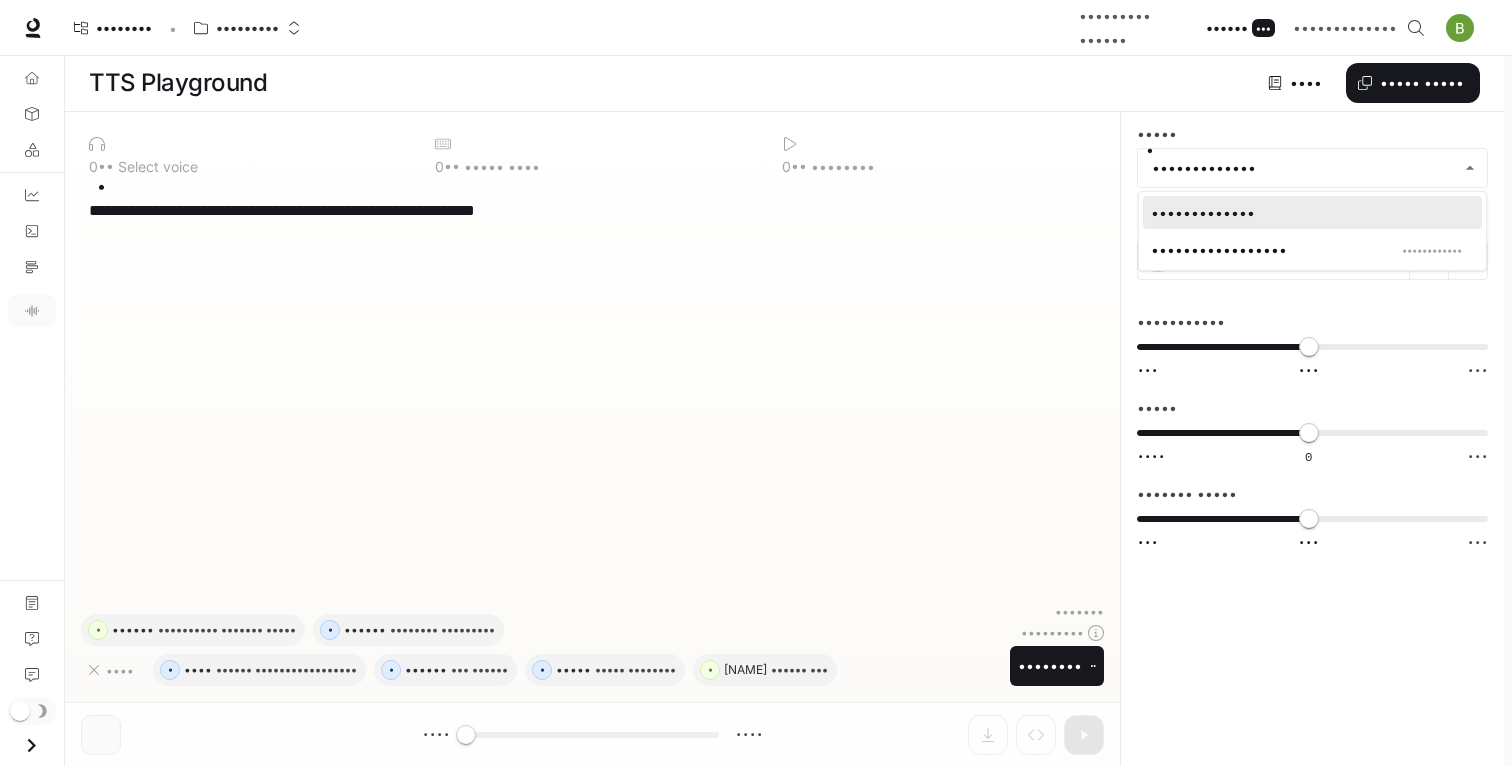 click at bounding box center [756, 383] 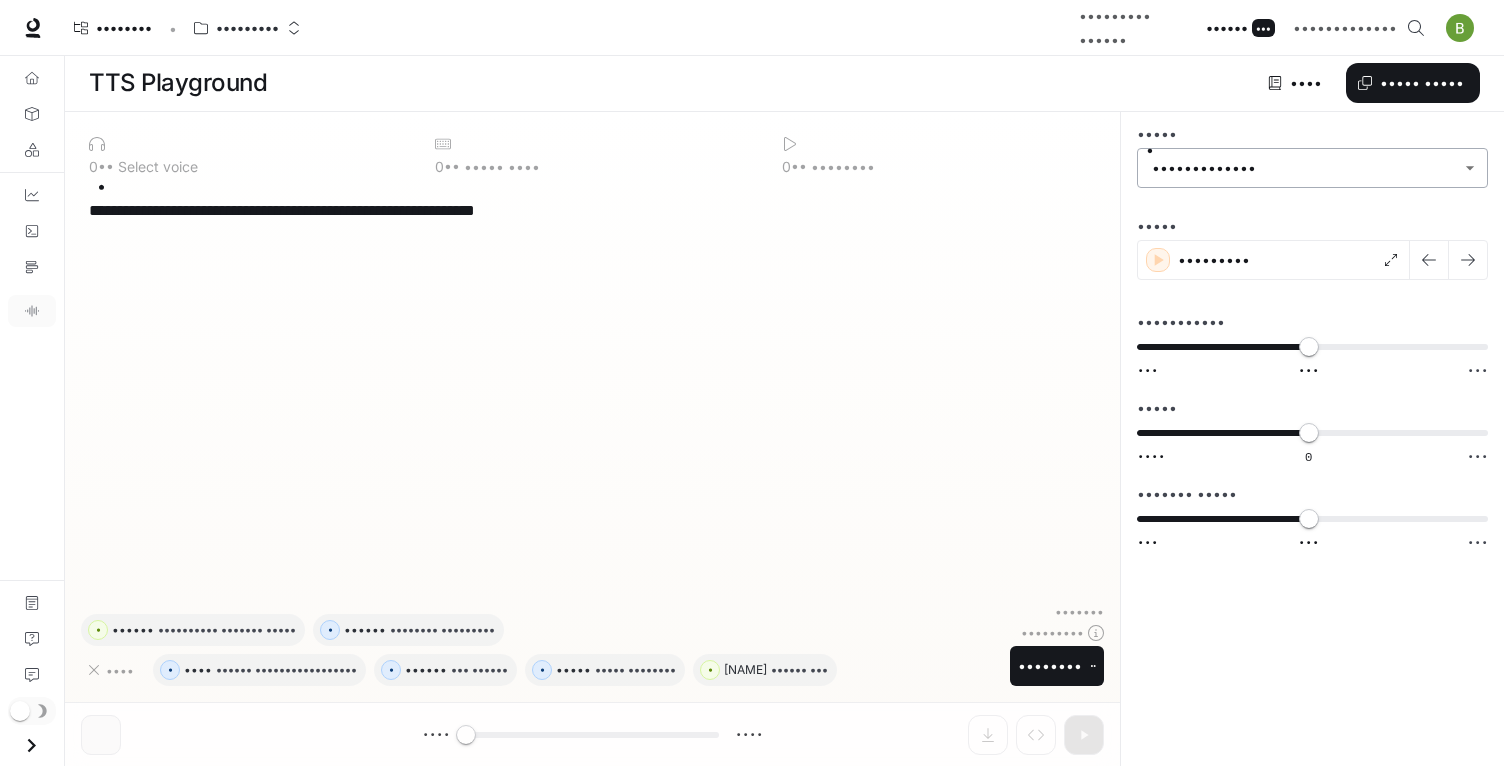 click on "•••• •• •••• ••••••• •••••••• • ••••••••• ••••••••• •••••• ••••••••• •••••• •••••• •••••• ••• ••••••••••••• ••••••••••••• ••••••••• •••••• •••••• •••••••• •••••• ••• •••••••••• •••••••••• •••• •••••• ••• •••••••••• ••••••••••••• ••••••• ••••••• •••••••• ••• •••••••••• •••• •••••• ••••• ••••• • • •   •••••• ••••• • • •   ••••• •••• • • •   •••••••• •••••••••••••••••••••••••••••••••••••••••••••••••••••••••••••••• • • •••• • •••• •••••• ••••••••••••••••• • •••••• ••• •••••• • ••••• ••••• •••••••• • •••••••• •••••• ••• • •••••• •••••••••• ••••••• ••••• • •••••• •••••••• ••••••••• ••  •  •••• • •••••••• •••••••• •• •••• •••• ••••••••• ••••• ••••• •••••   ••••• ••••••••••••• ••••••••••••• • ••••• ••••••••• ••••••••••• ••• ••• ••• ••• ••••• •••• • ••• • ••••••• ••••• ••• ••• ••• •" at bounding box center (752, 382) 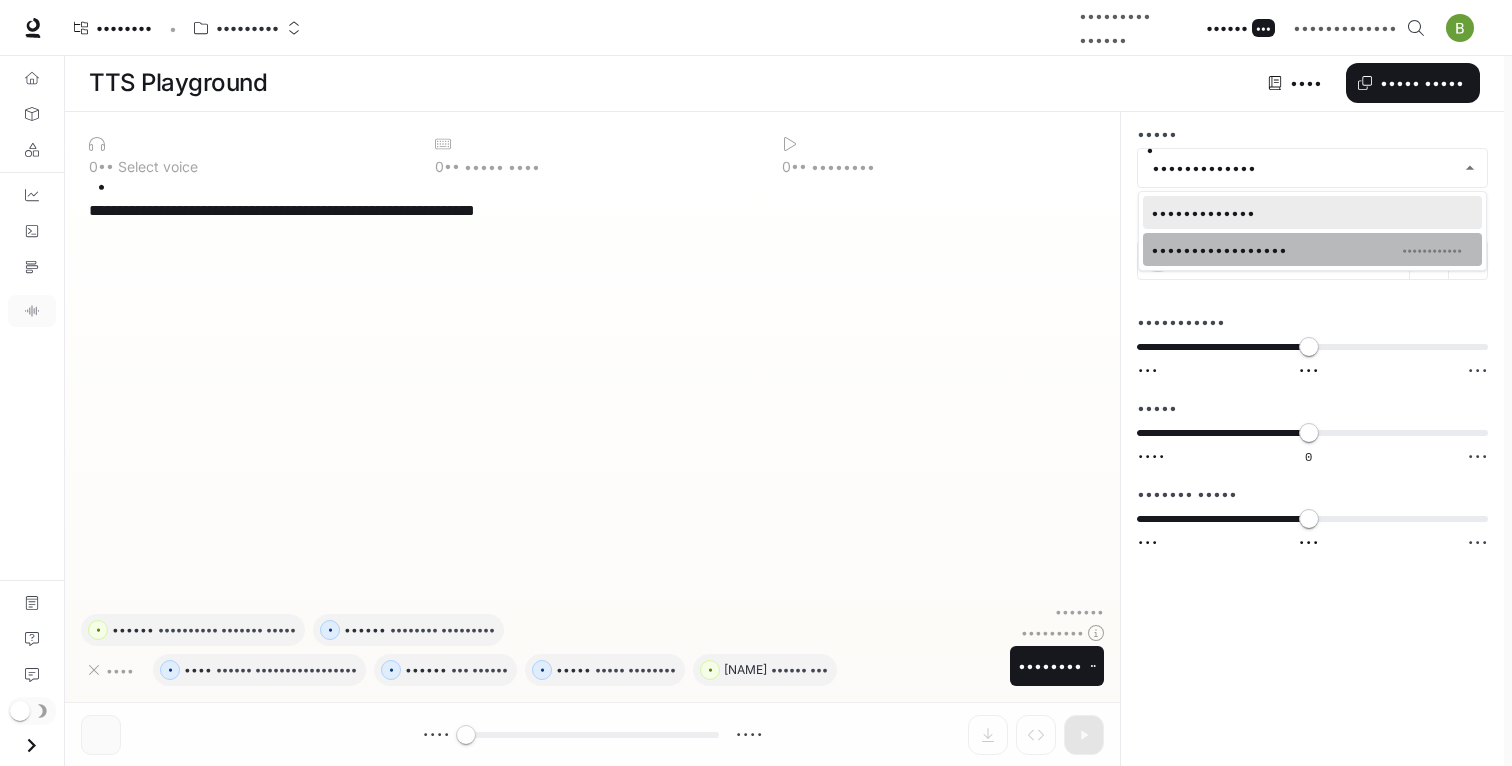 click on "••••••••••••••••• ••••••••••••" at bounding box center (1308, 212) 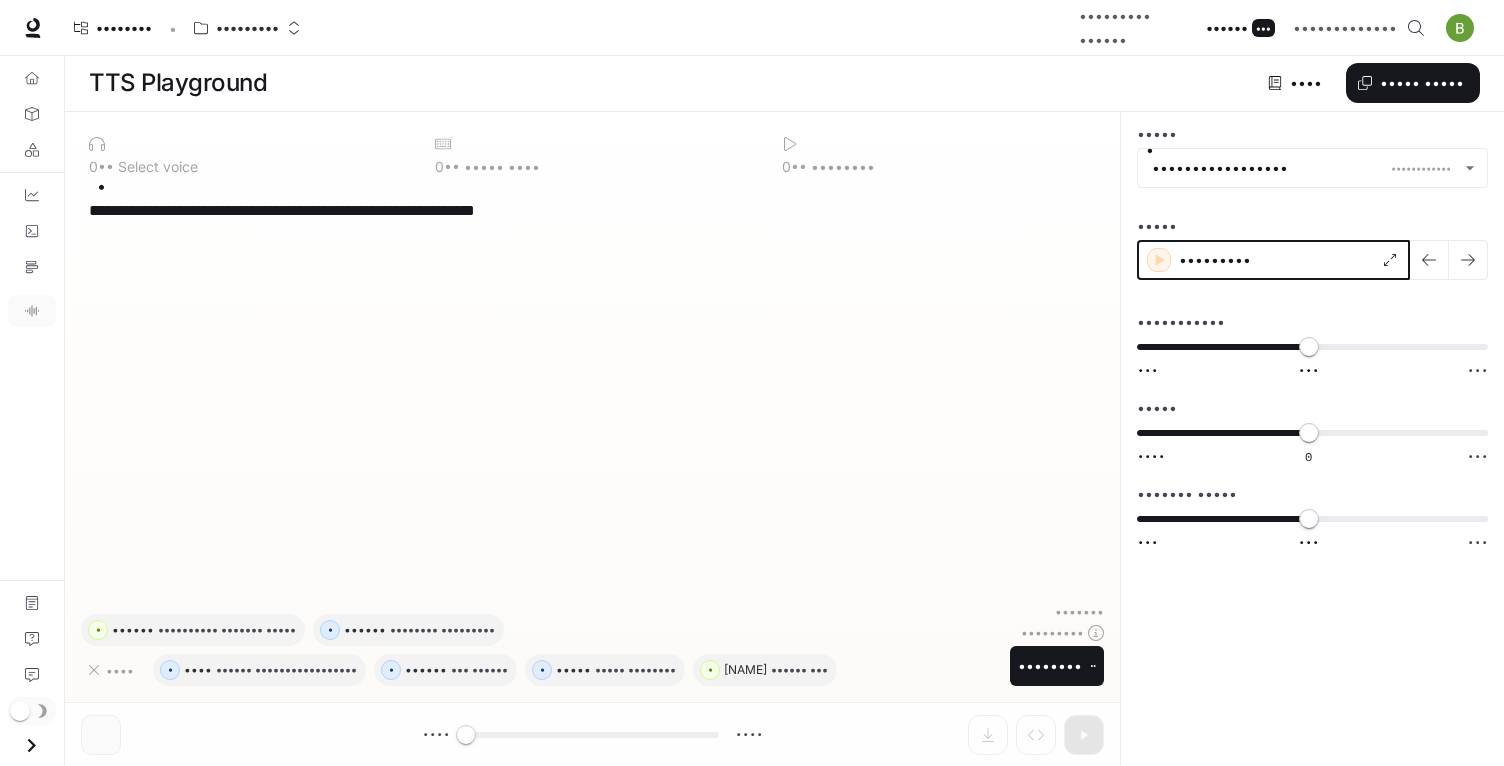 click at bounding box center [1159, 260] 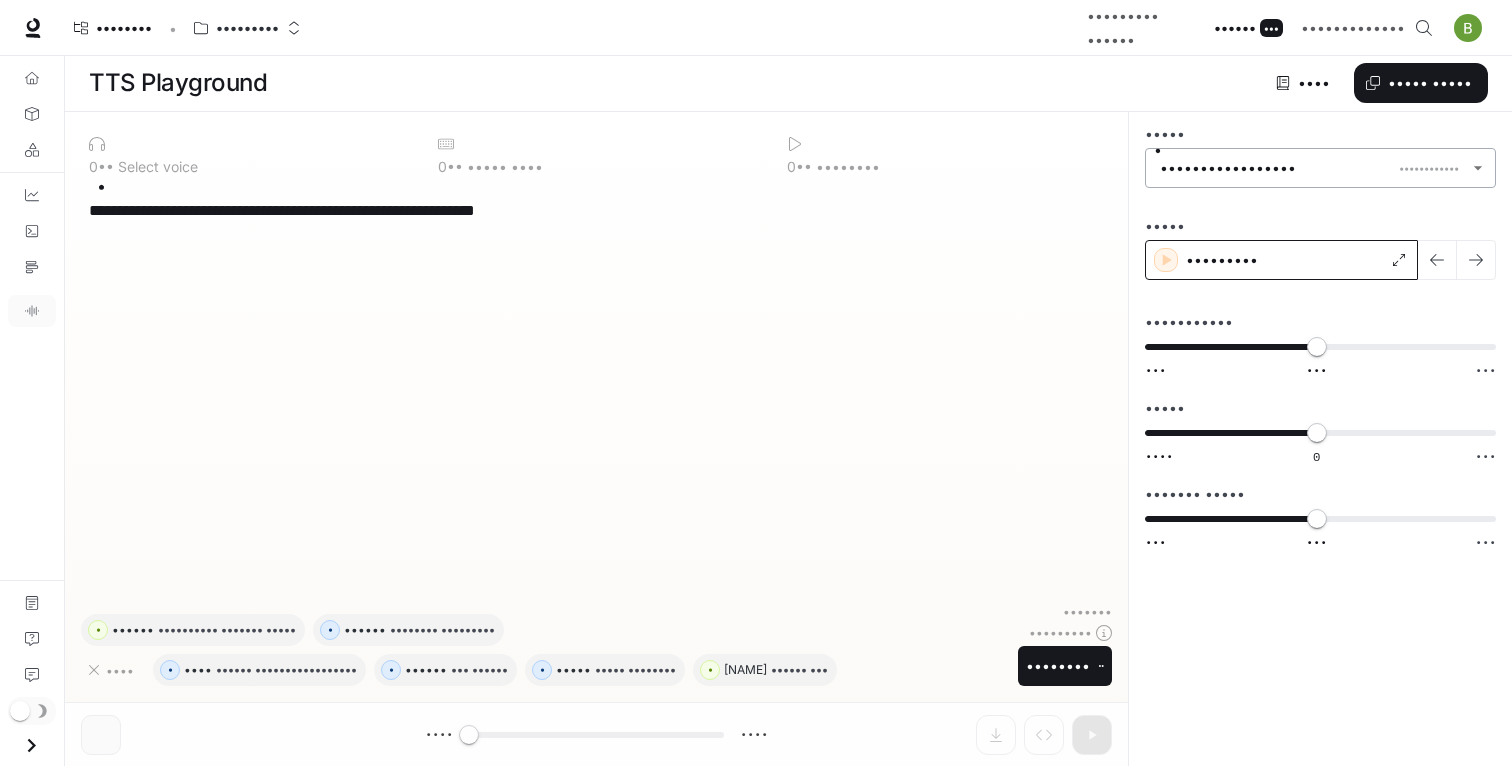 click on "•••• •• •••• ••••••• •••••••• • ••••••••• ••••••••• •••••• ••••••••• •••••• •••••• •••••• ••• ••••••••••••• ••••••••••••• ••••••••• •••••• •••••• •••••••• •••••• ••• •••••••••• •••••••••• •••• •••••• ••• •••••••••• ••••••••••••• ••••••• ••••••• •••••••• ••• •••••••••• •••• •••••• ••••• ••••• • • •   •••••• ••••• • • •   ••••• •••• • • •   •••••••• •••••••••••••••••••••••••••••••••••••••••••••••••••••••••••••••• • • •••• • •••• •••••• ••••••••••••••••• • •••••• ••• •••••• • ••••• ••••• •••••••• • •••••••• •••••• ••• • •••••• •••••••••• ••••••• ••••• • •••••• •••••••• ••••••••• ••  •  •••• • •••••••• •••••••• •• •••• •••• ••••••••• ••••• ••••• •••••   ••••• ••••••••••••••••• •••••••••••• ••••••••••••••••• • ••••• ••••••••• ••••••••••• ••• ••• ••• ••• ••••• •••• • ••• • ••••••• ••••• ••• ••• ••• •" at bounding box center (756, 382) 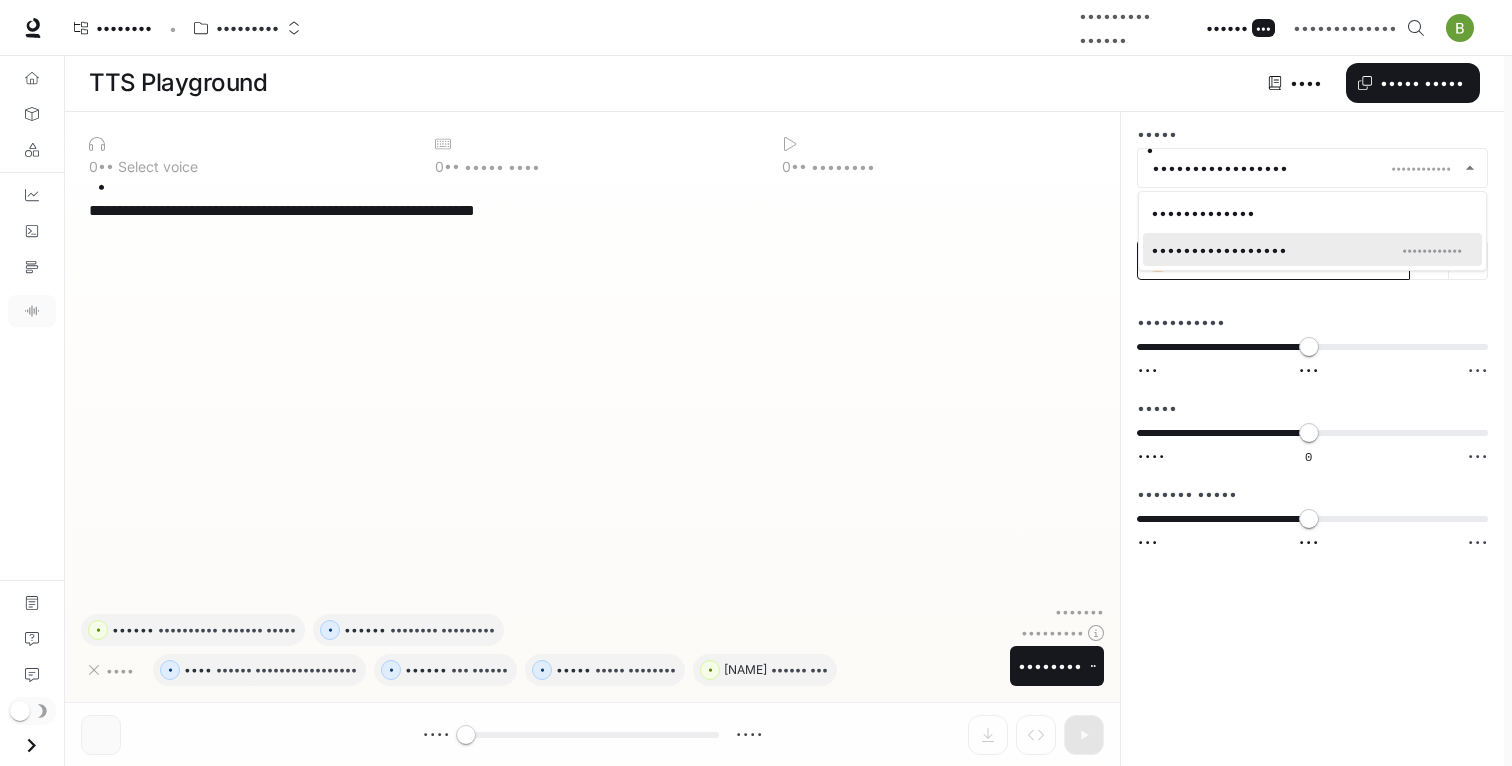 click on "•••••••••••••" at bounding box center [1308, 212] 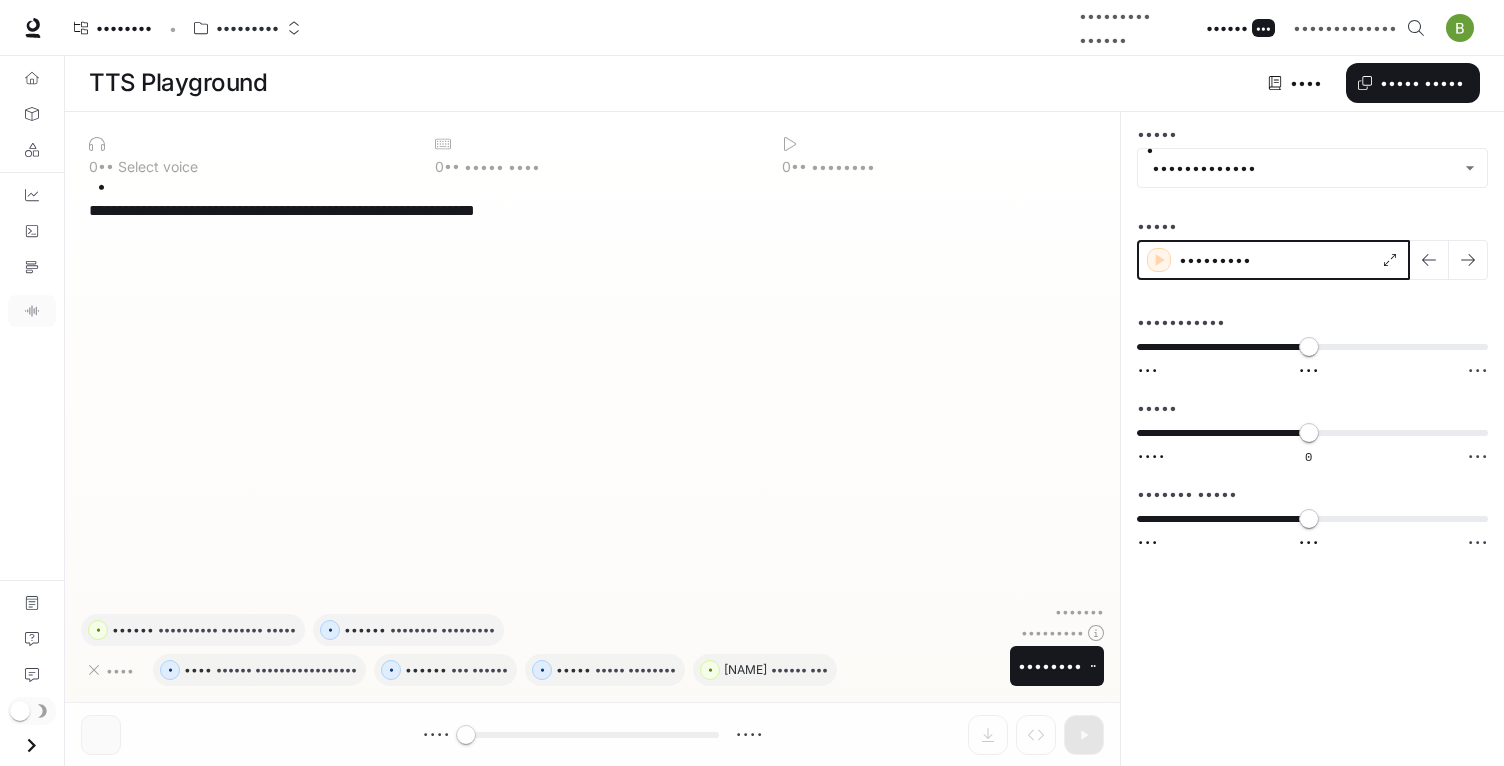 click at bounding box center [1159, 260] 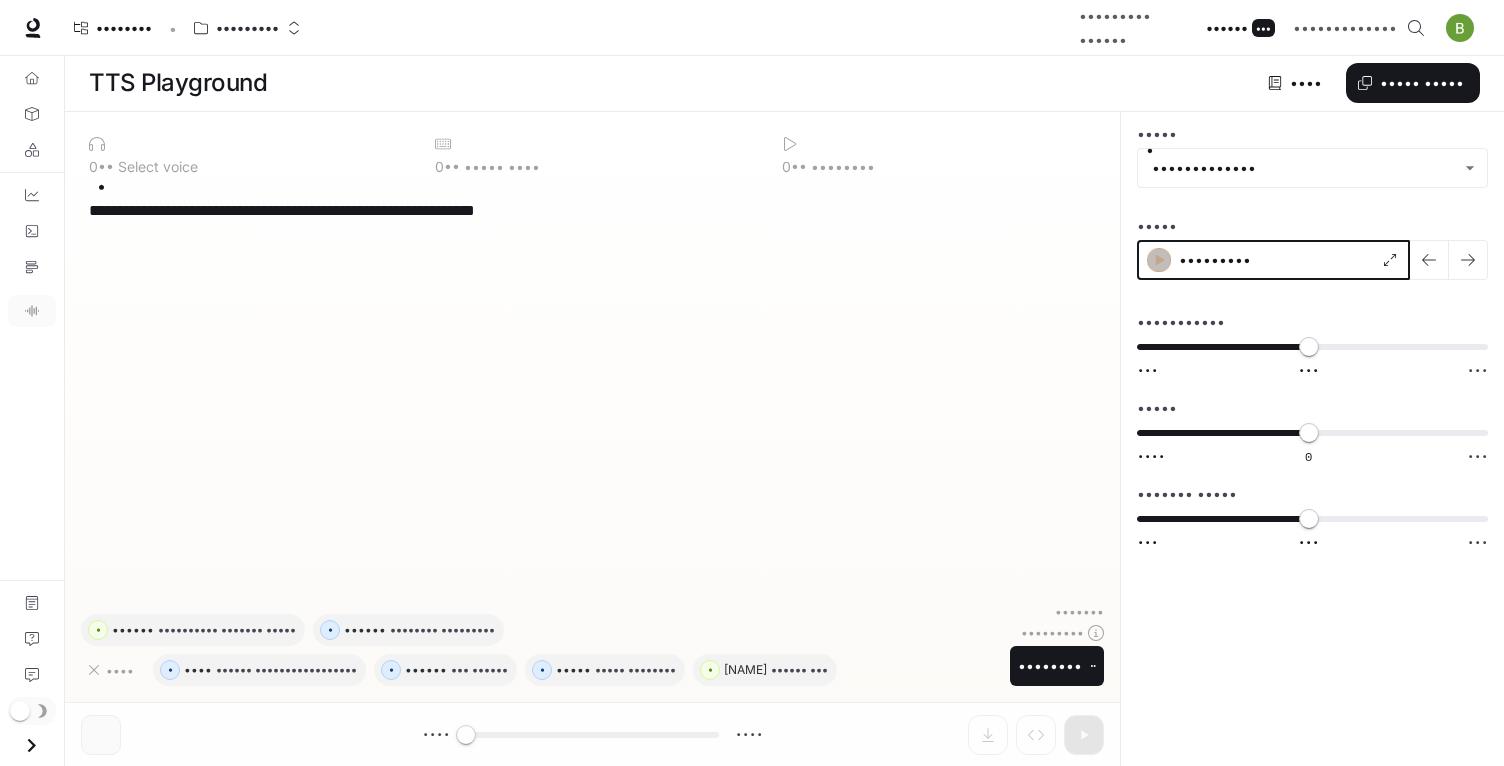 click at bounding box center [1159, 260] 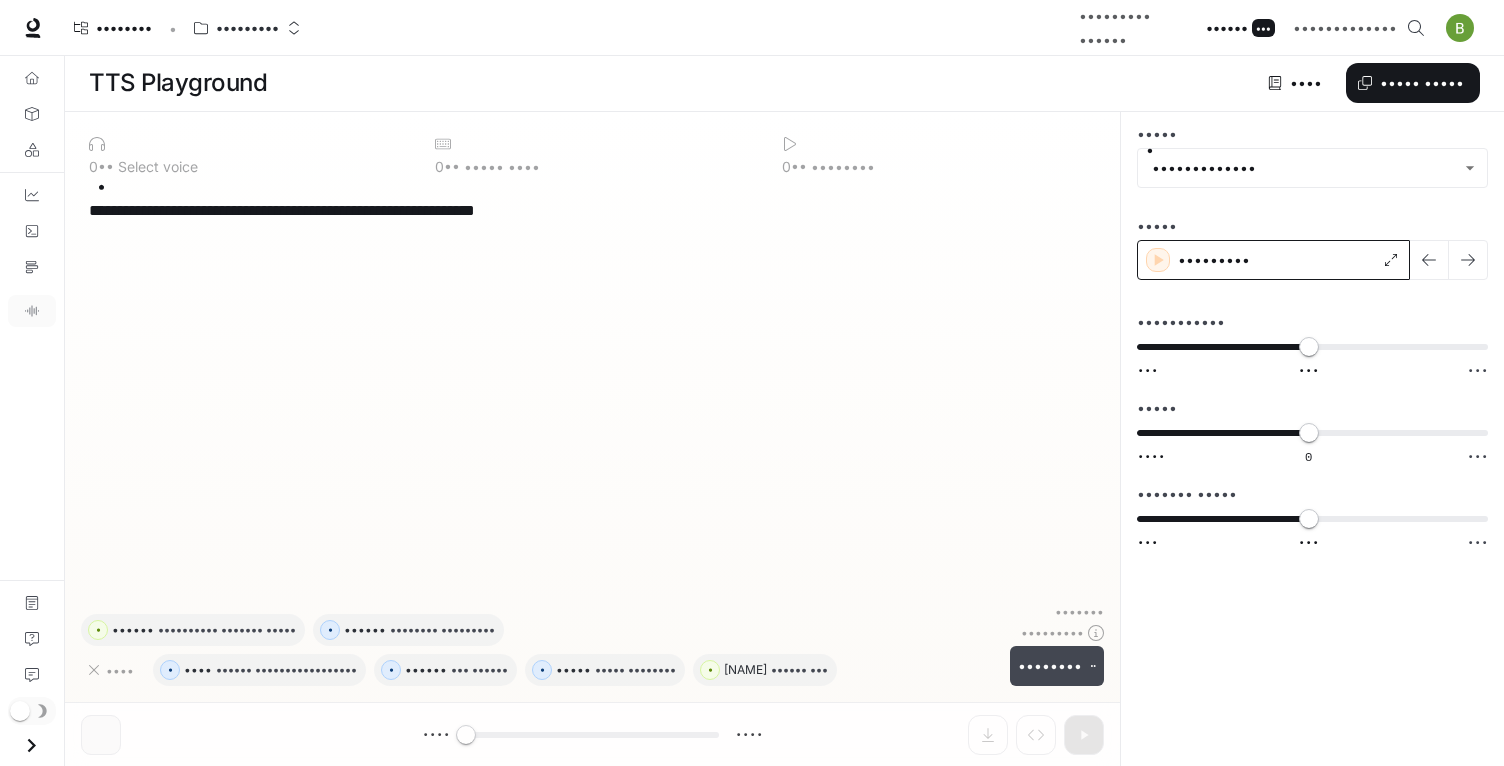 click on "•••••••• ••" at bounding box center [1057, 666] 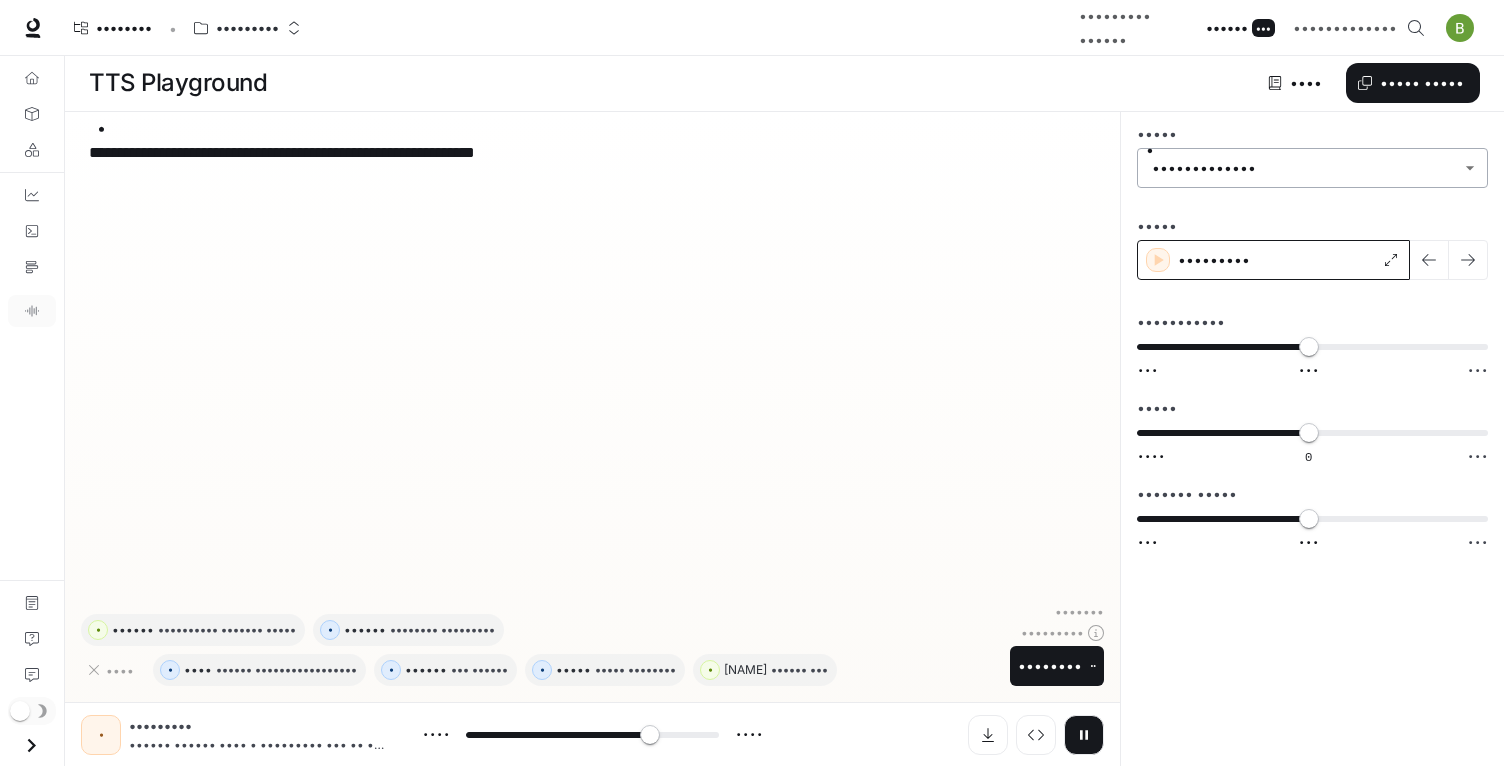 click on "•••• •• •••• ••••••• •••••••• • ••••••••• ••••••••• •••••• ••••••••• •••••• •••••• •••••• ••• ••••••••••••• ••••••••••••• ••••••••• •••••• •••••• •••••••• •••••• ••• •••••••••• •••••••••• •••• •••••• ••• •••••••••• ••••••••••••• ••••••• ••••••• •••••••• ••• •••••••••• •••• •••••• ••••• ••••• •••••••••••••••••••••••••••••••••••••••••••••••••••••••••••••••• • • •••• • •••• •••••• ••••••••••••••••• • •••••• ••• •••••• • ••••• ••••• •••••••• • •••••••• •••••• ••• • •••••• •••••••••• ••••••• ••••• • •••••• •••••••• ••••••••• ••  •  •••• • •••••••• •••••••• •• • ••••••••• •••••• •••••• •••• • ••••••••• ••• •• •• • •••••••••••••• •••••• •••• •••• ••••••••• ••••• ••••• •••••   ••••• ••••••••••••• ••••••••••••• • ••••• ••••••••• ••••••••••• ••• ••• ••• ••• ••••• •••• • ••• • ••••••• ••••• ••• ••• ••• •" at bounding box center (752, 382) 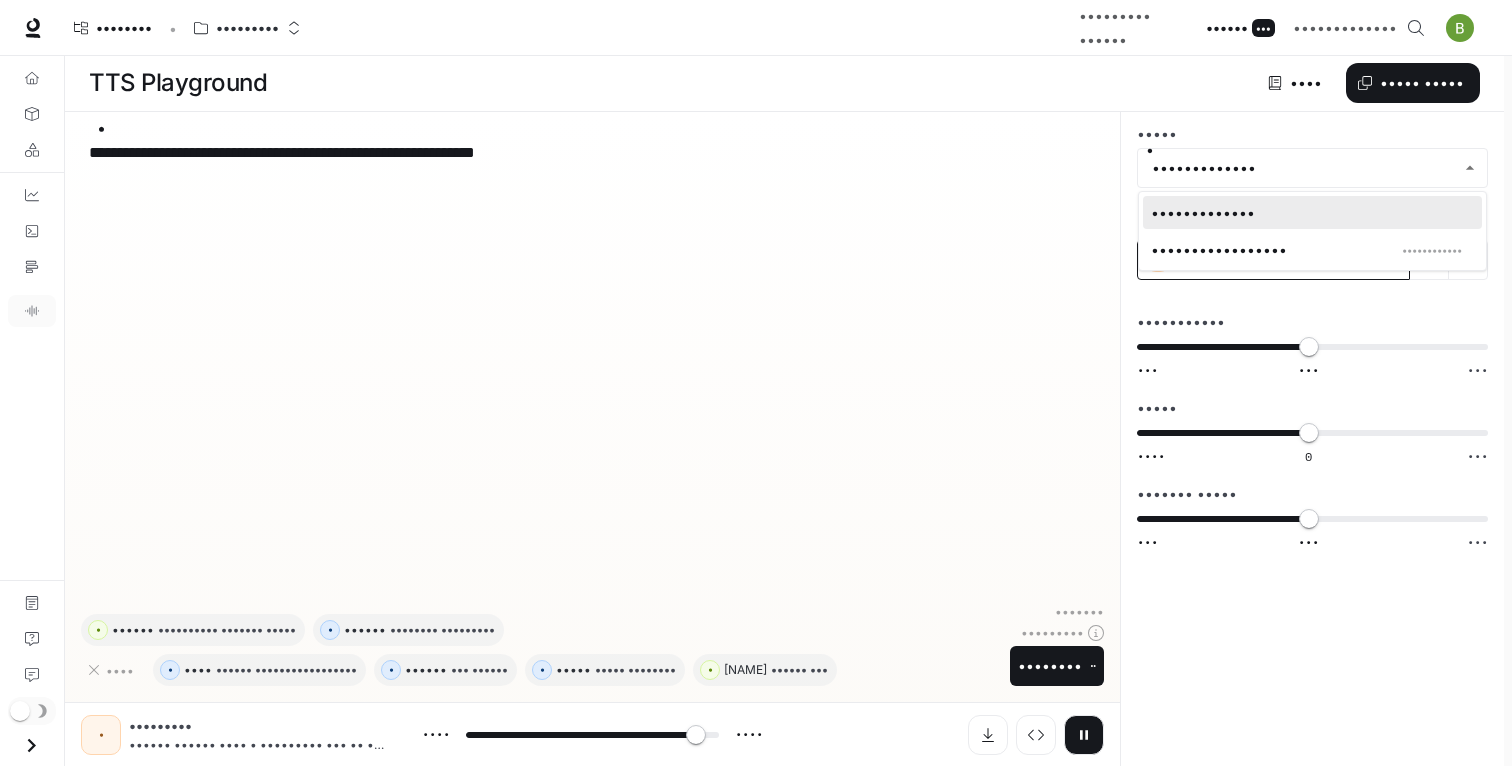 click at bounding box center [756, 383] 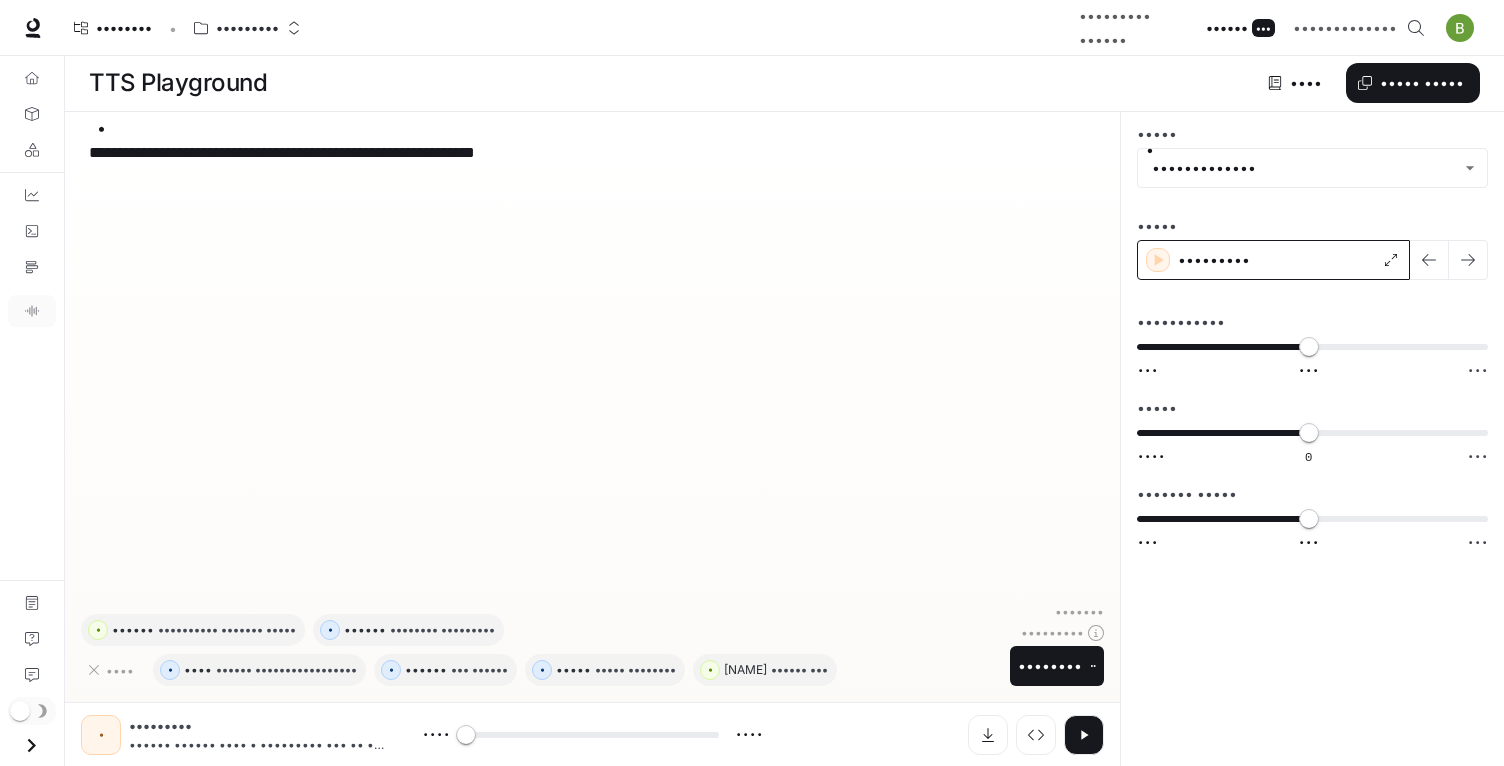 click on "•••••••••" at bounding box center [1273, 260] 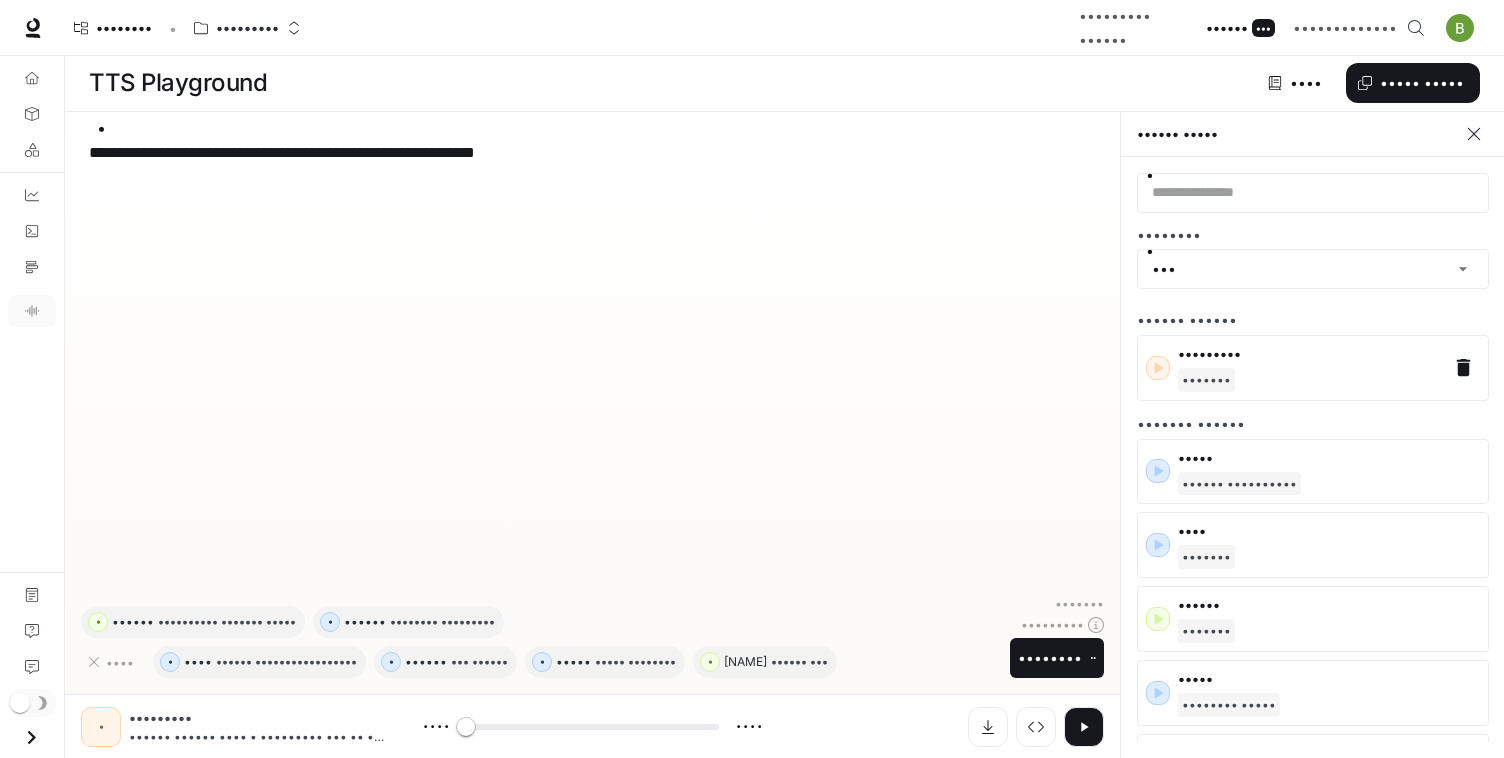 click on "**********" at bounding box center (592, 361) 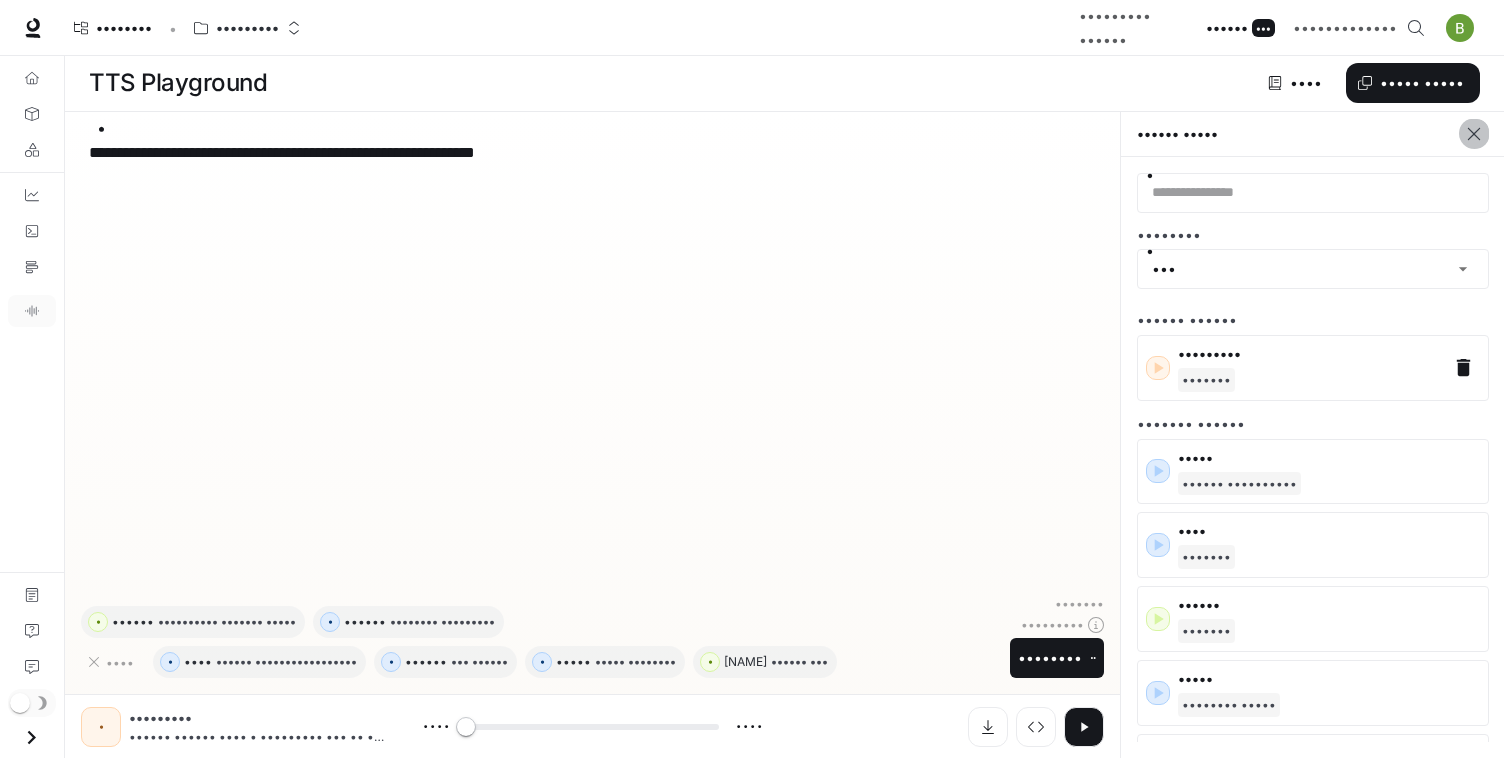 click at bounding box center (1474, 134) 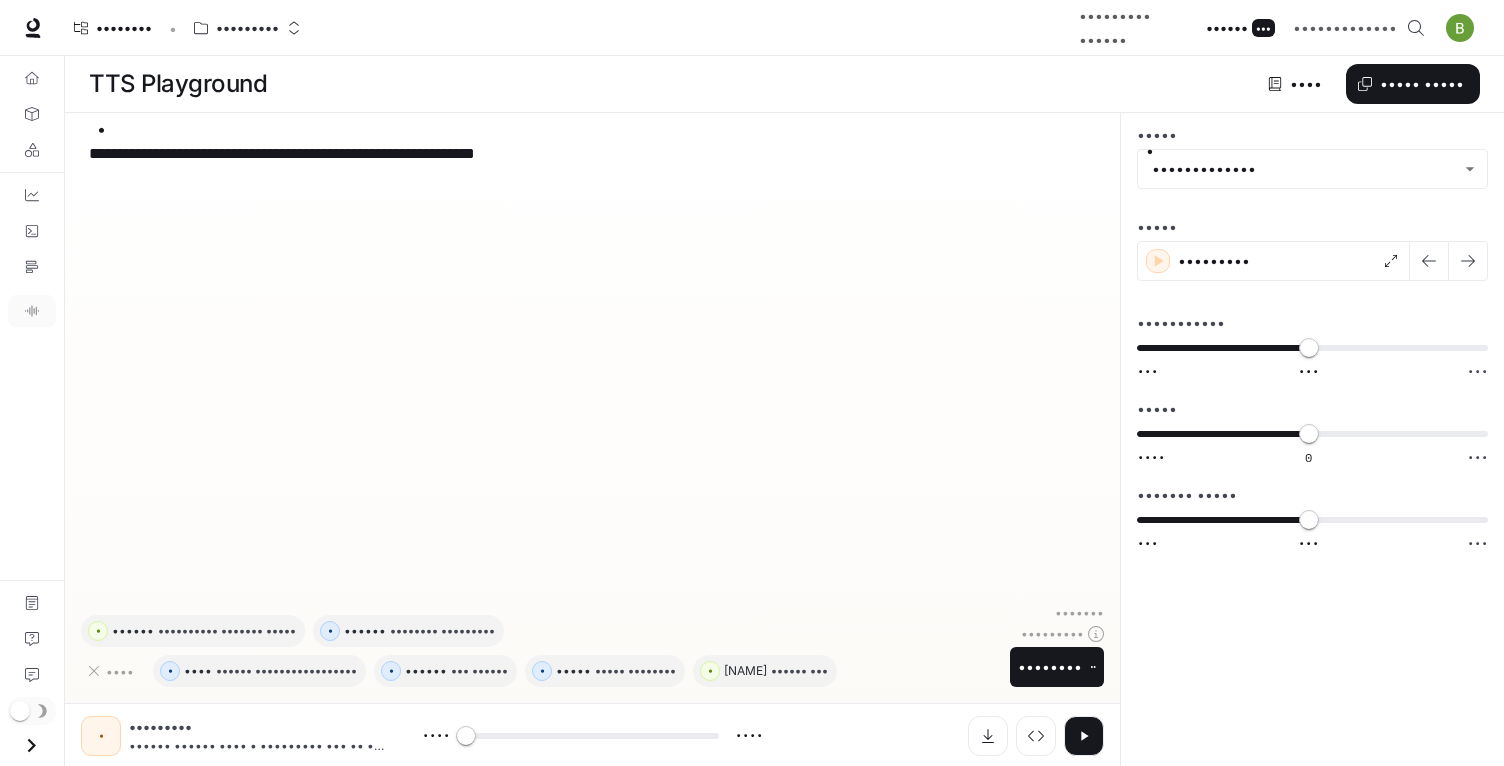 scroll, scrollTop: 1, scrollLeft: 0, axis: vertical 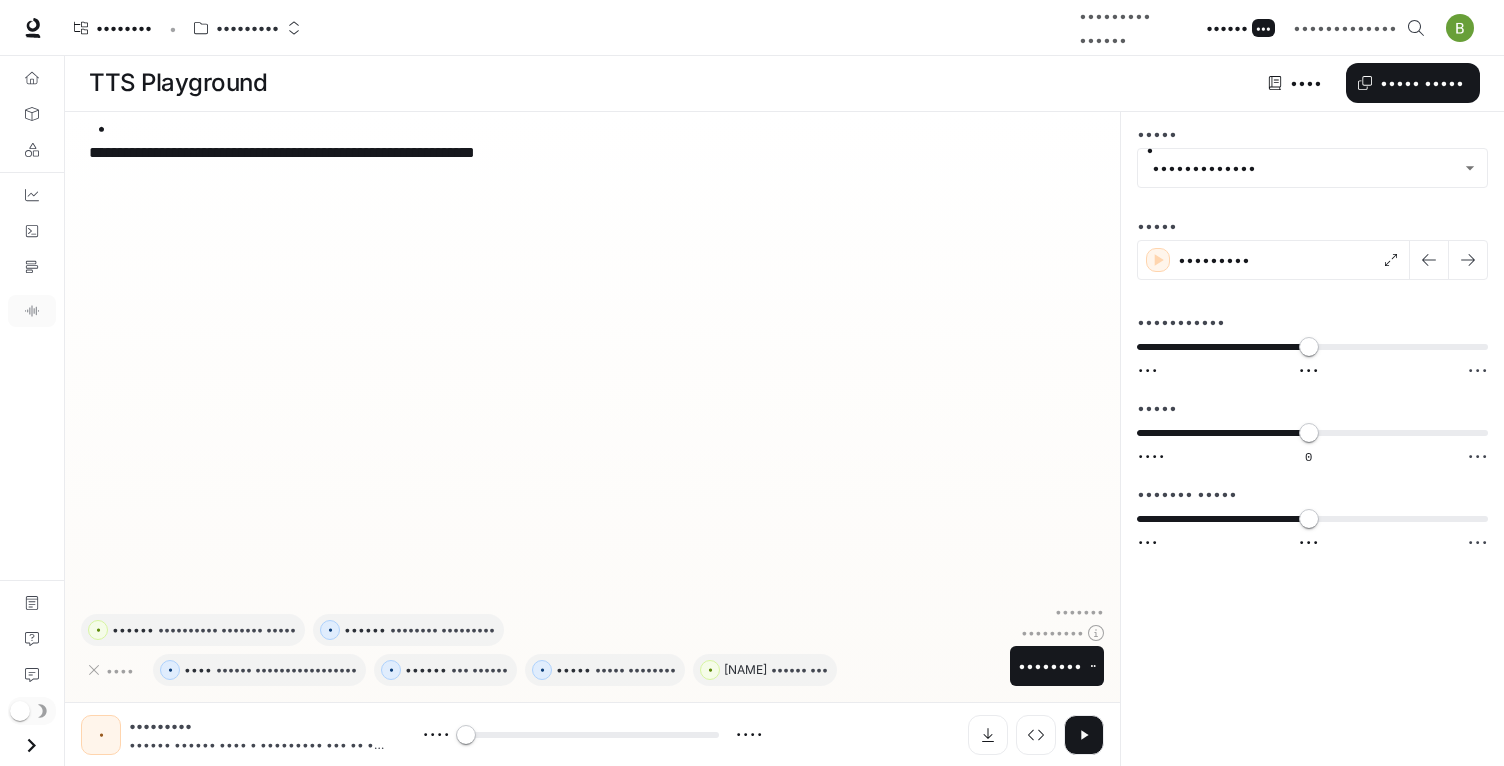 click on "•••••••••" at bounding box center (275, 726) 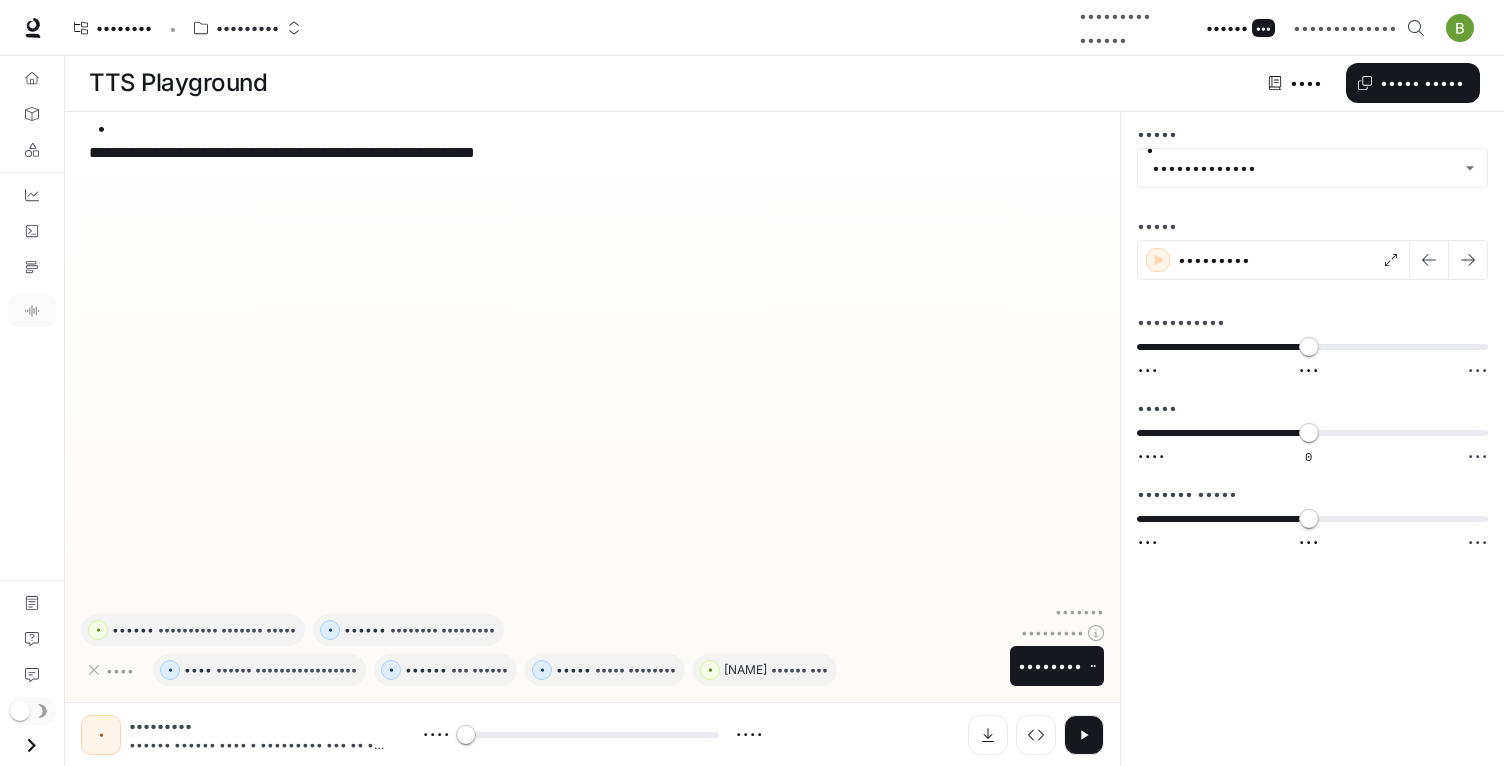 click at bounding box center [31, 745] 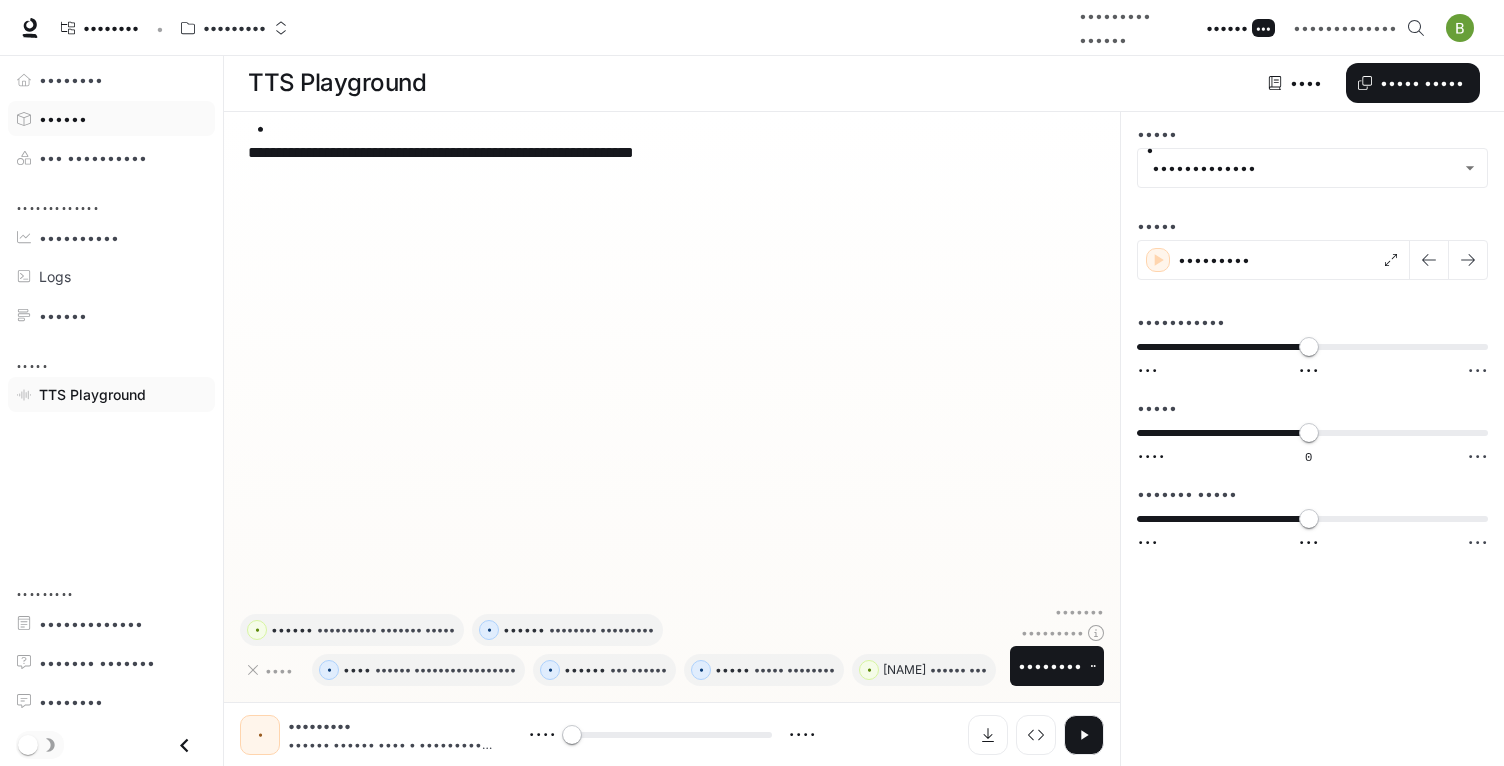 click on "••••••" at bounding box center (63, 118) 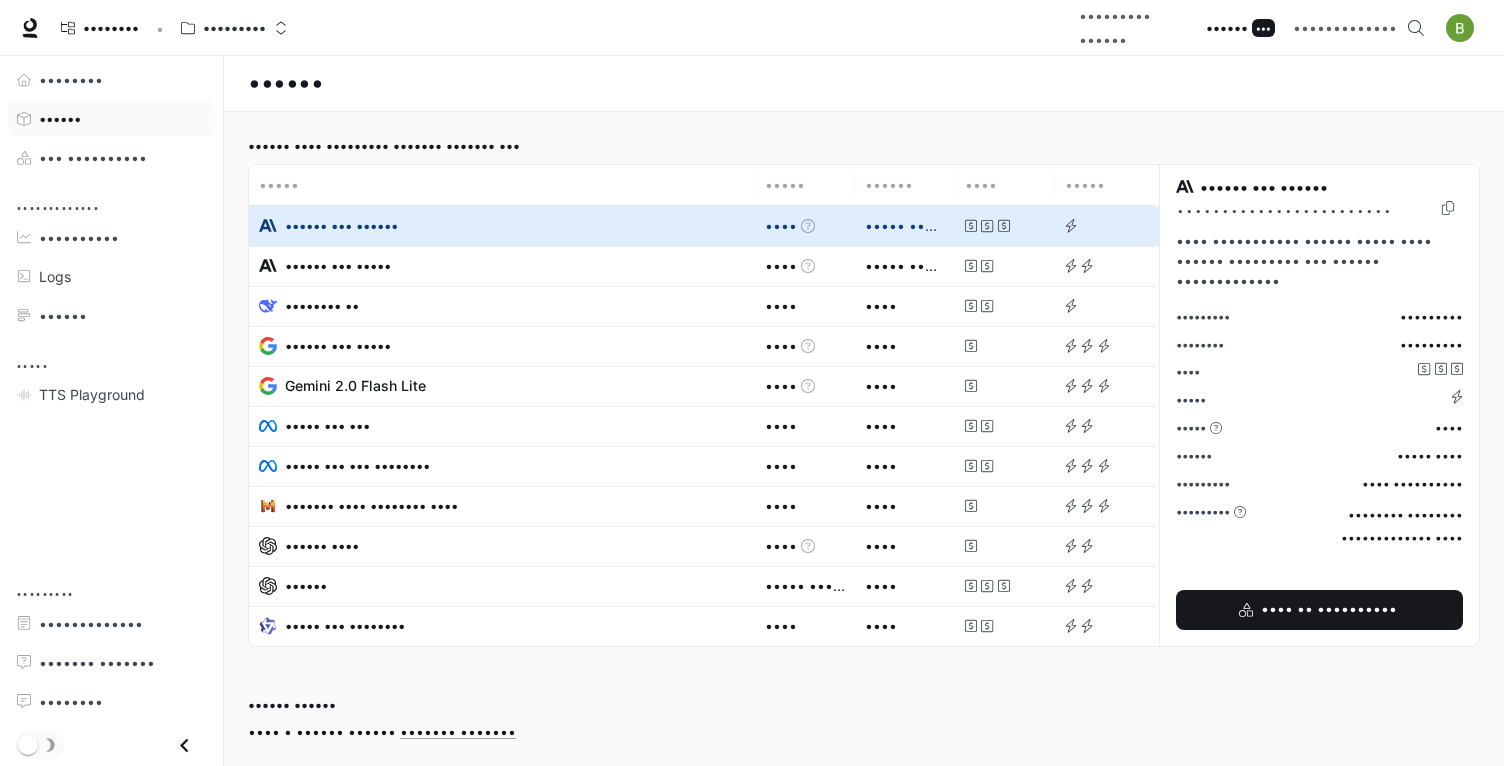 scroll, scrollTop: 0, scrollLeft: 0, axis: both 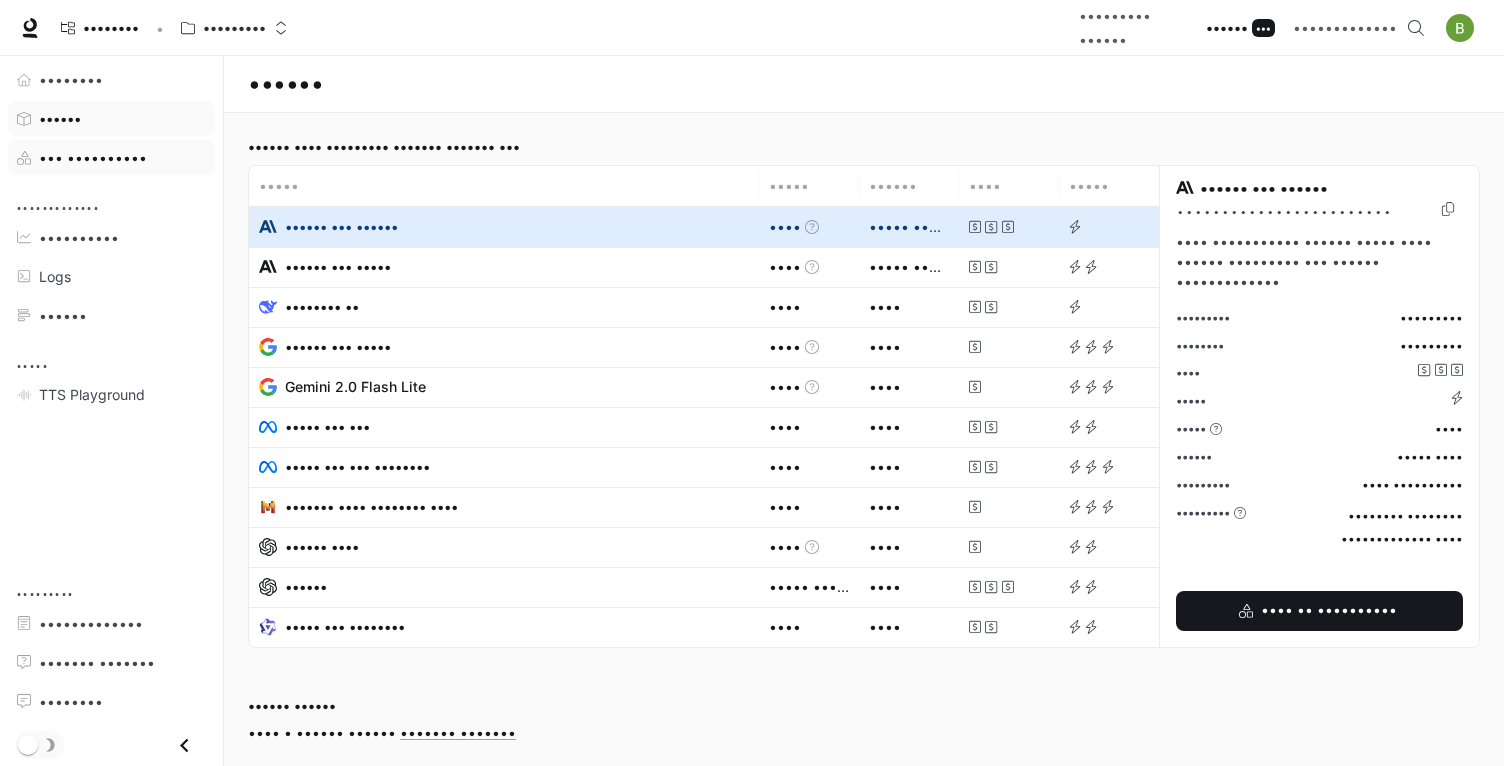 click on "••• ••••••••••" at bounding box center (93, 157) 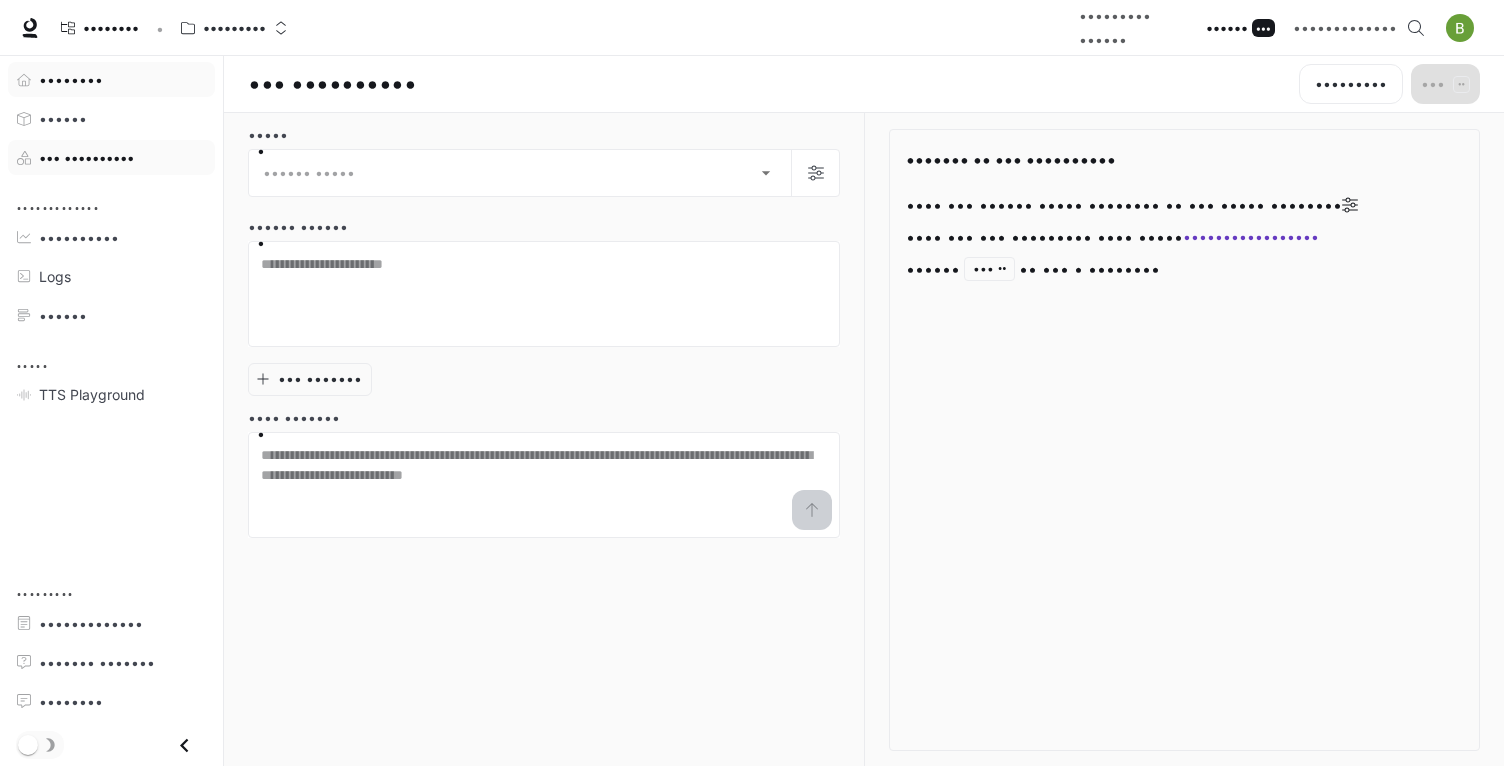 click on "••••••••" at bounding box center [71, 79] 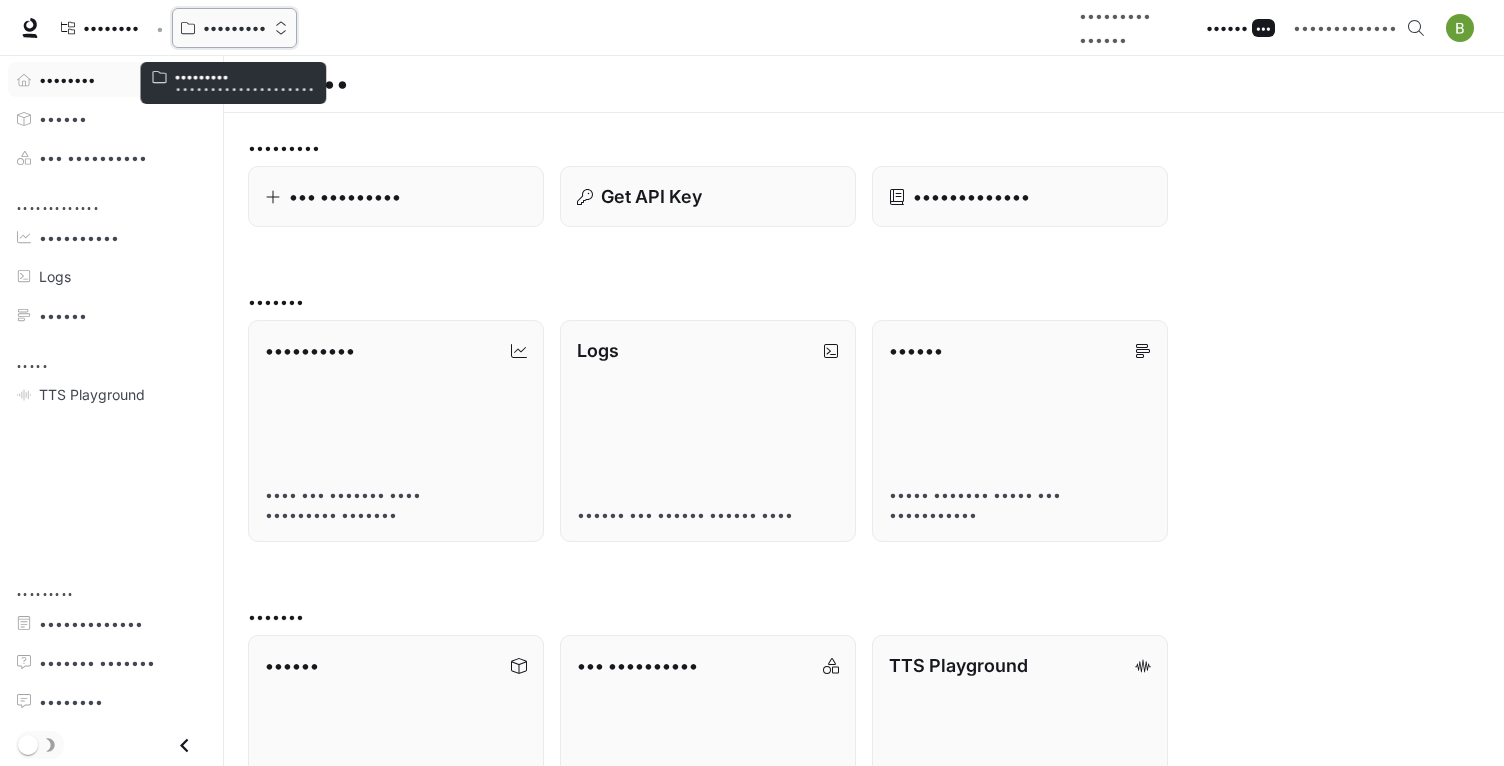 click on "•••••••••" at bounding box center (234, 28) 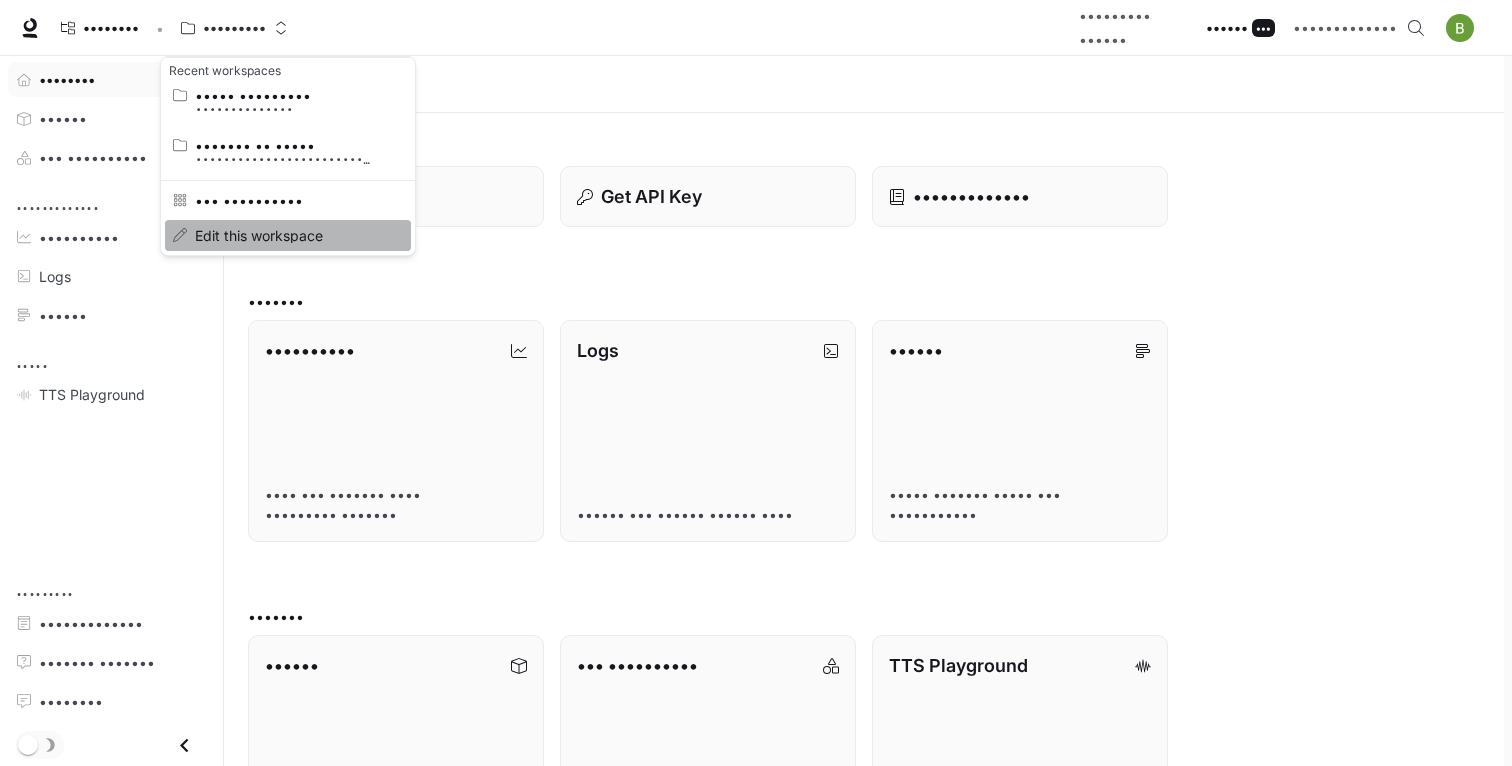 click on "Edit this workspace" at bounding box center [285, 235] 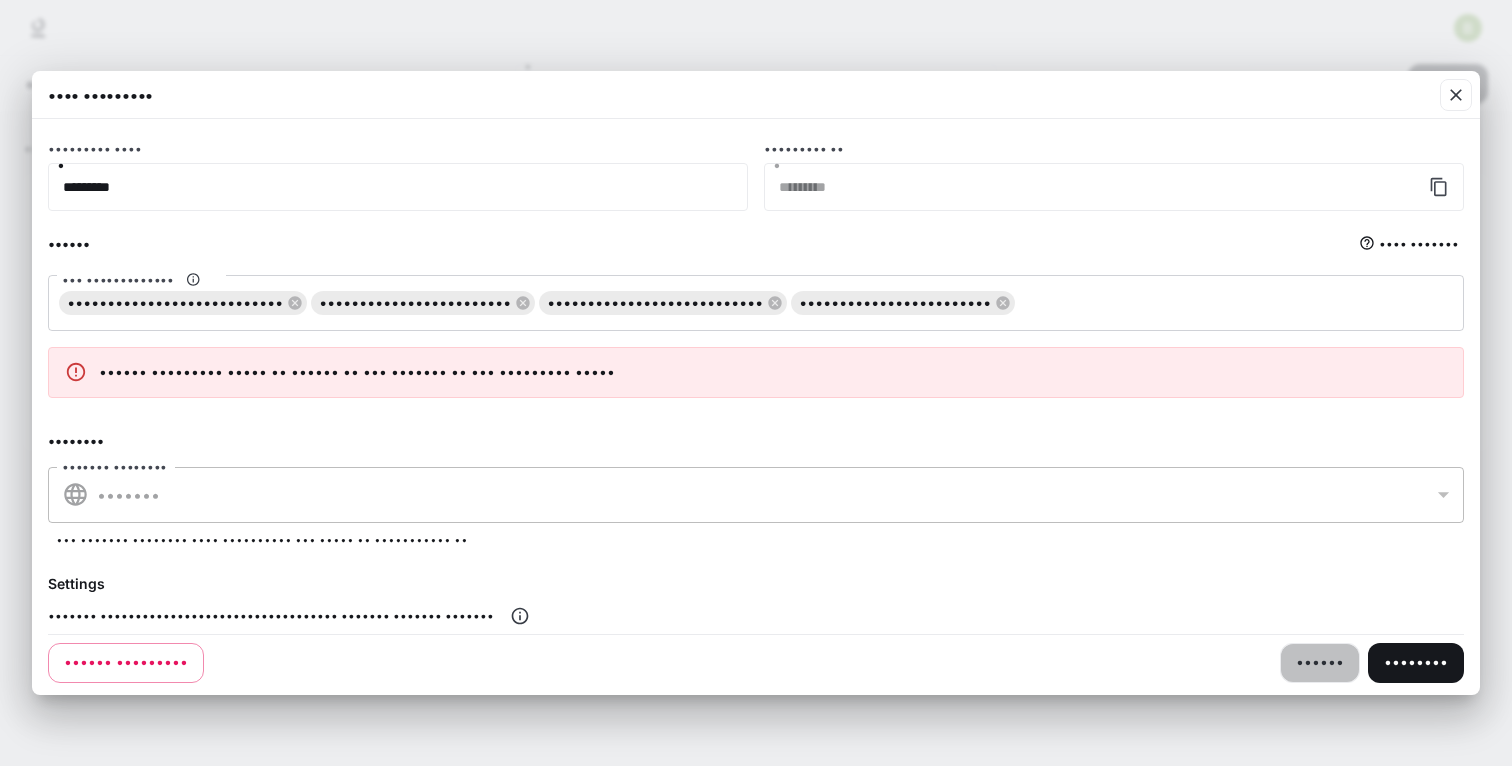 drag, startPoint x: 1320, startPoint y: 660, endPoint x: 1254, endPoint y: 599, distance: 89.87213 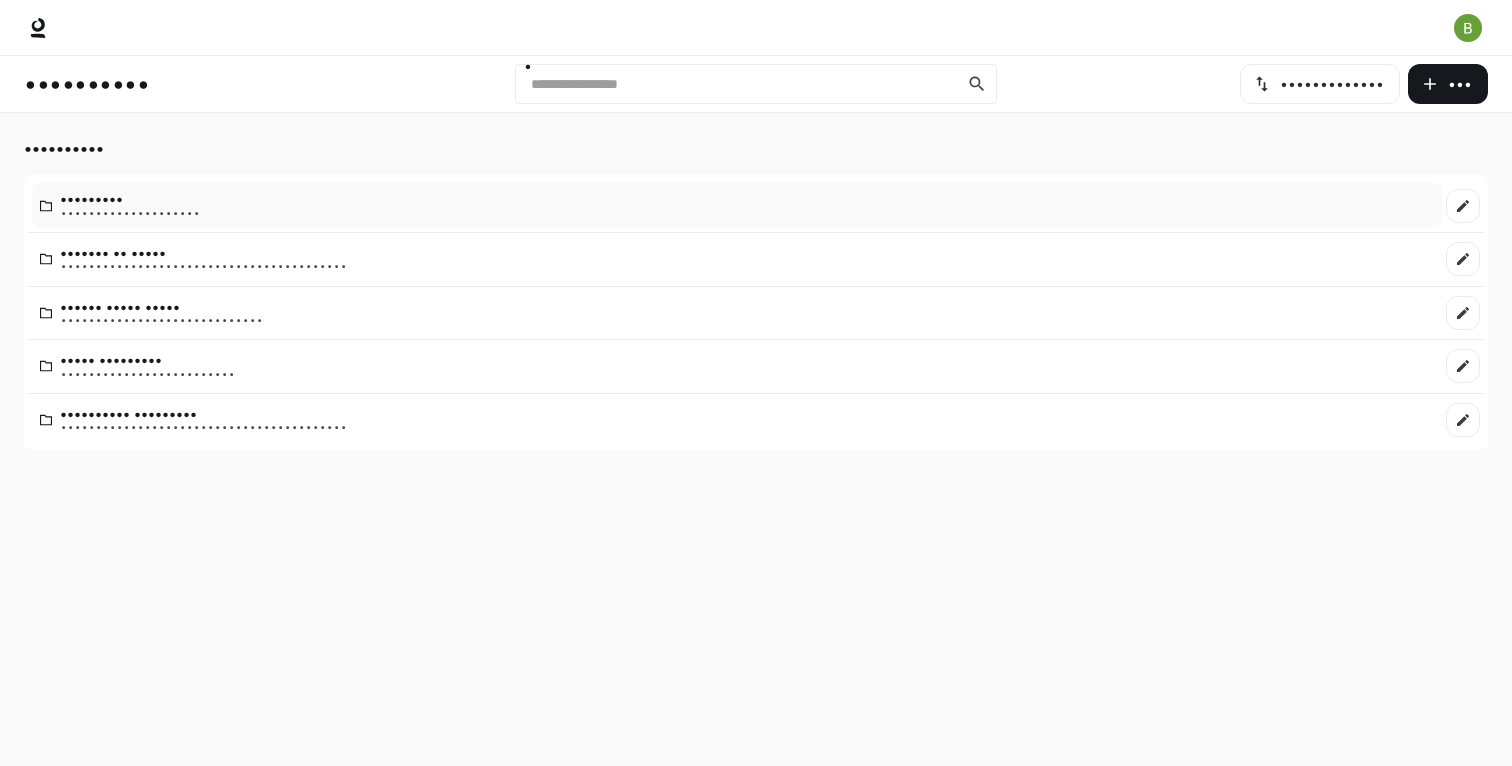 click on "••••••••••••••••••••" at bounding box center (130, 213) 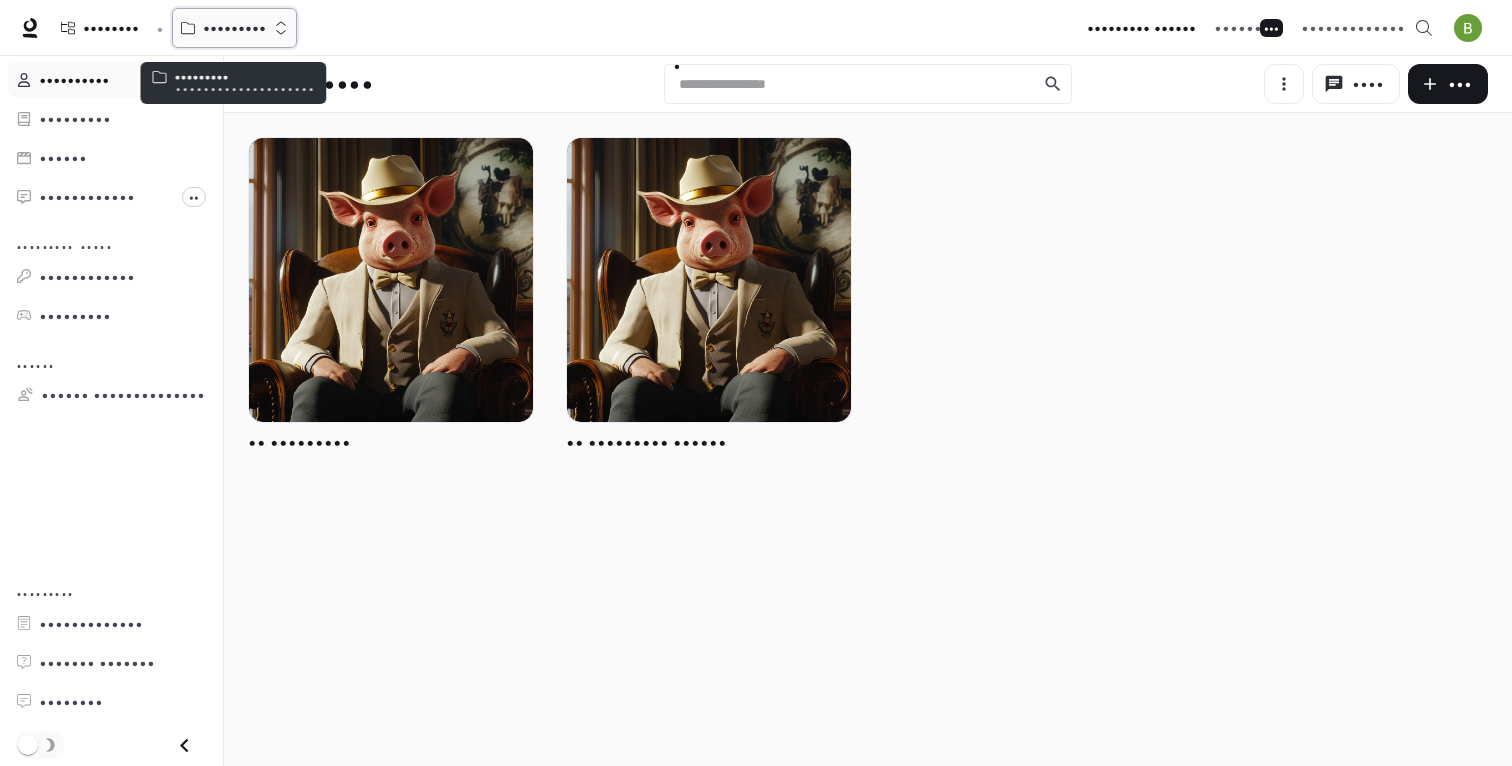 click on "•••••••••" at bounding box center (234, 28) 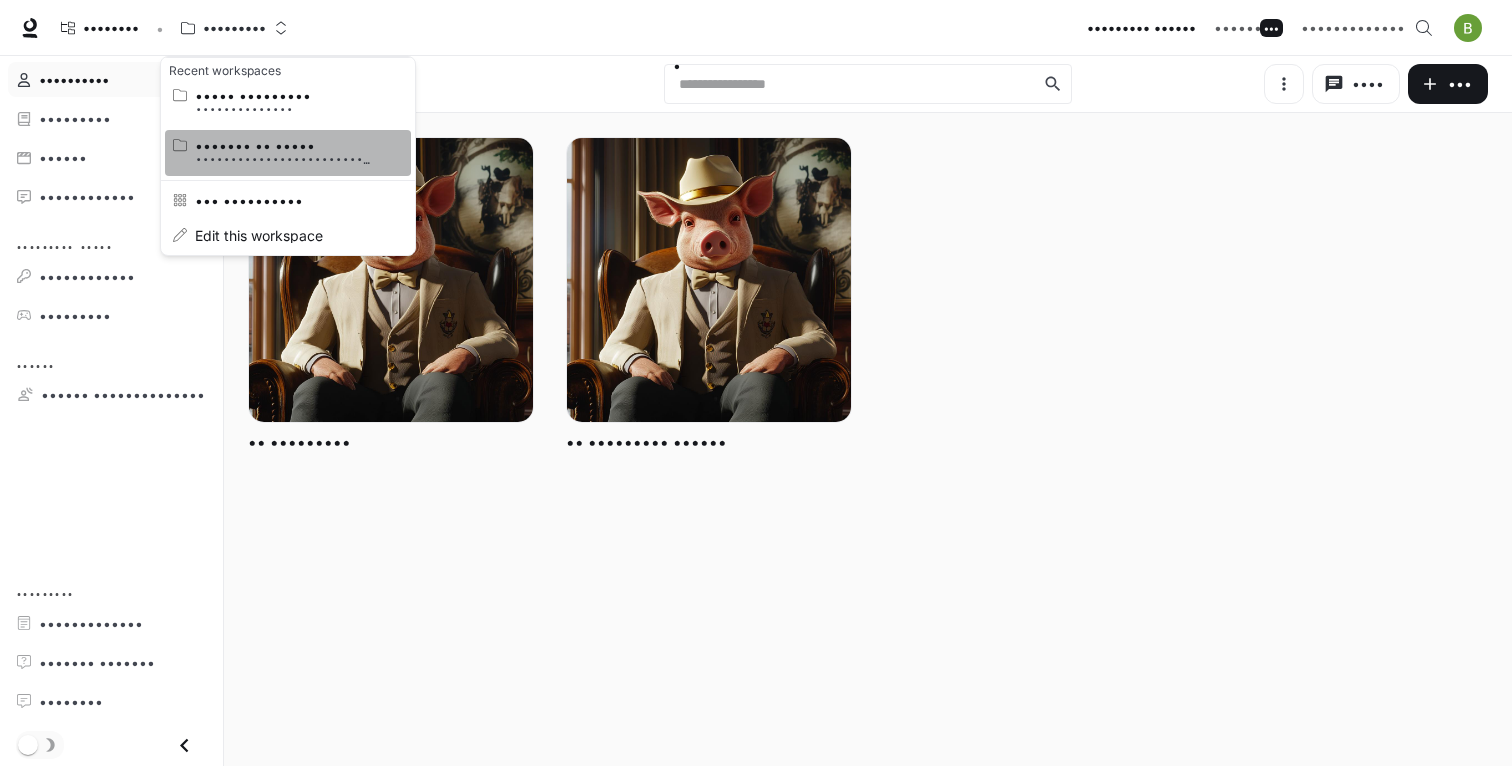 click on "••••••• •• •••••" at bounding box center (285, 145) 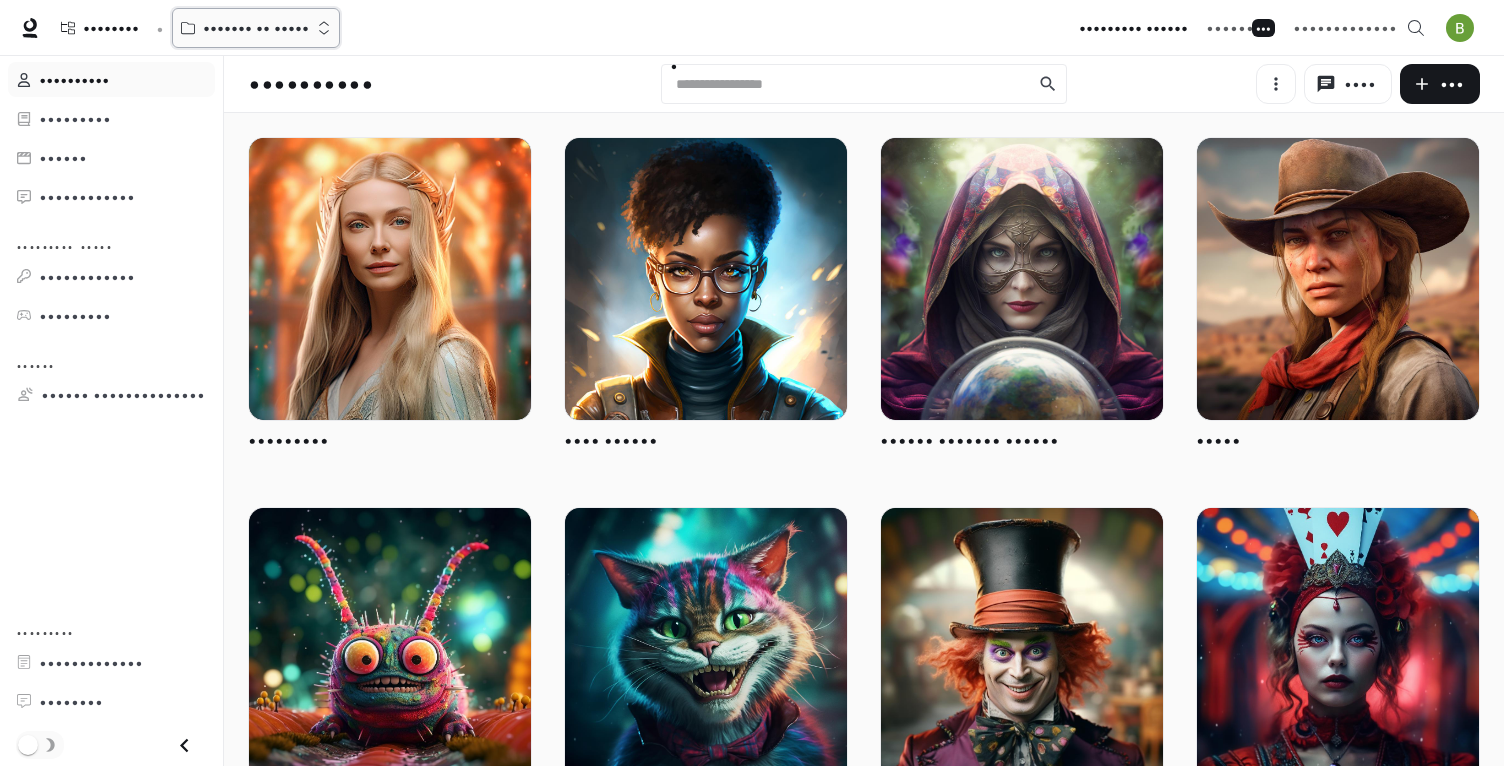 click on "••••••• •• •••••" at bounding box center (256, 28) 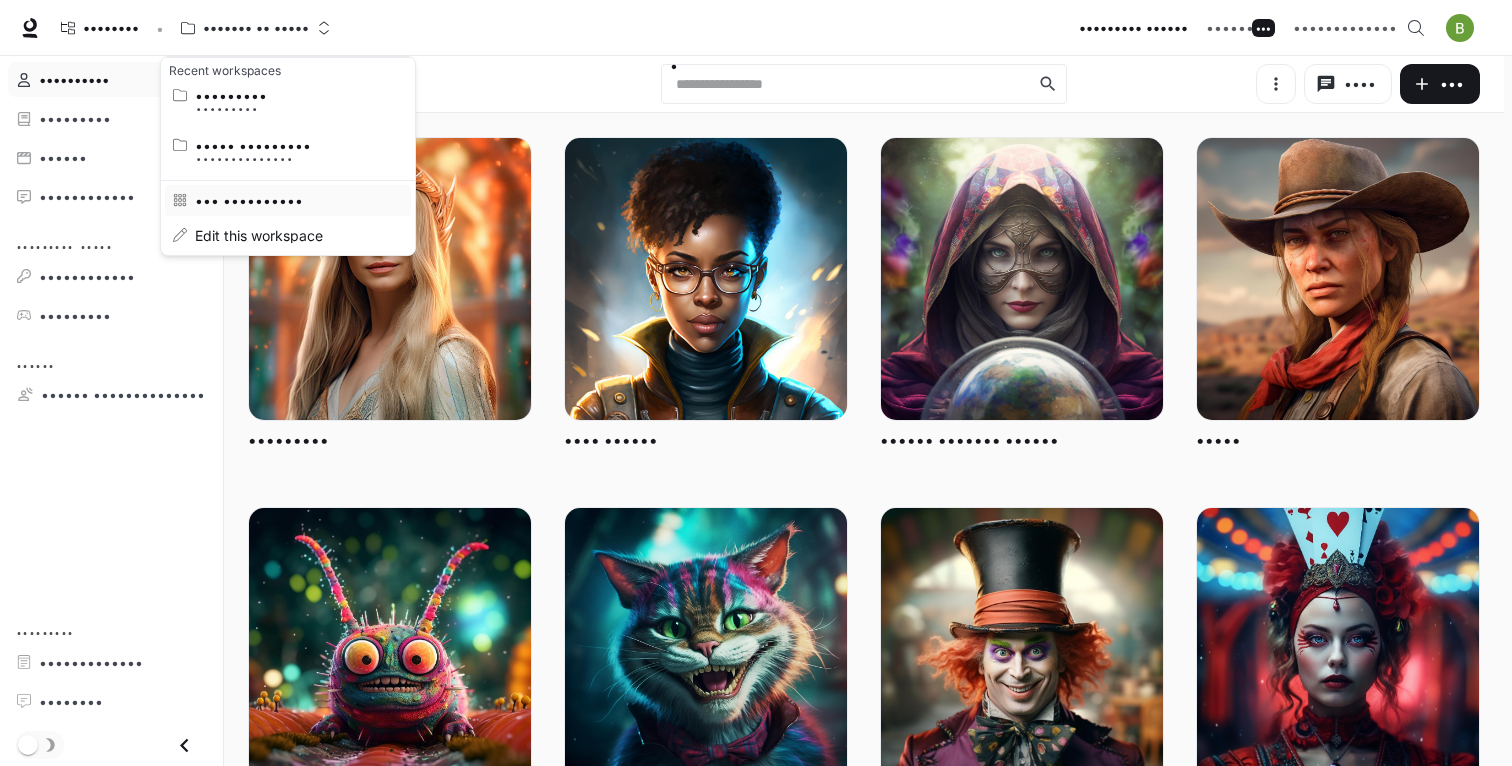 click on "••• ••••••••••" at bounding box center (285, 200) 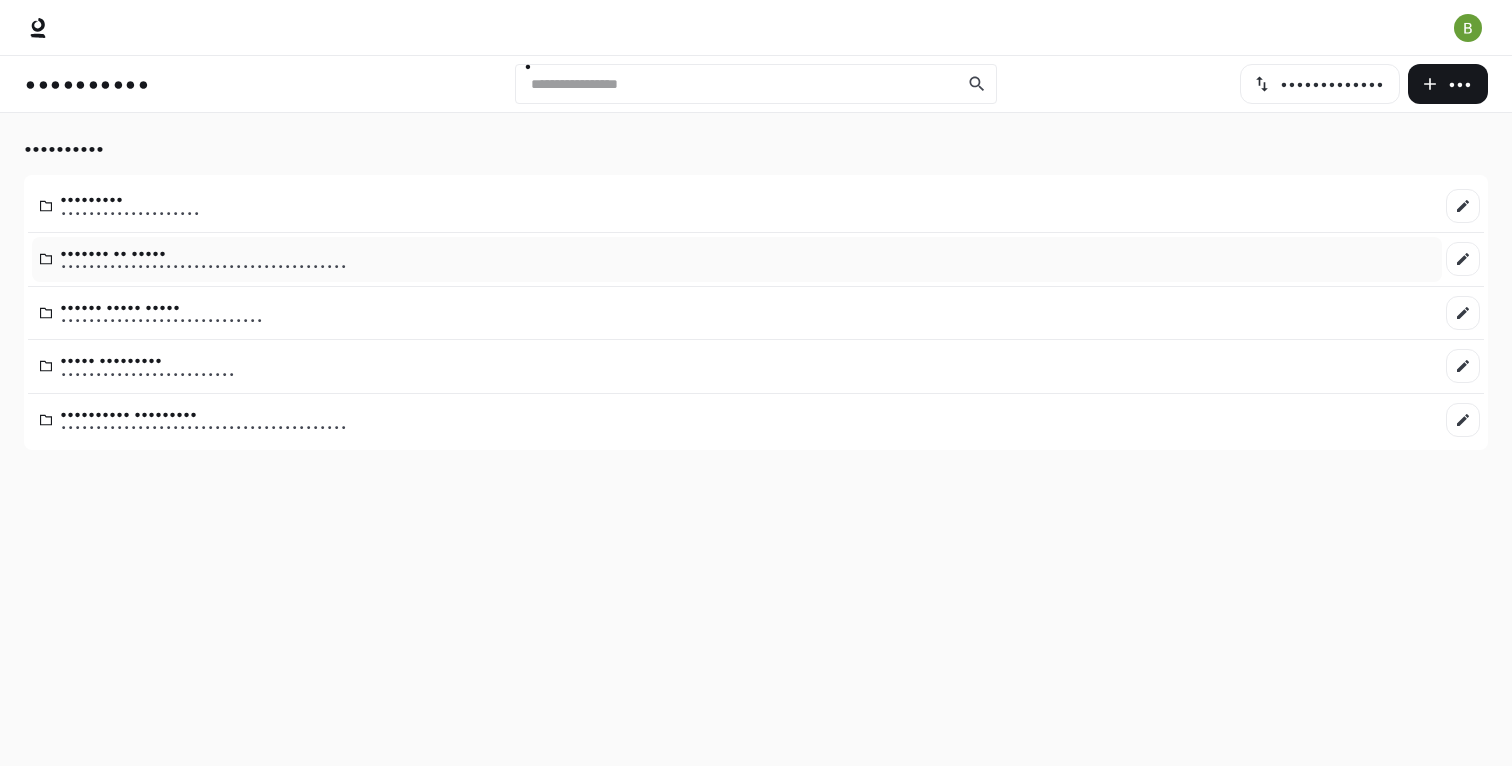 click on "••••••• •• •••••" at bounding box center (203, 252) 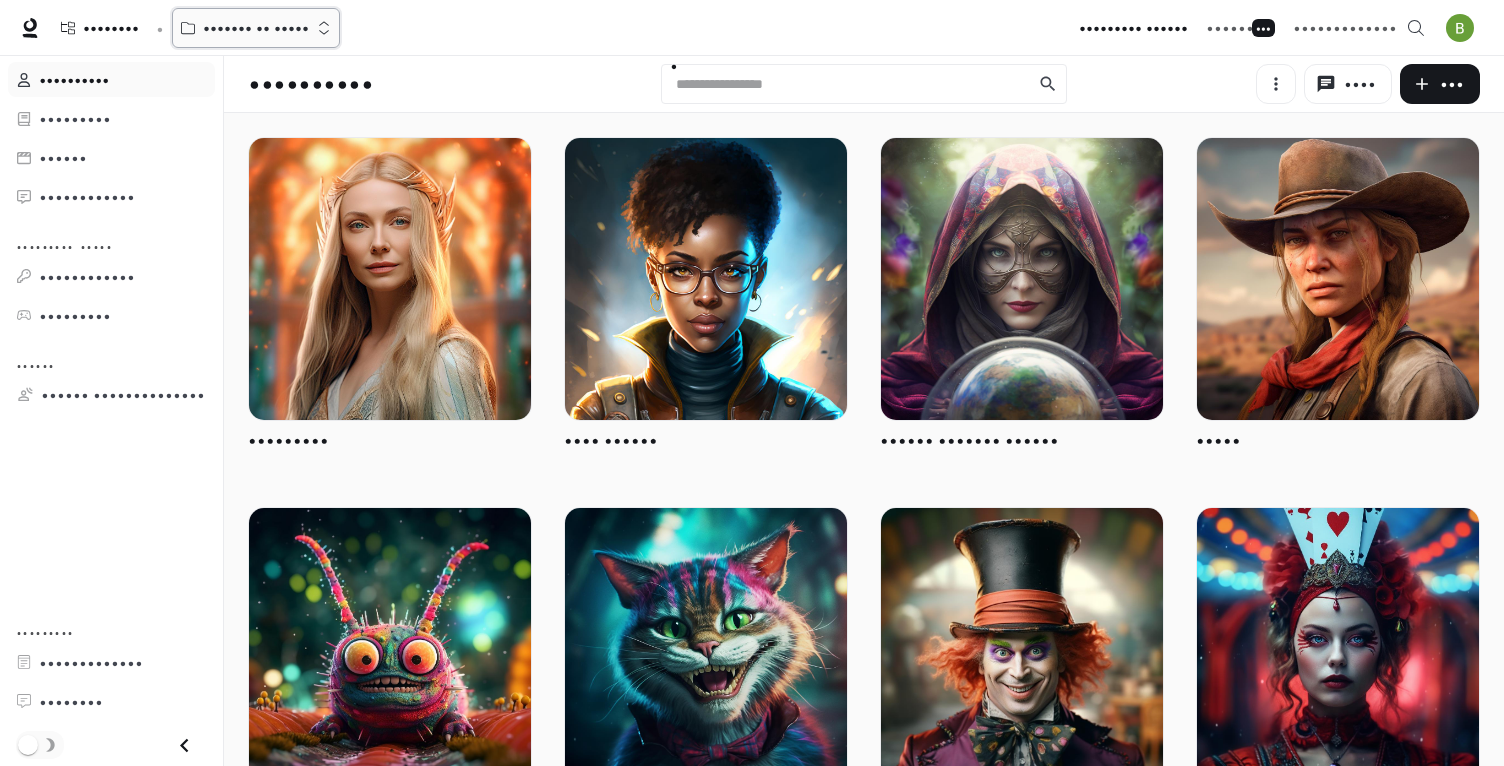 click on "••••••• •• •••••" at bounding box center (256, 28) 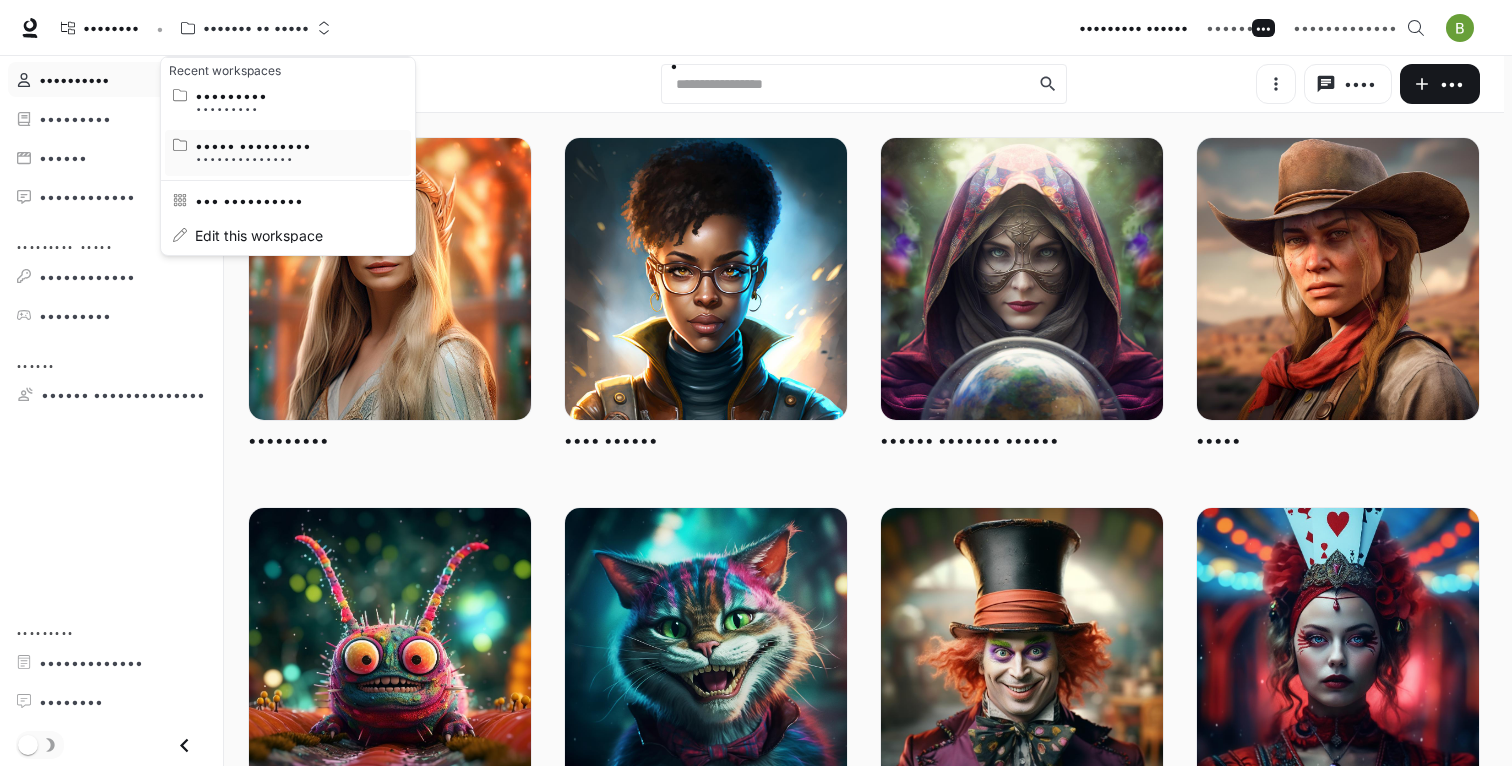 click on "••••• •••••••••" at bounding box center [285, 145] 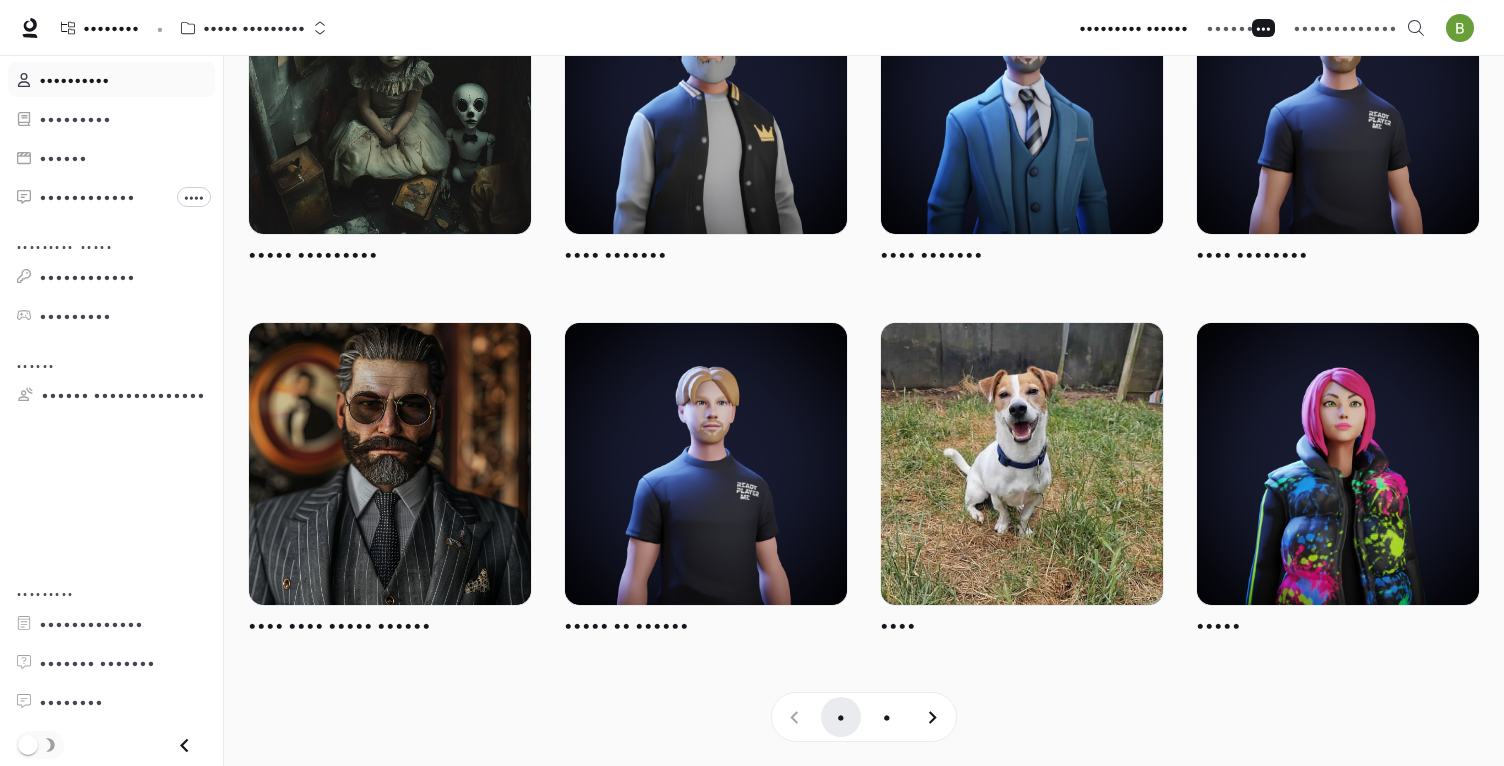 scroll, scrollTop: 0, scrollLeft: 0, axis: both 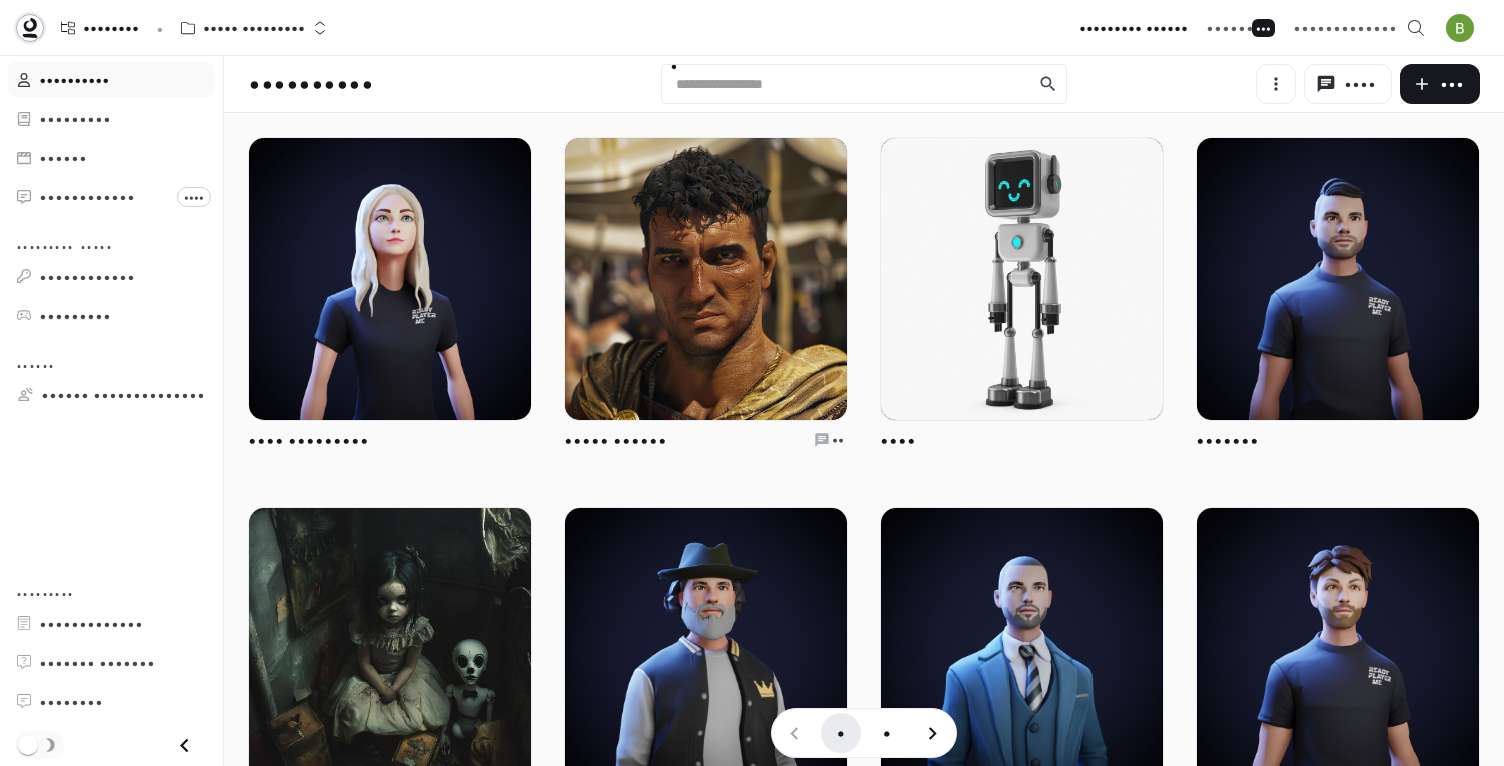 click at bounding box center [30, 36] 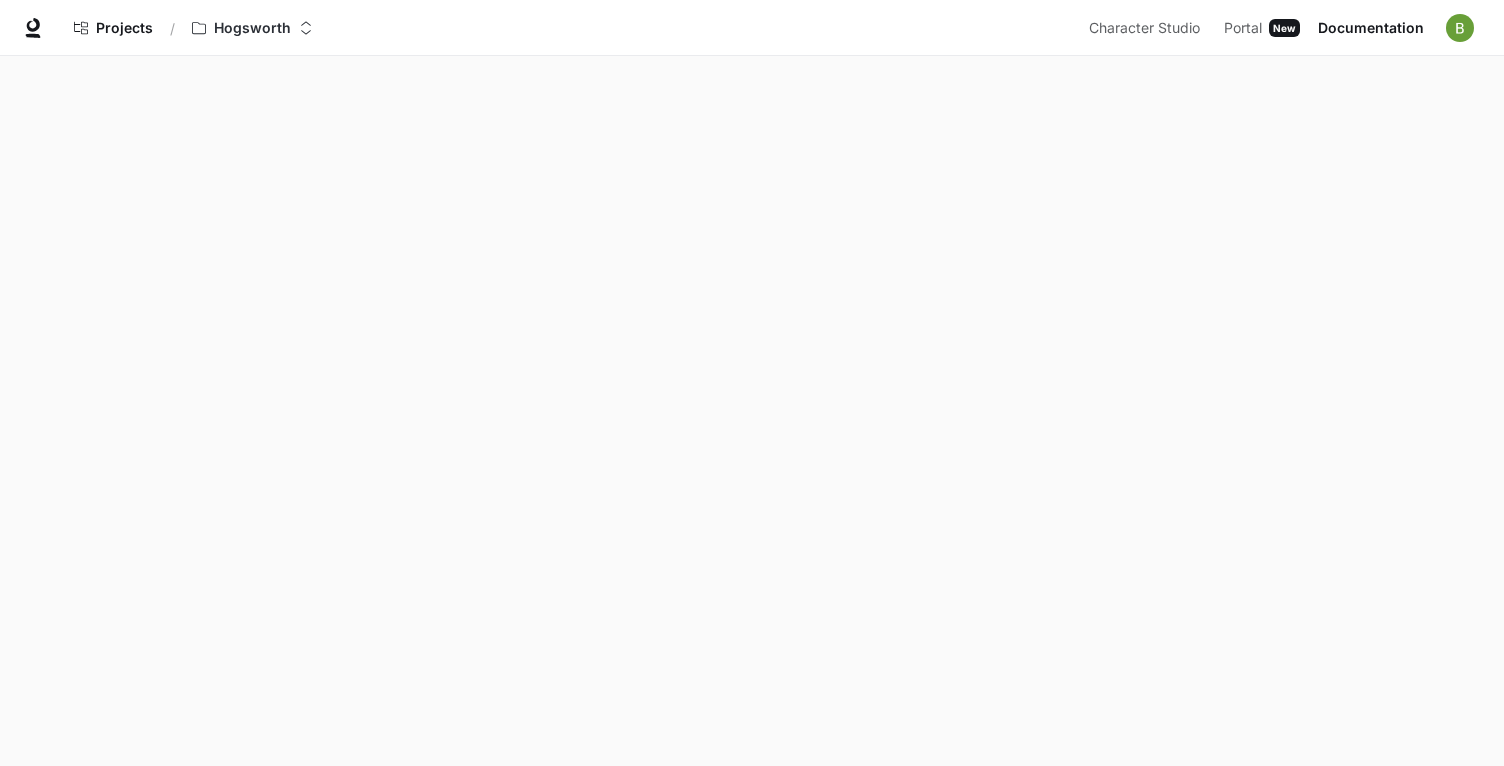 scroll, scrollTop: 0, scrollLeft: 0, axis: both 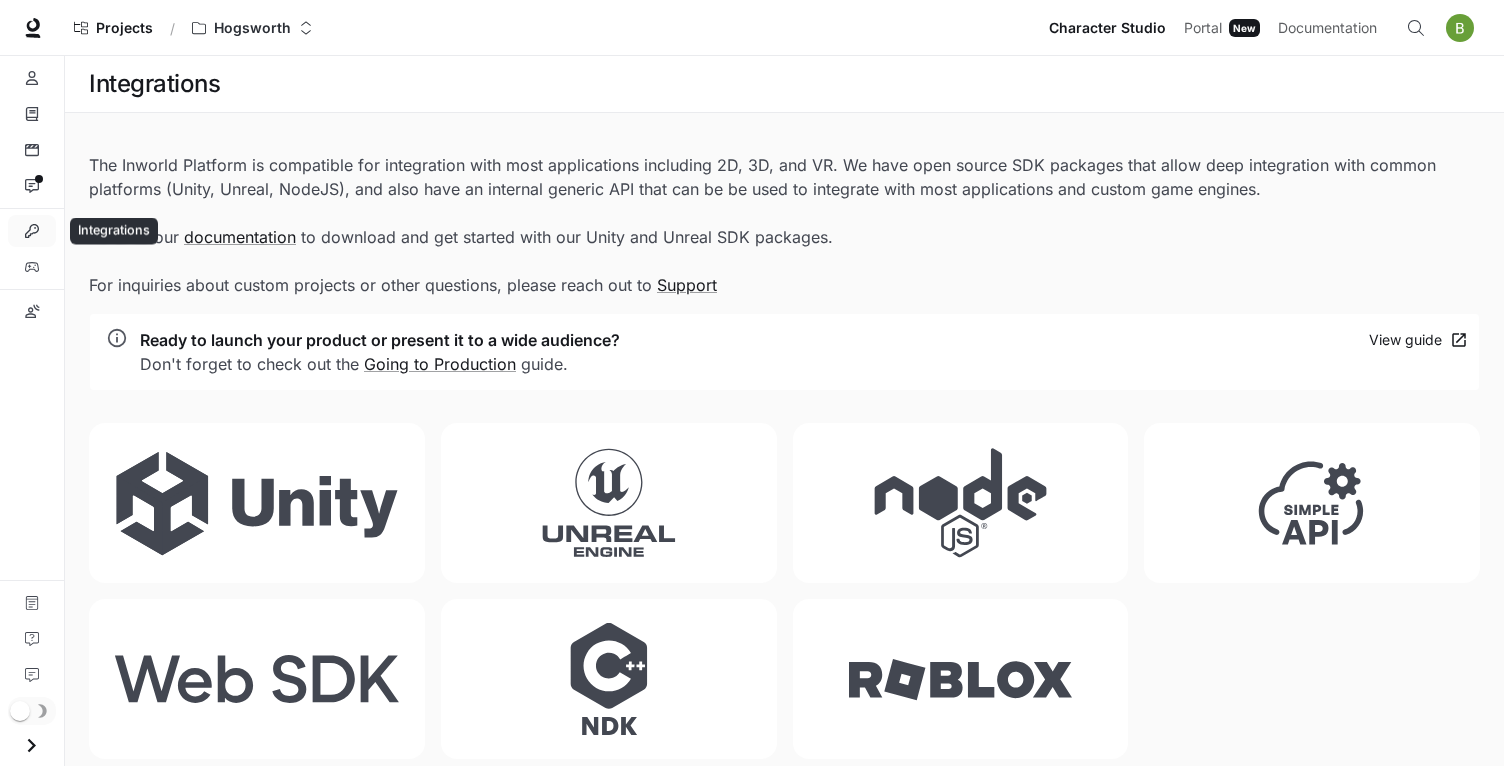 click at bounding box center (32, 231) 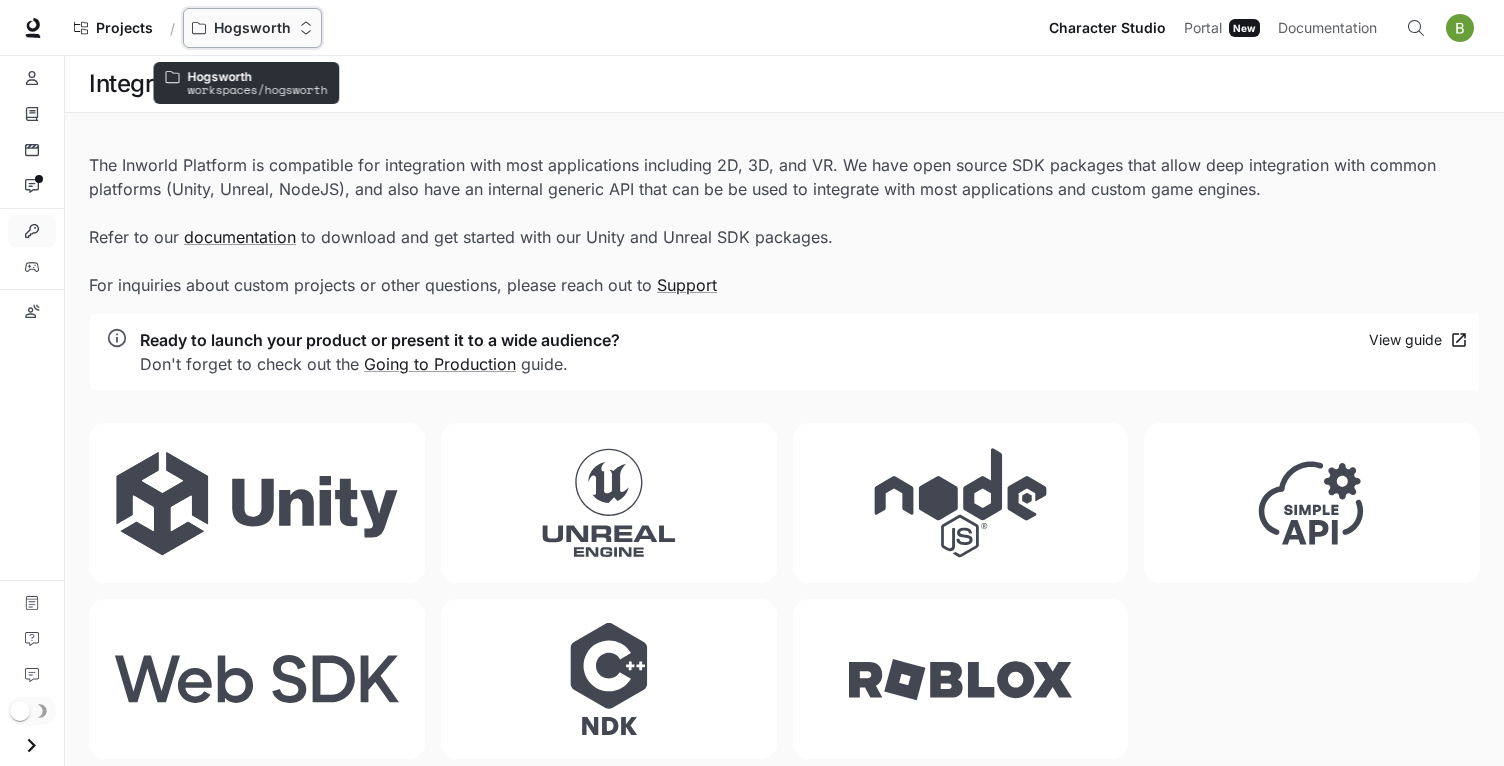 click on "[LAST]" at bounding box center (245, 28) 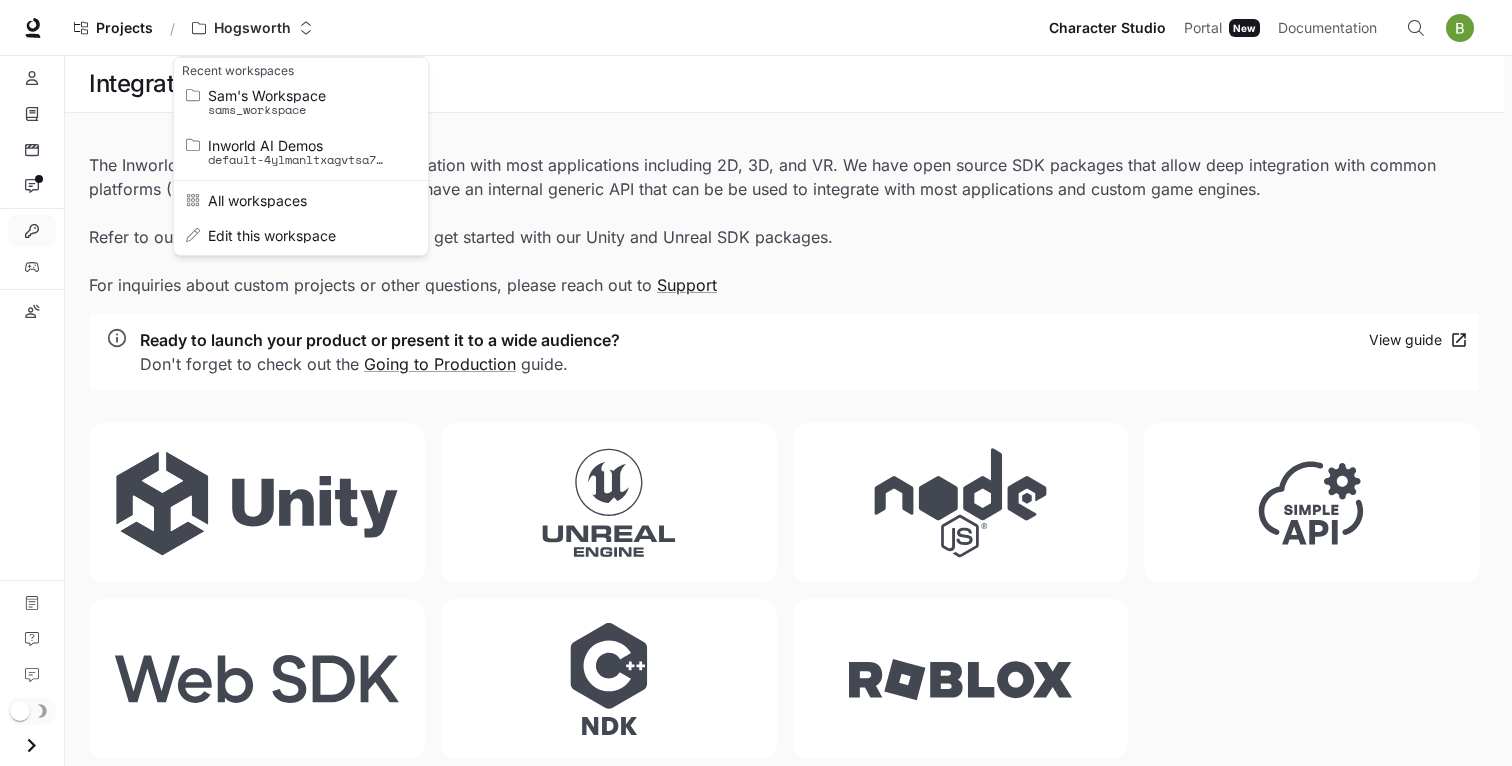 click at bounding box center [756, 383] 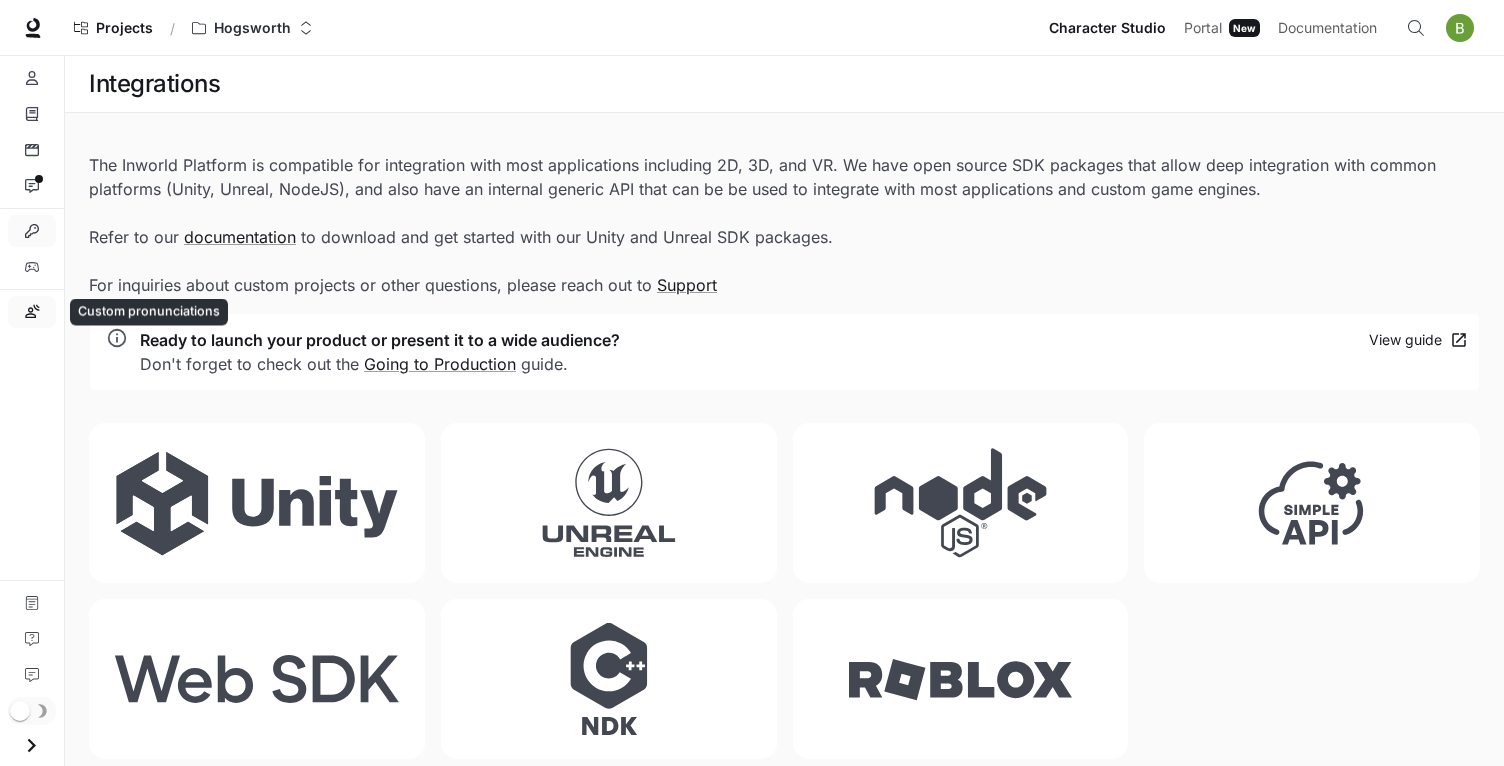 click on "Custom pronunciations" at bounding box center [32, 312] 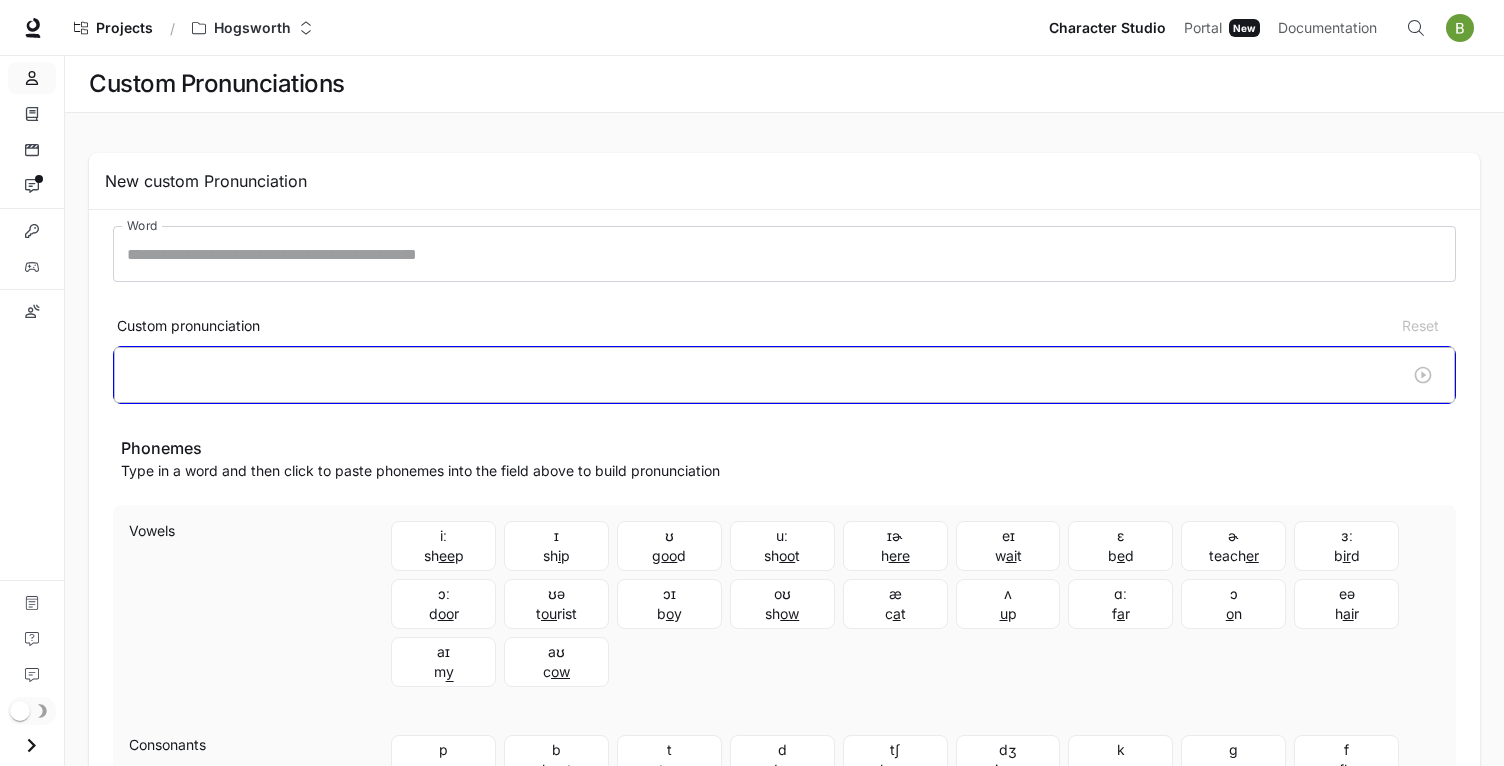 click at bounding box center [32, 78] 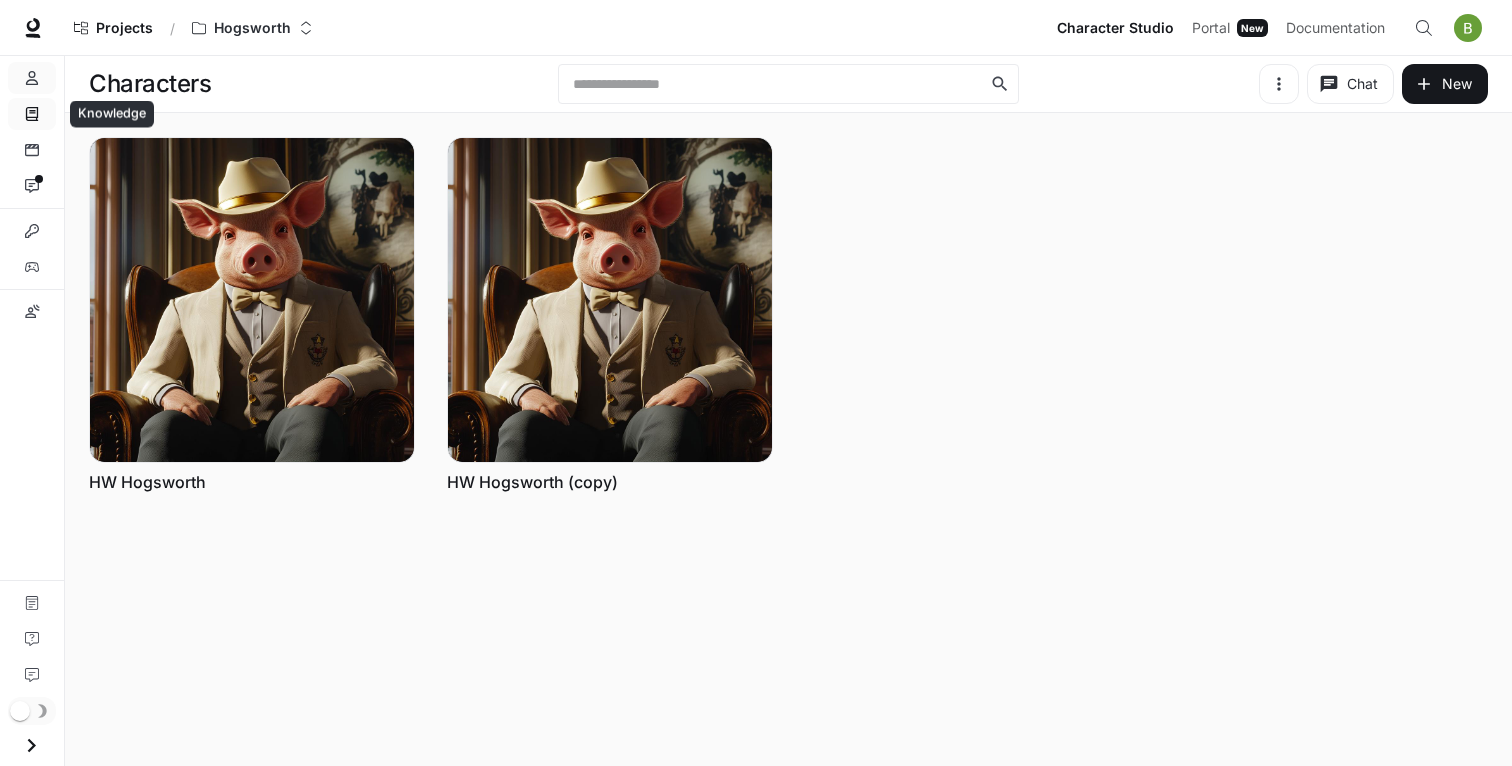click at bounding box center [32, 114] 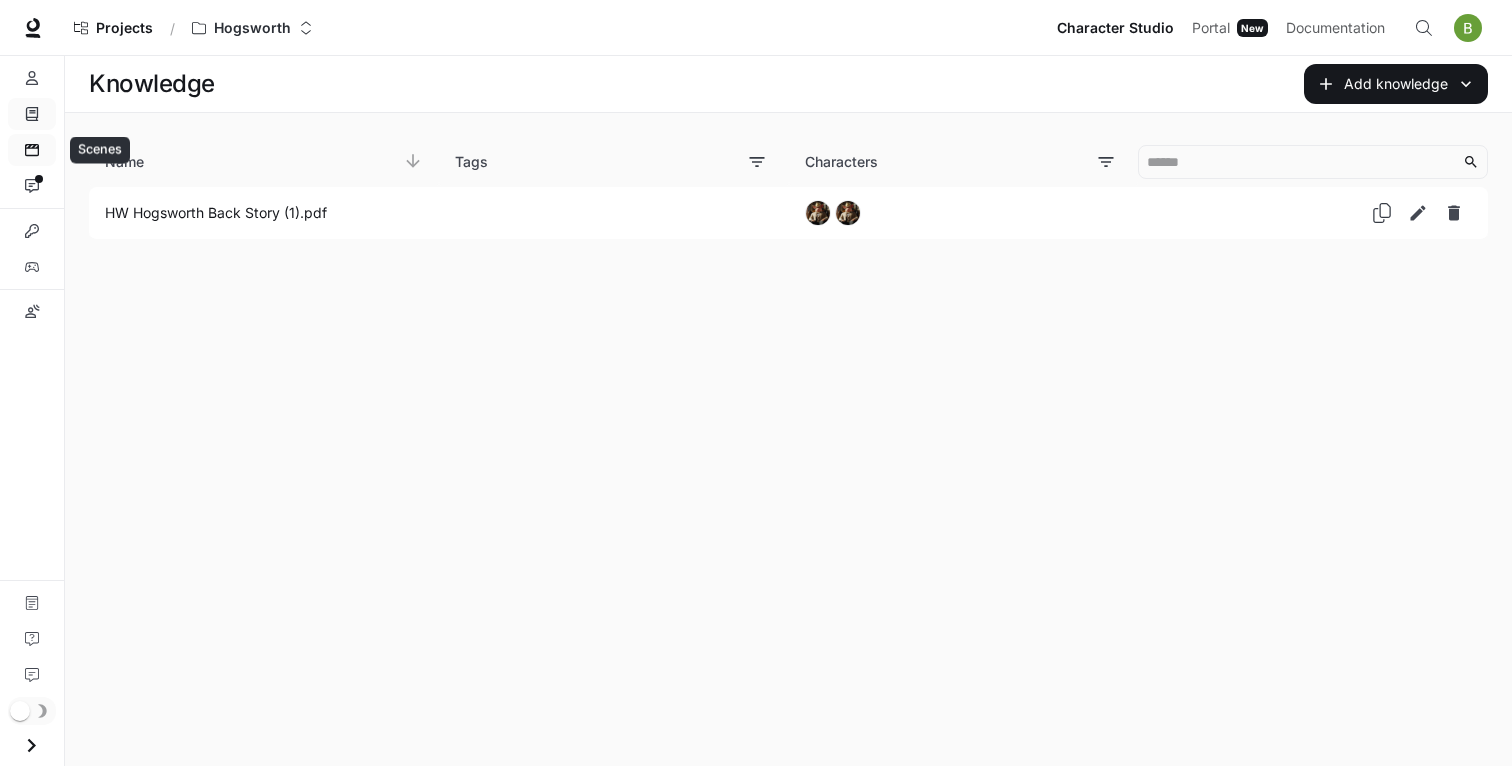 click at bounding box center [32, 150] 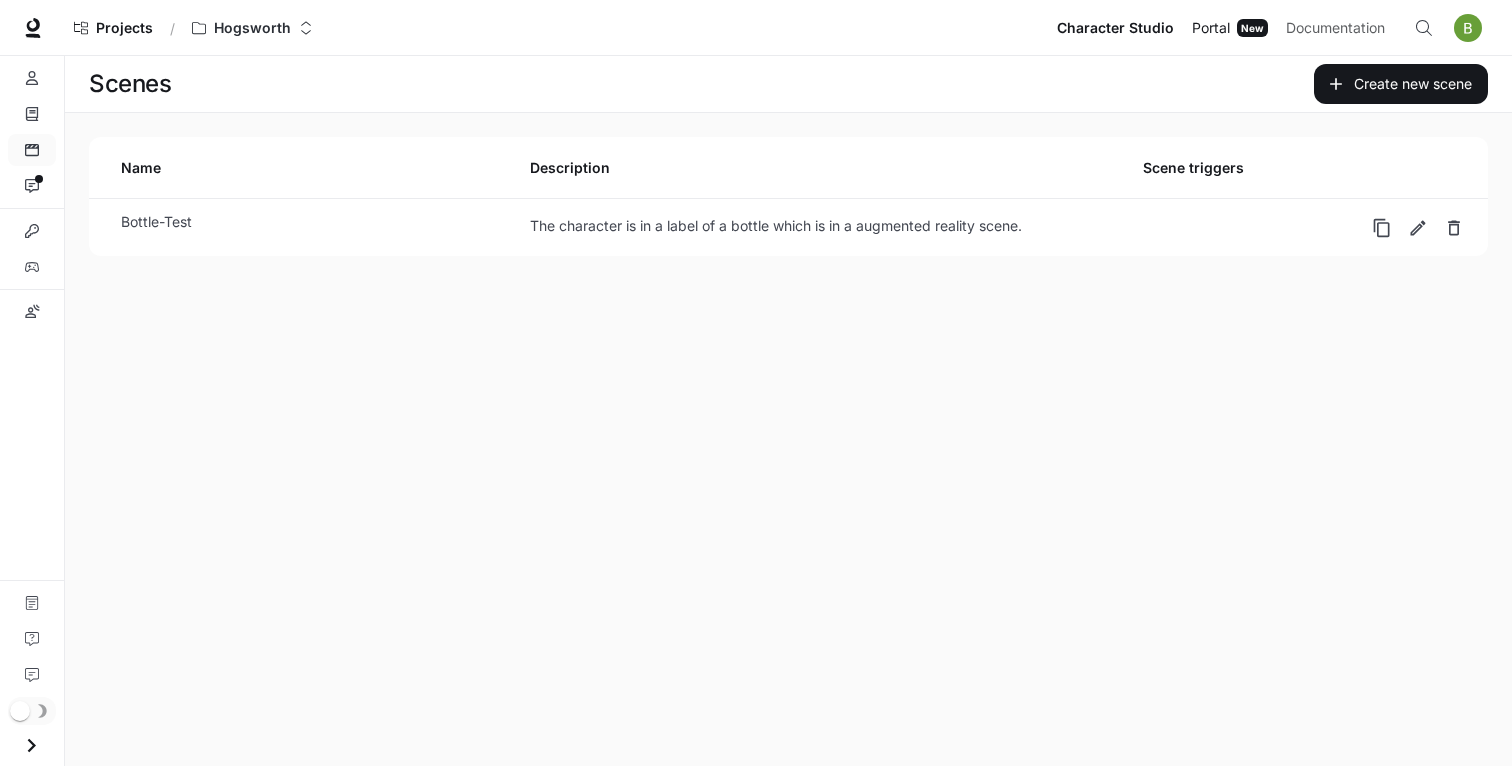 click on "Portal" at bounding box center (1211, 28) 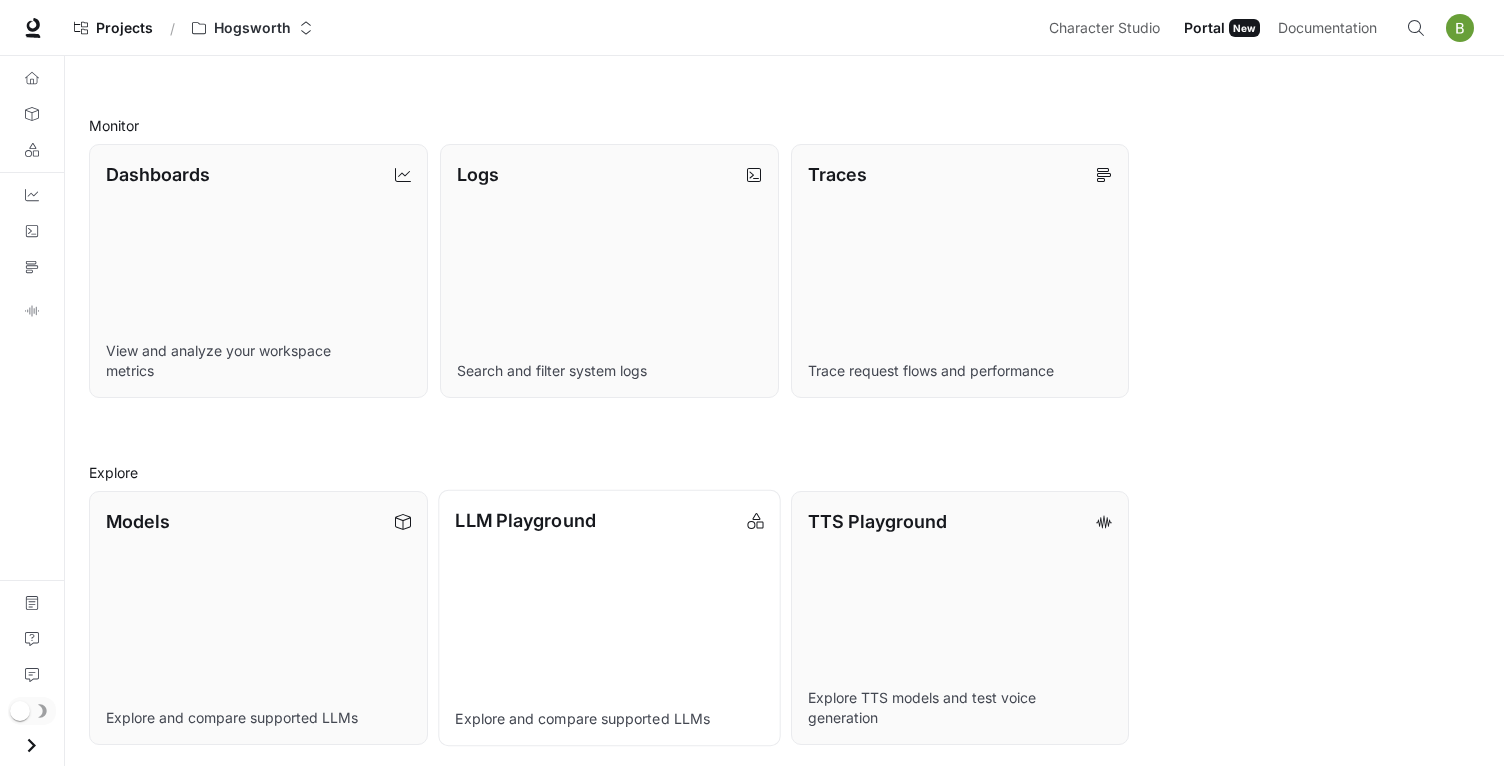 scroll, scrollTop: 179, scrollLeft: 0, axis: vertical 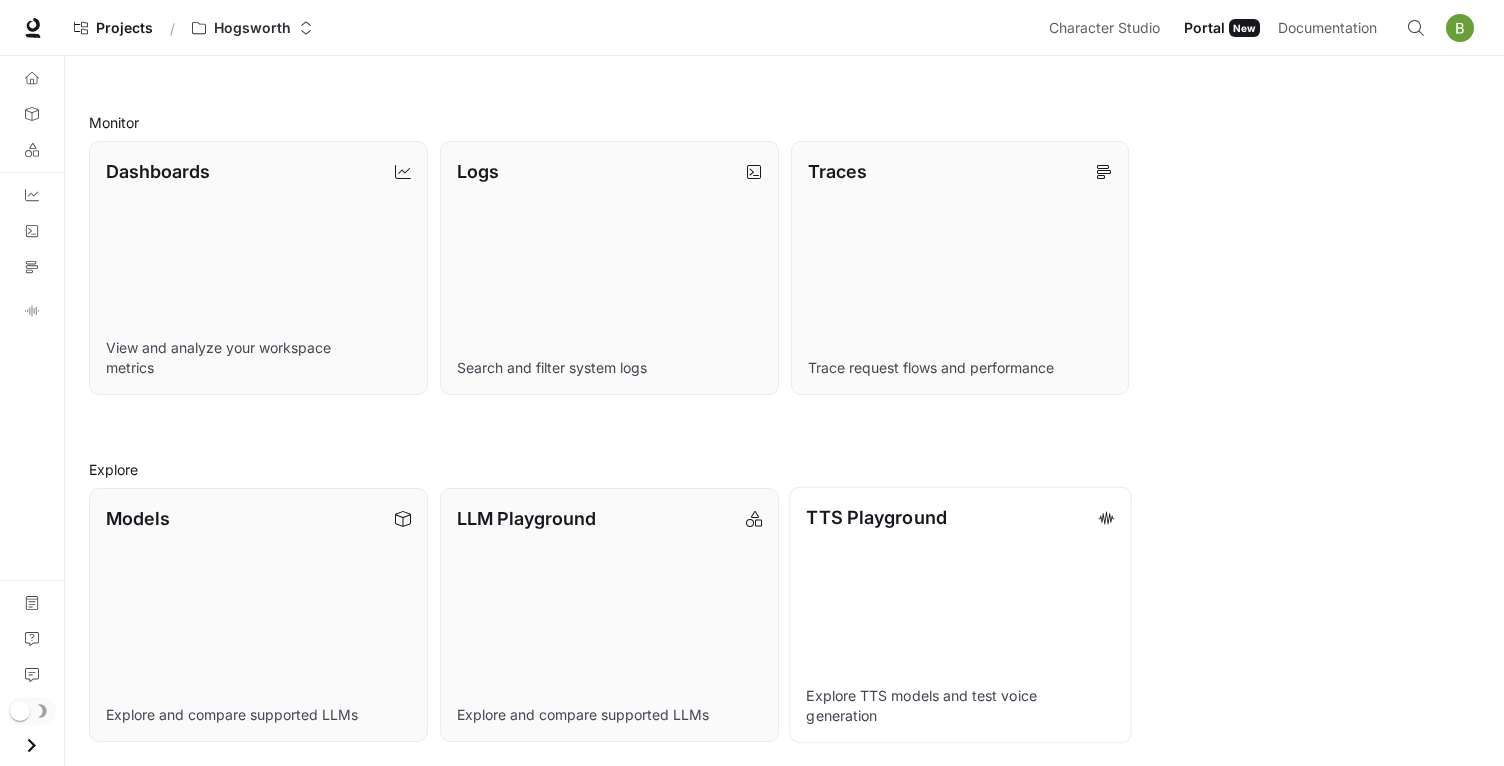 click on "TTS Playground Explore TTS models and test voice generation" at bounding box center (960, 615) 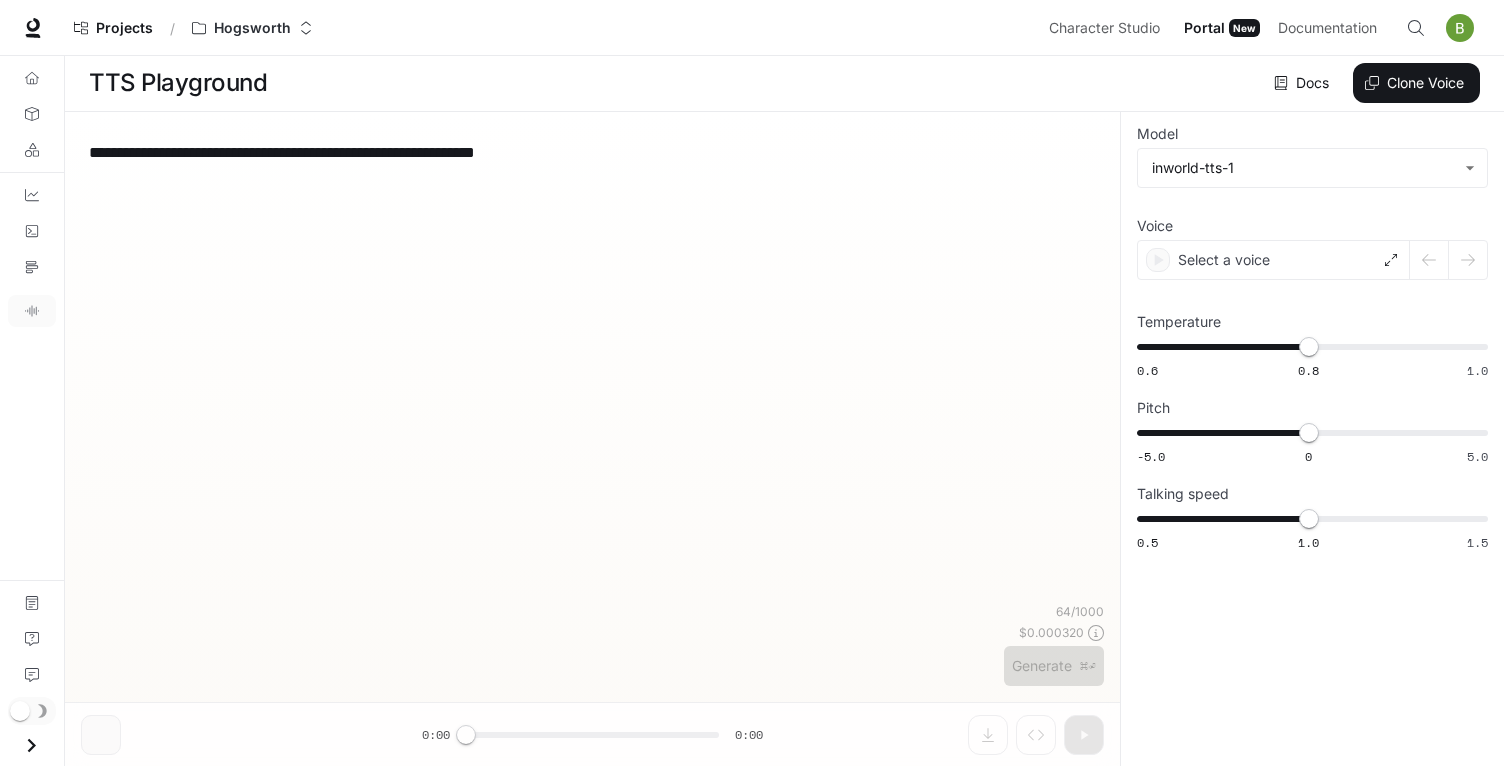 scroll, scrollTop: 1, scrollLeft: 0, axis: vertical 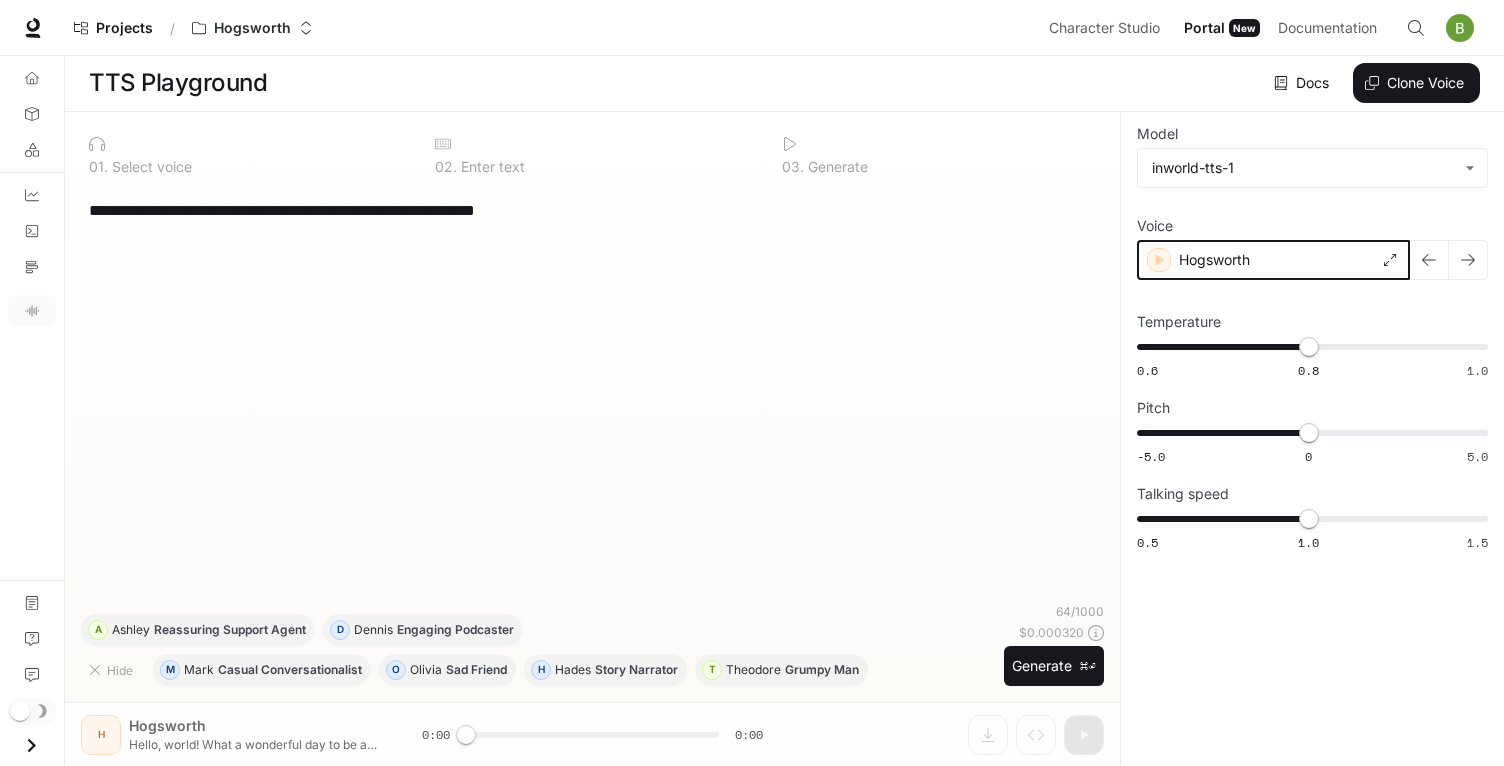click at bounding box center [1159, 260] 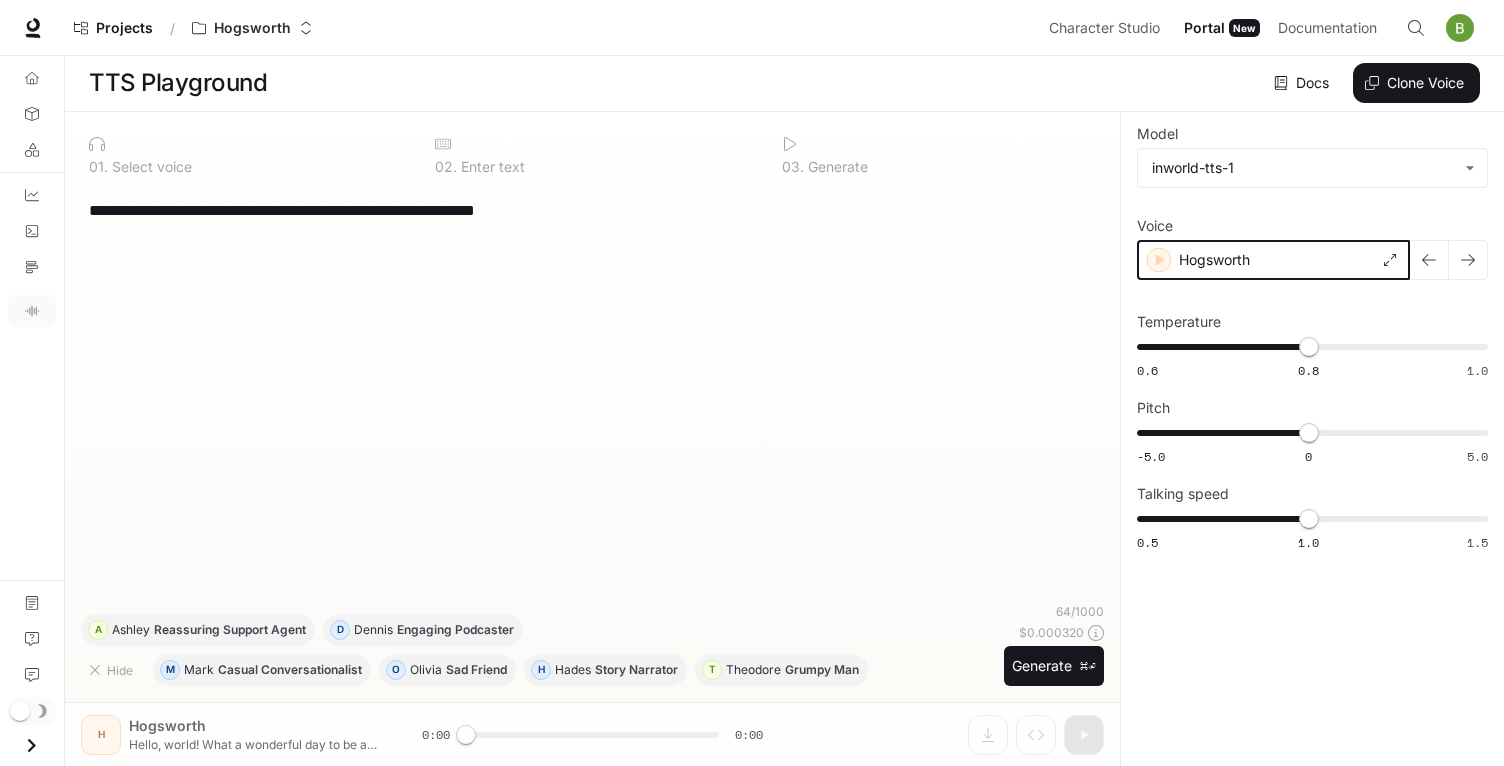 click at bounding box center (1159, 260) 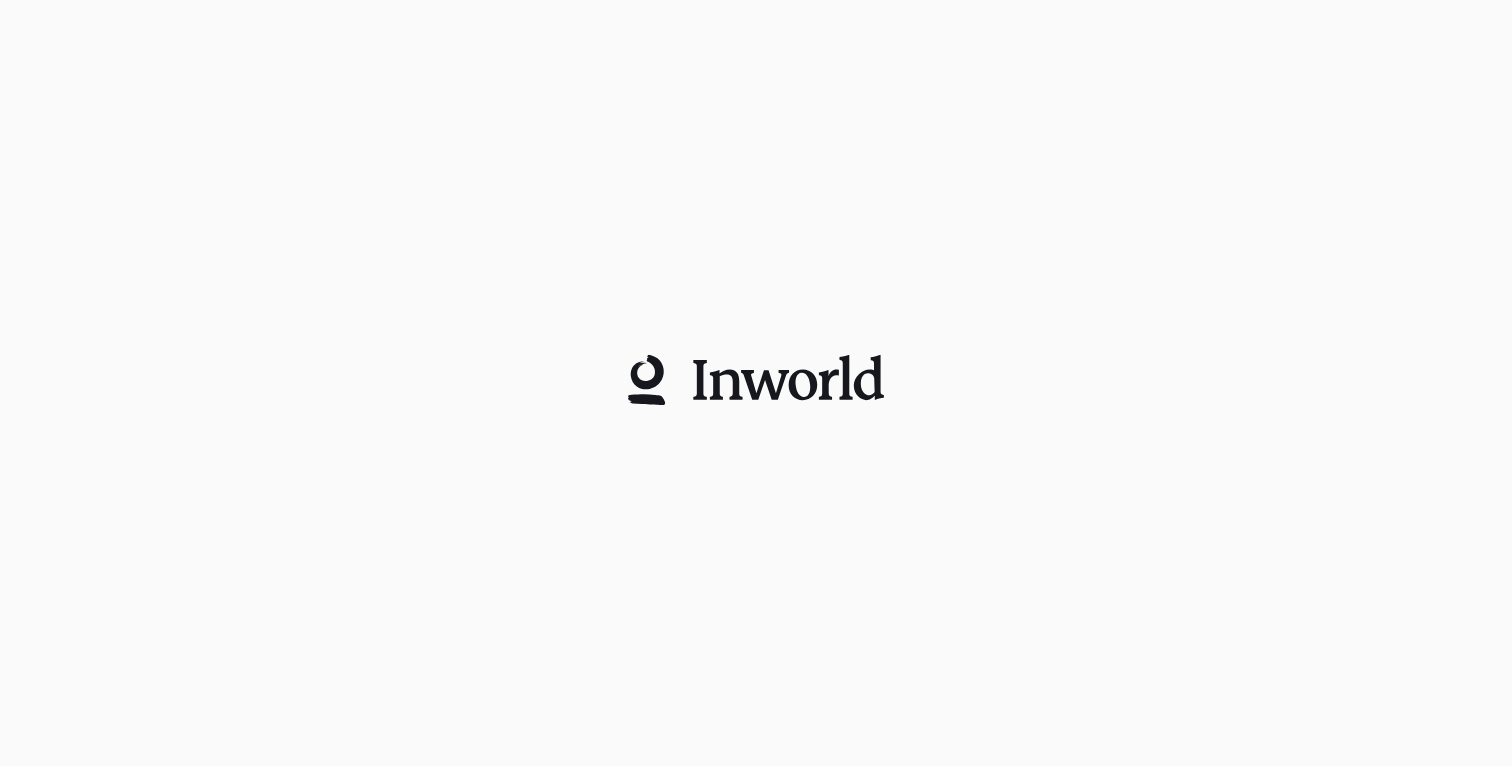 scroll, scrollTop: 0, scrollLeft: 0, axis: both 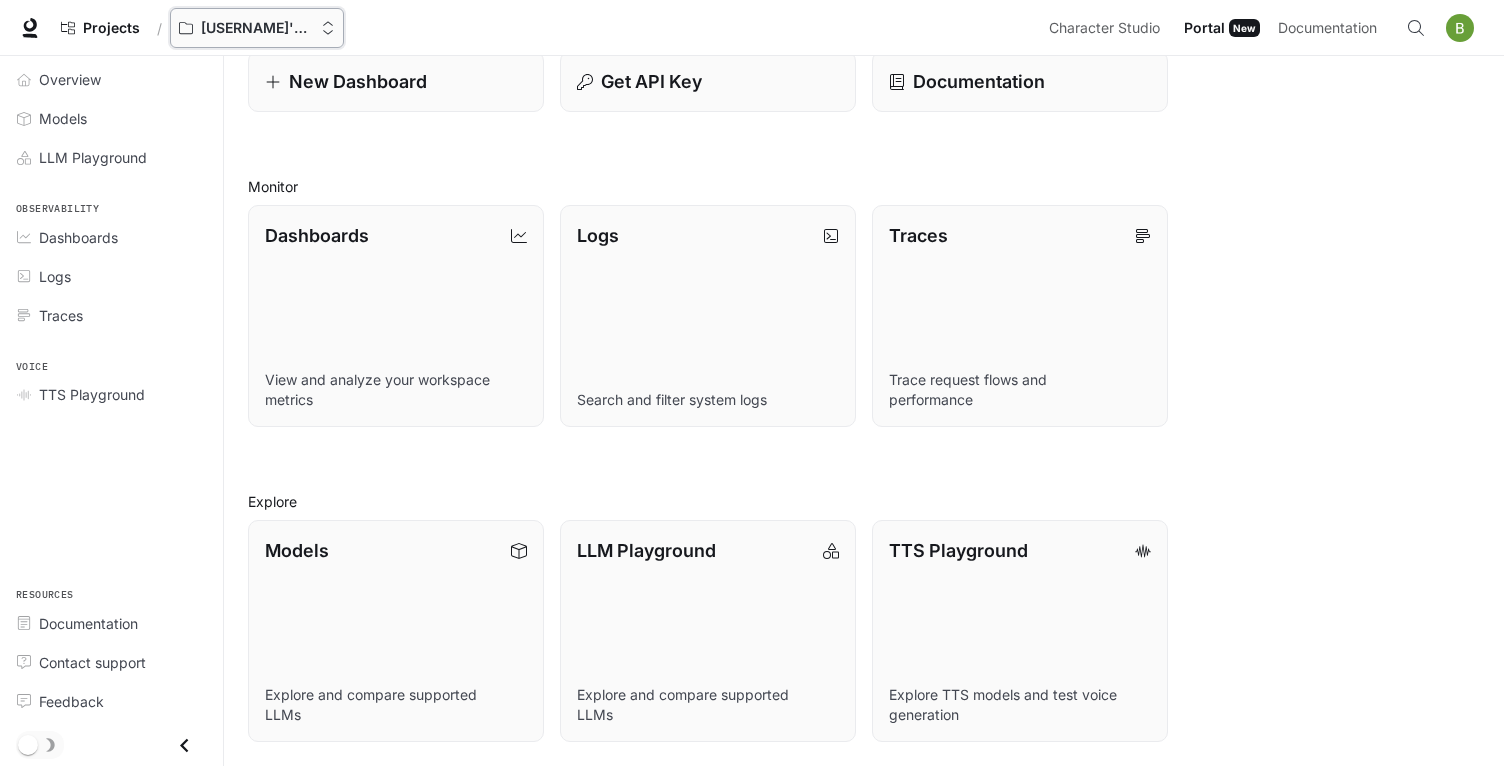 click on "Sam's Workspace" at bounding box center (257, 28) 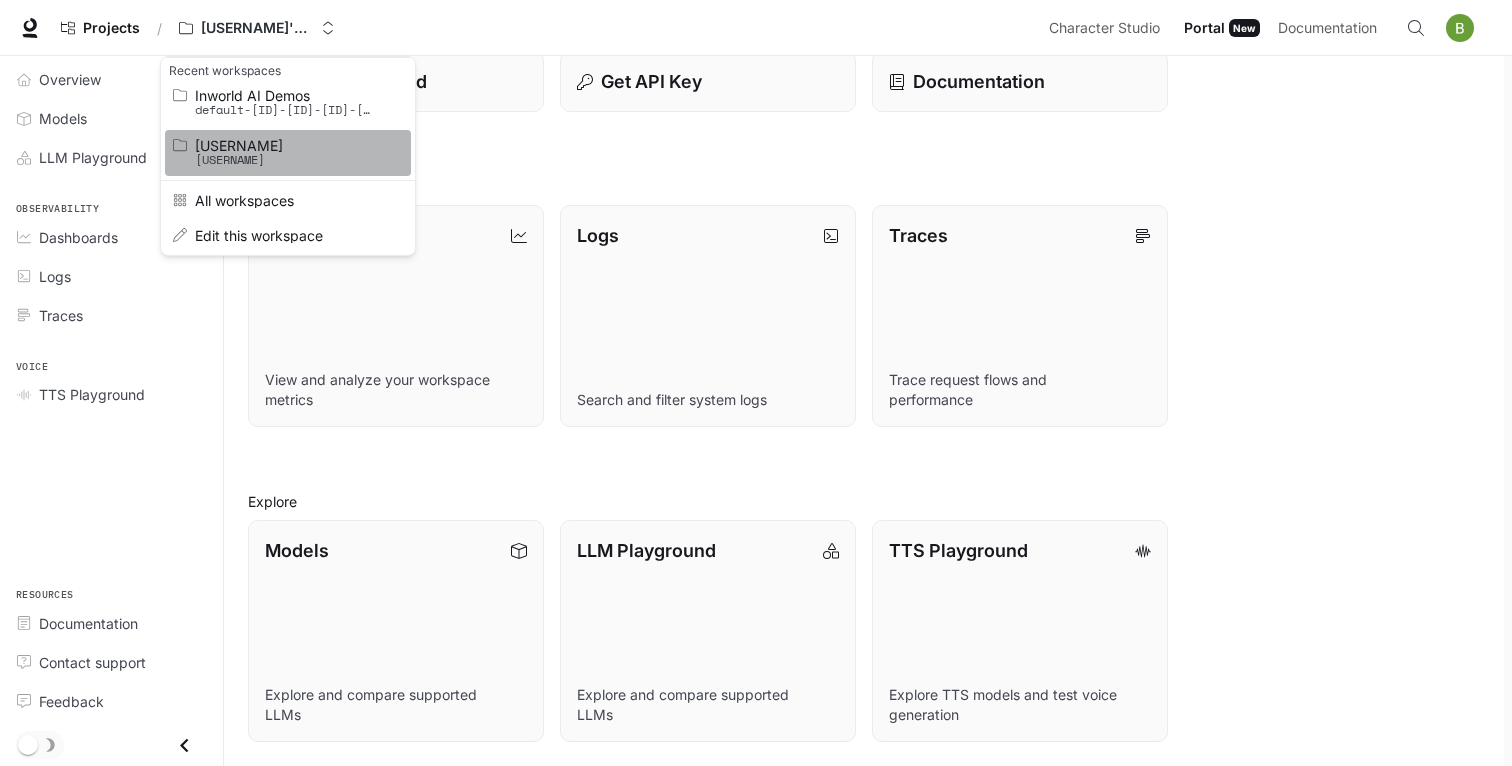 click on "[LAST]" at bounding box center [285, 145] 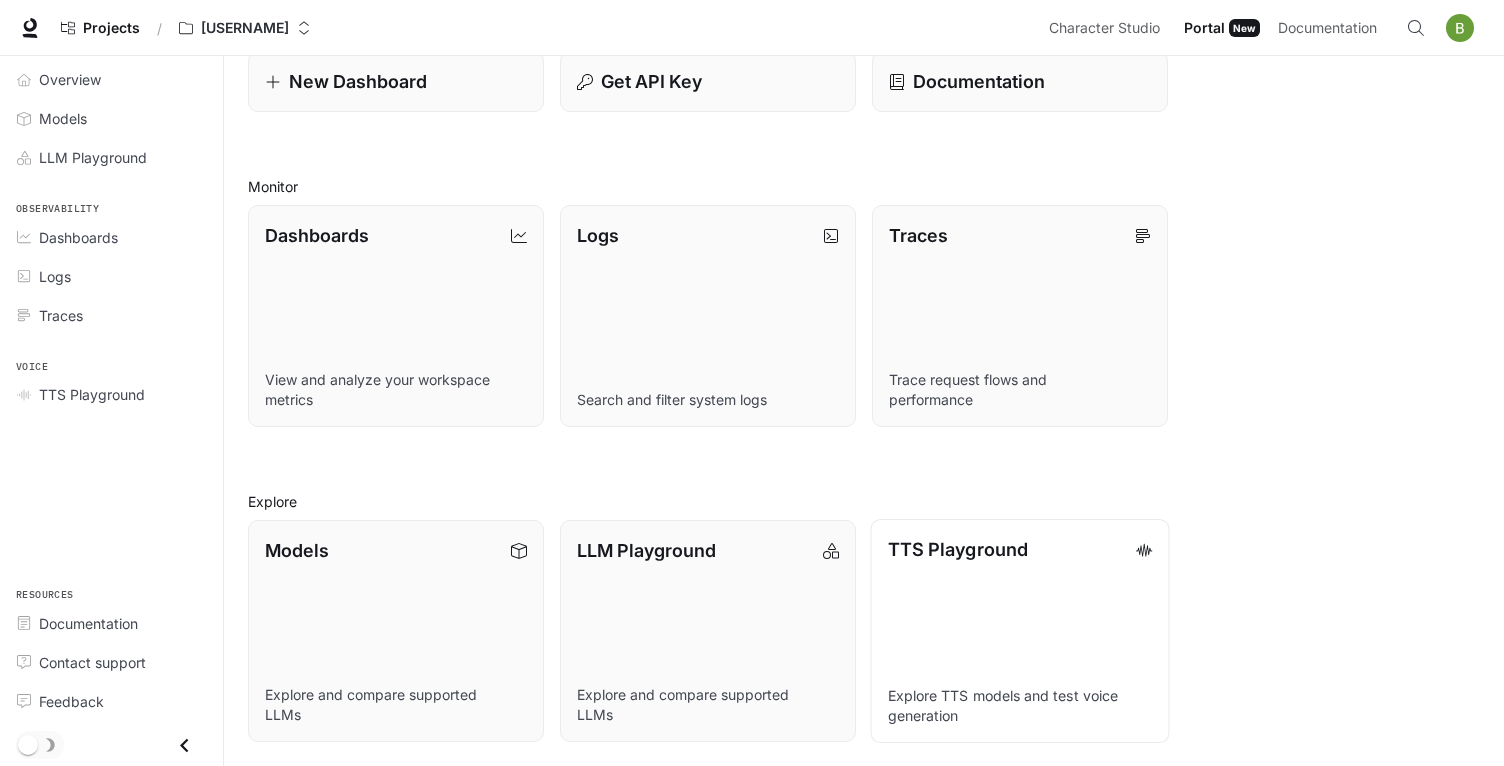 click on "TTS Playground Explore TTS models and test voice generation" at bounding box center (1020, 631) 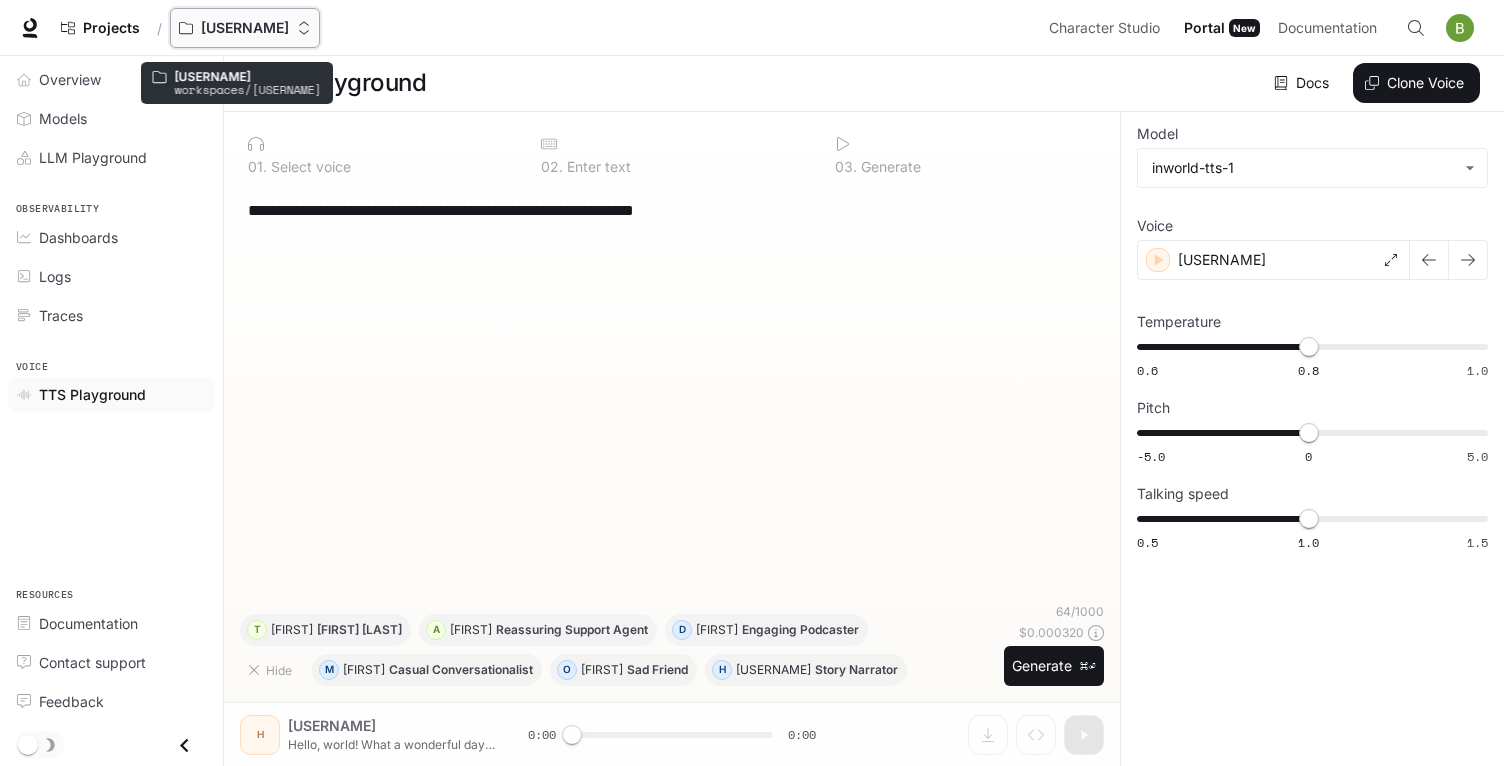 click on "[LAST]" at bounding box center (245, 28) 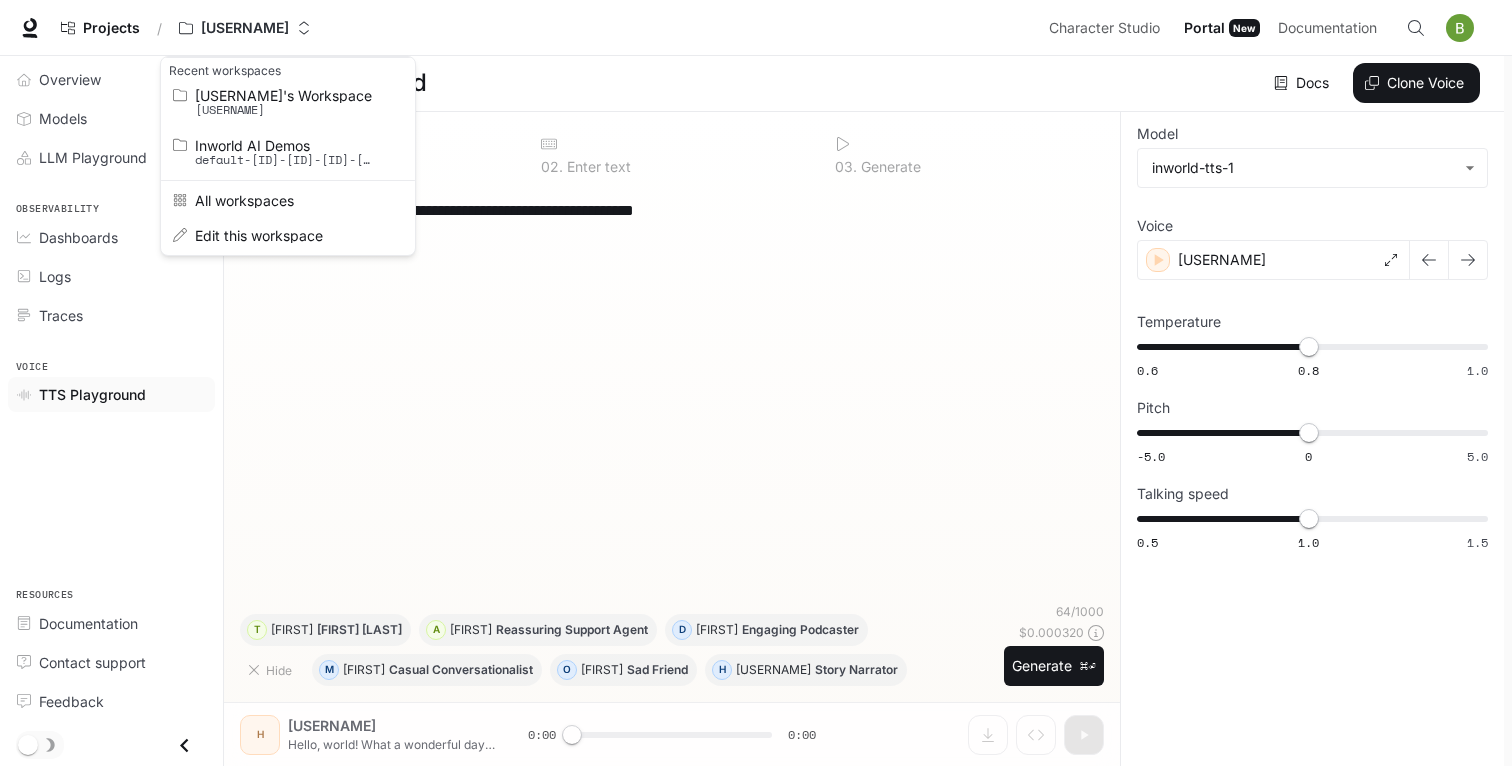click at bounding box center (756, 383) 